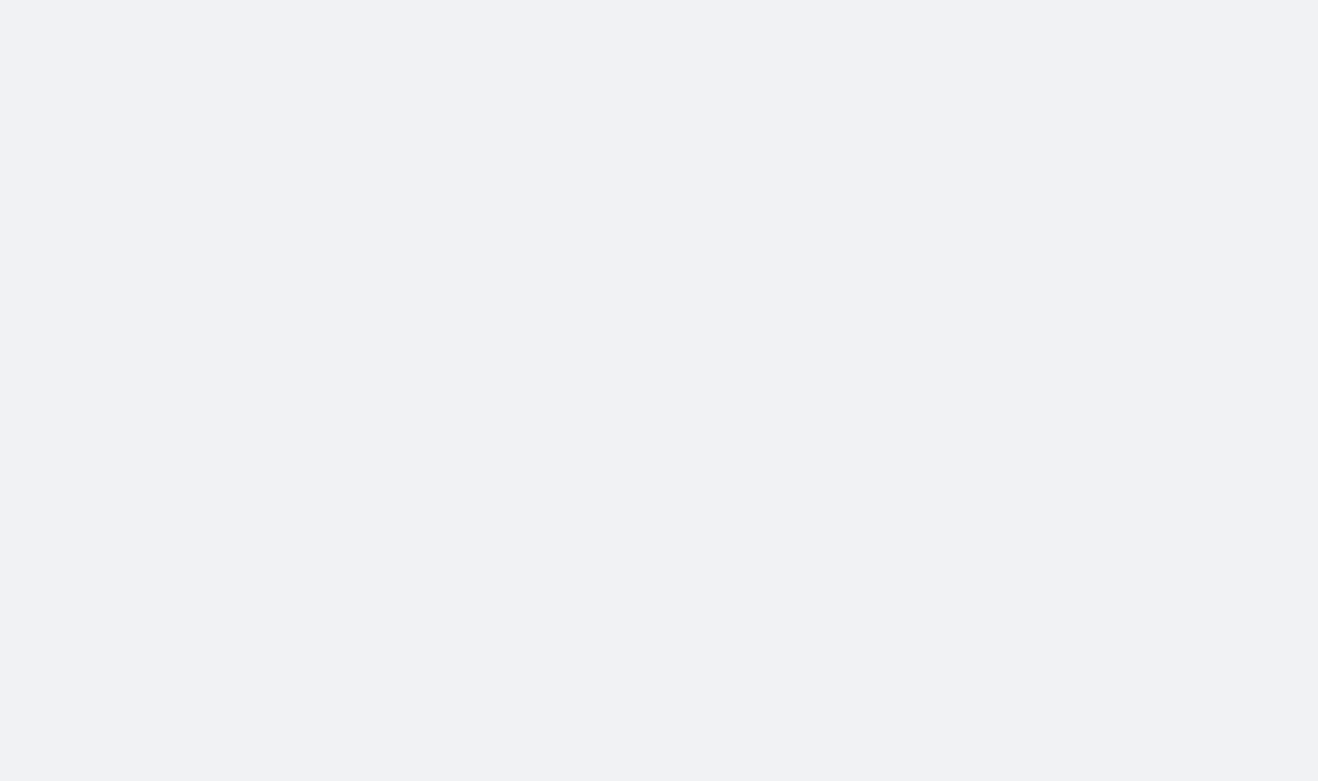 scroll, scrollTop: 0, scrollLeft: 0, axis: both 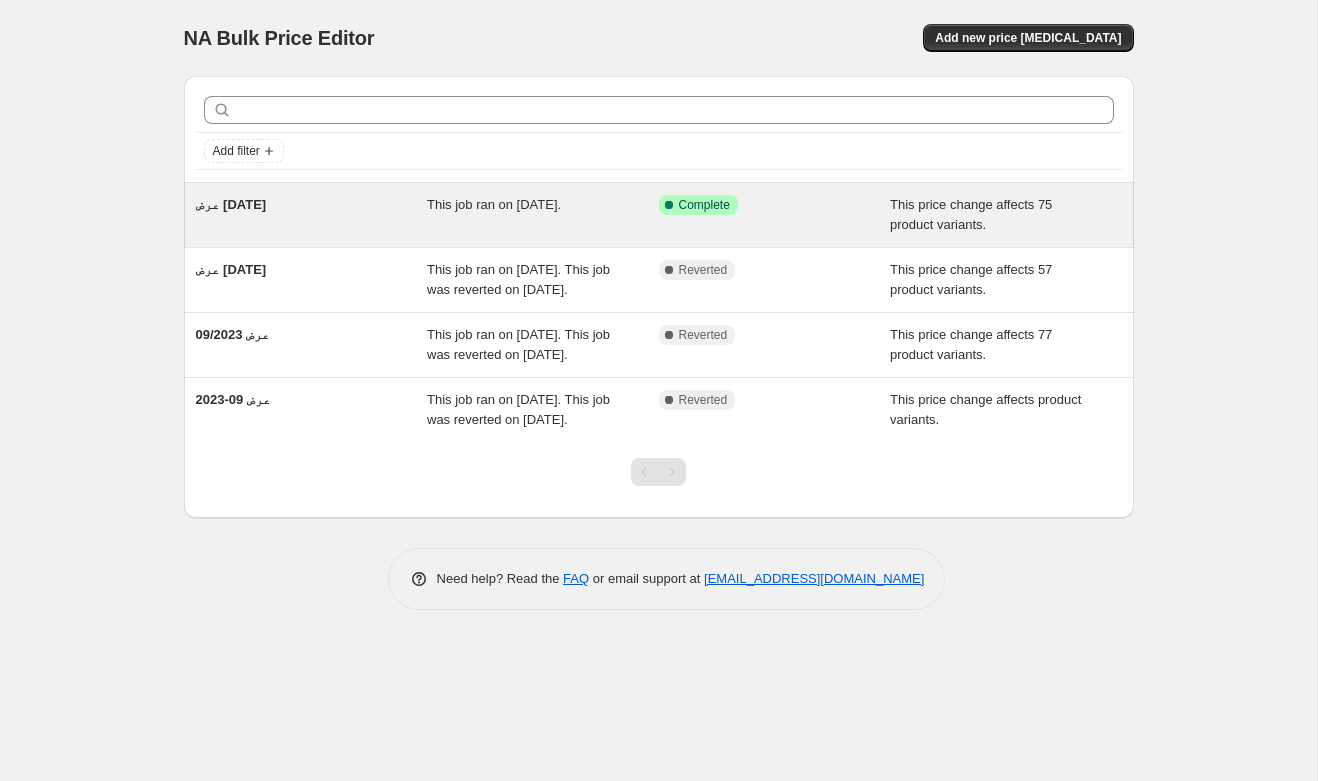 click on "عرض [DATE]" at bounding box center [312, 215] 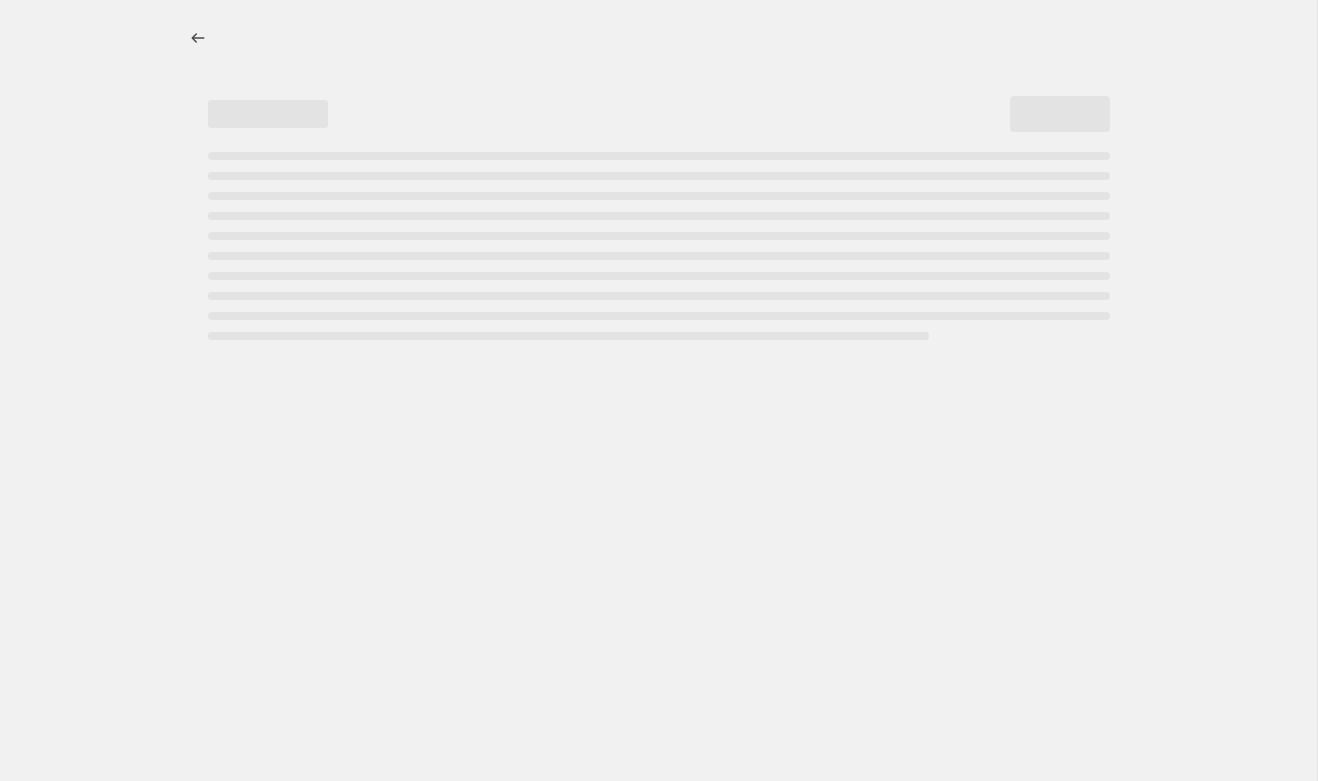 select on "pc" 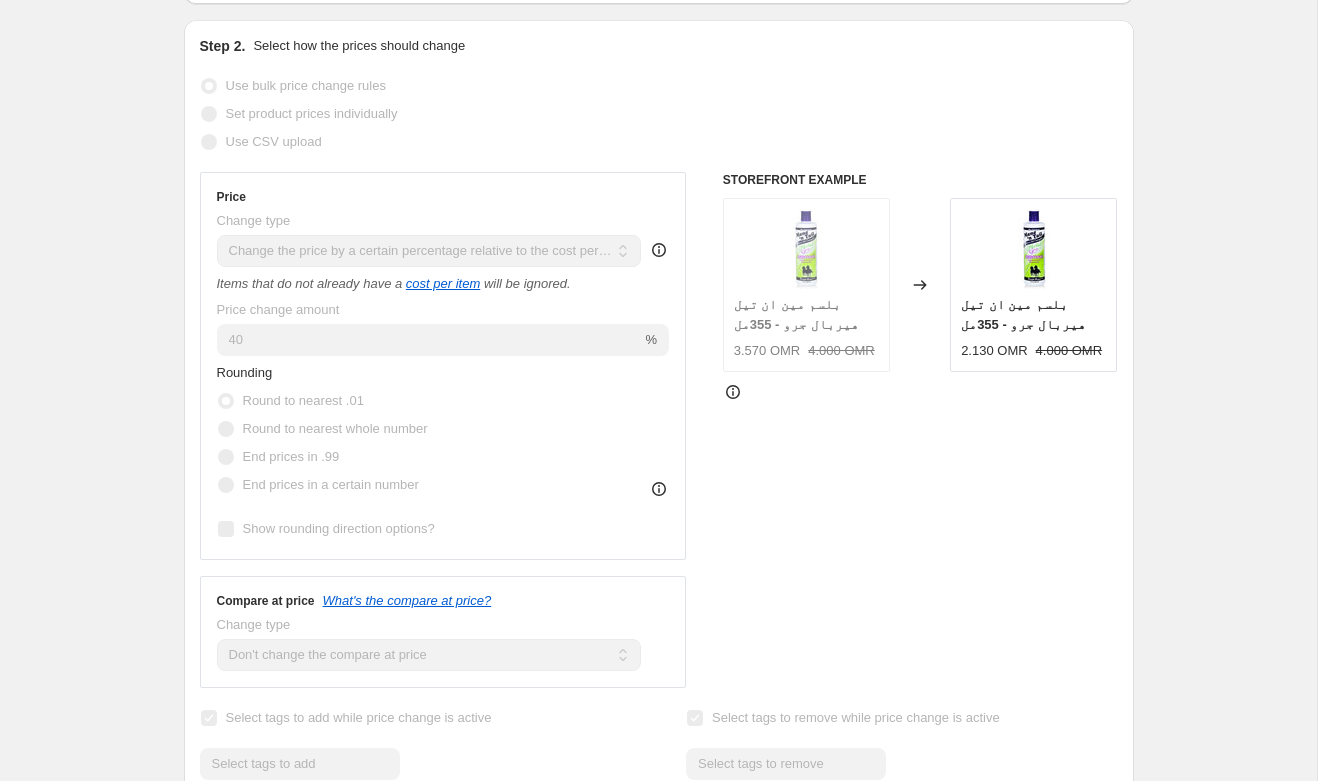 scroll, scrollTop: 0, scrollLeft: 0, axis: both 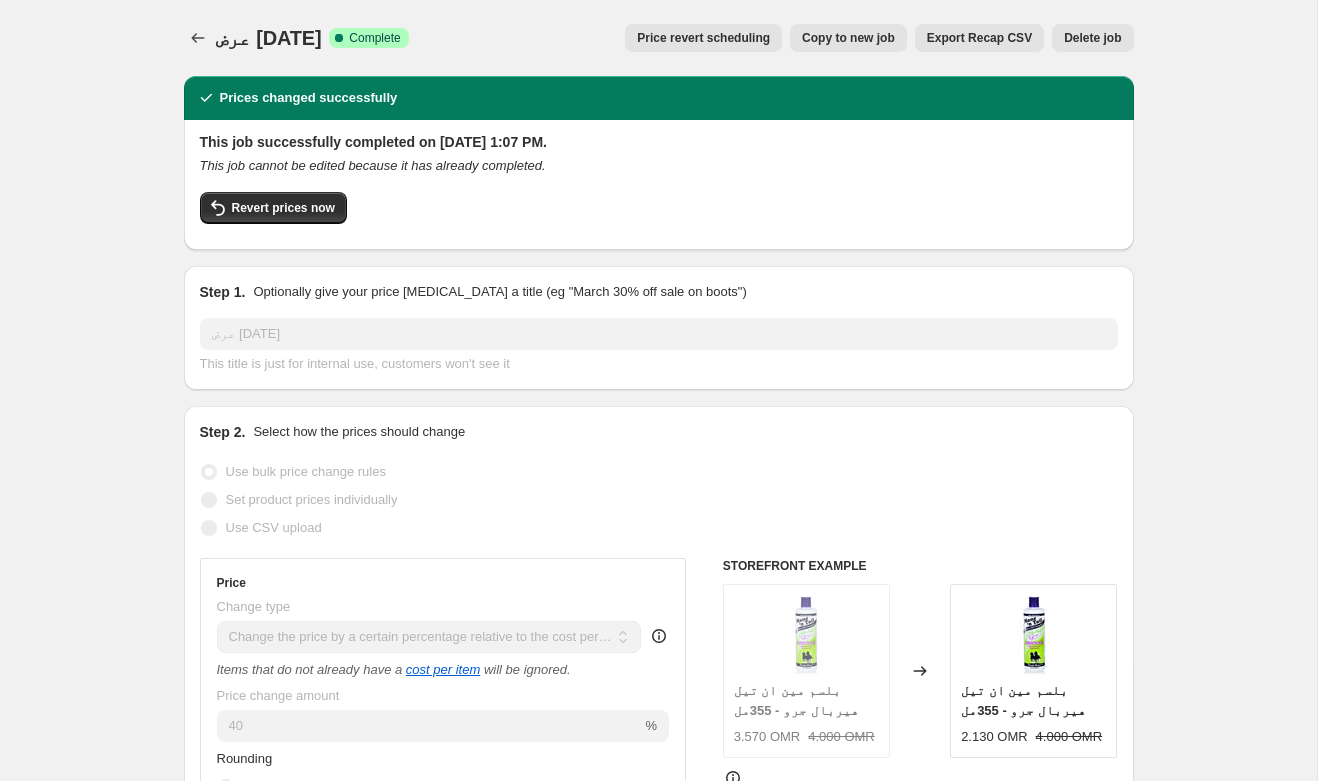 click on "Copy to new job" at bounding box center [848, 38] 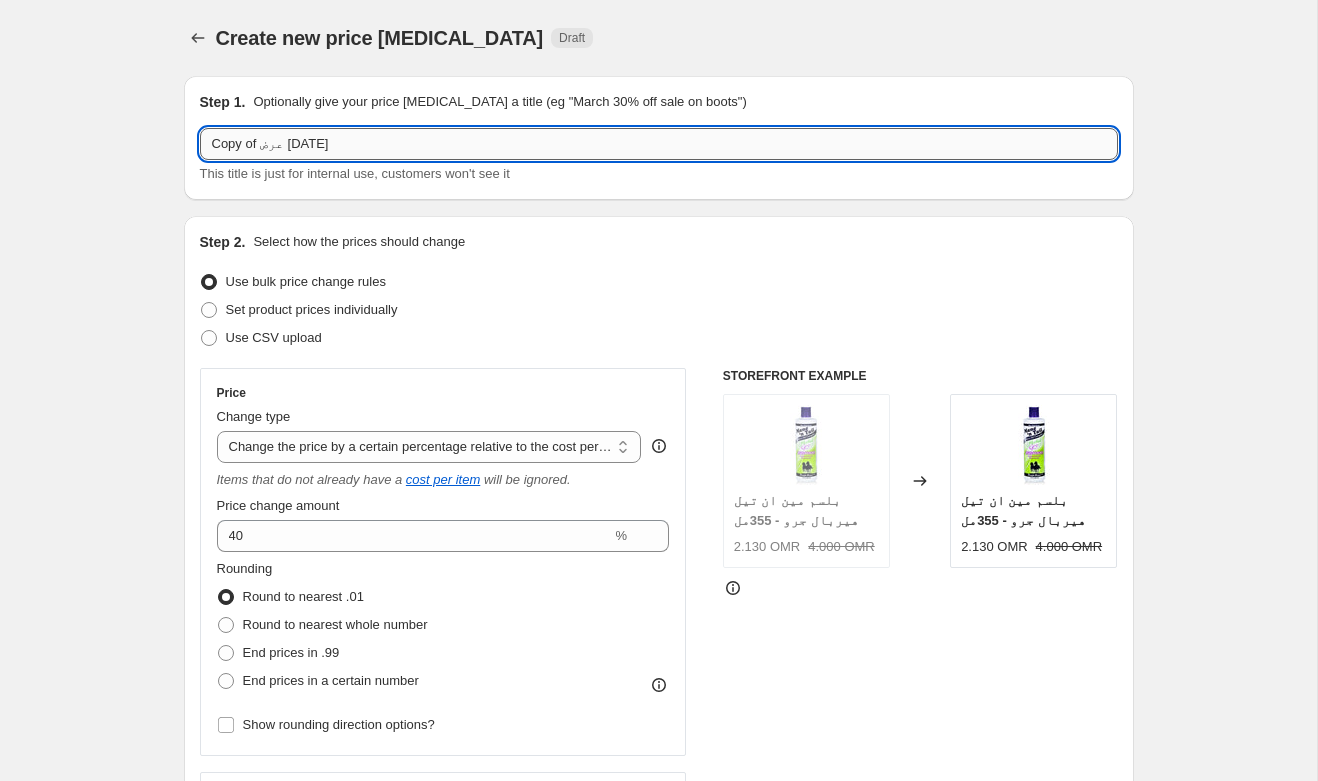 click on "Copy of عرض [DATE]" at bounding box center [659, 144] 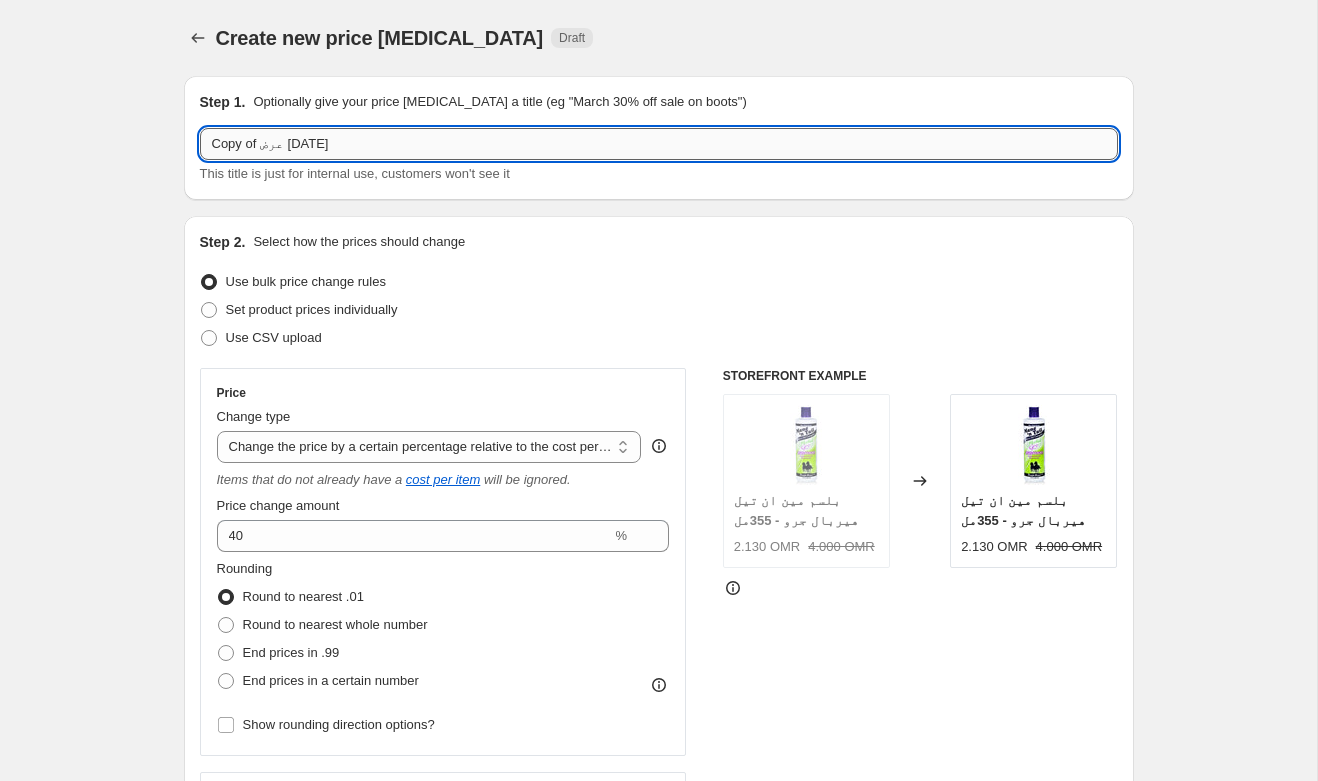 click on "Copy of عرض [DATE]" at bounding box center (659, 144) 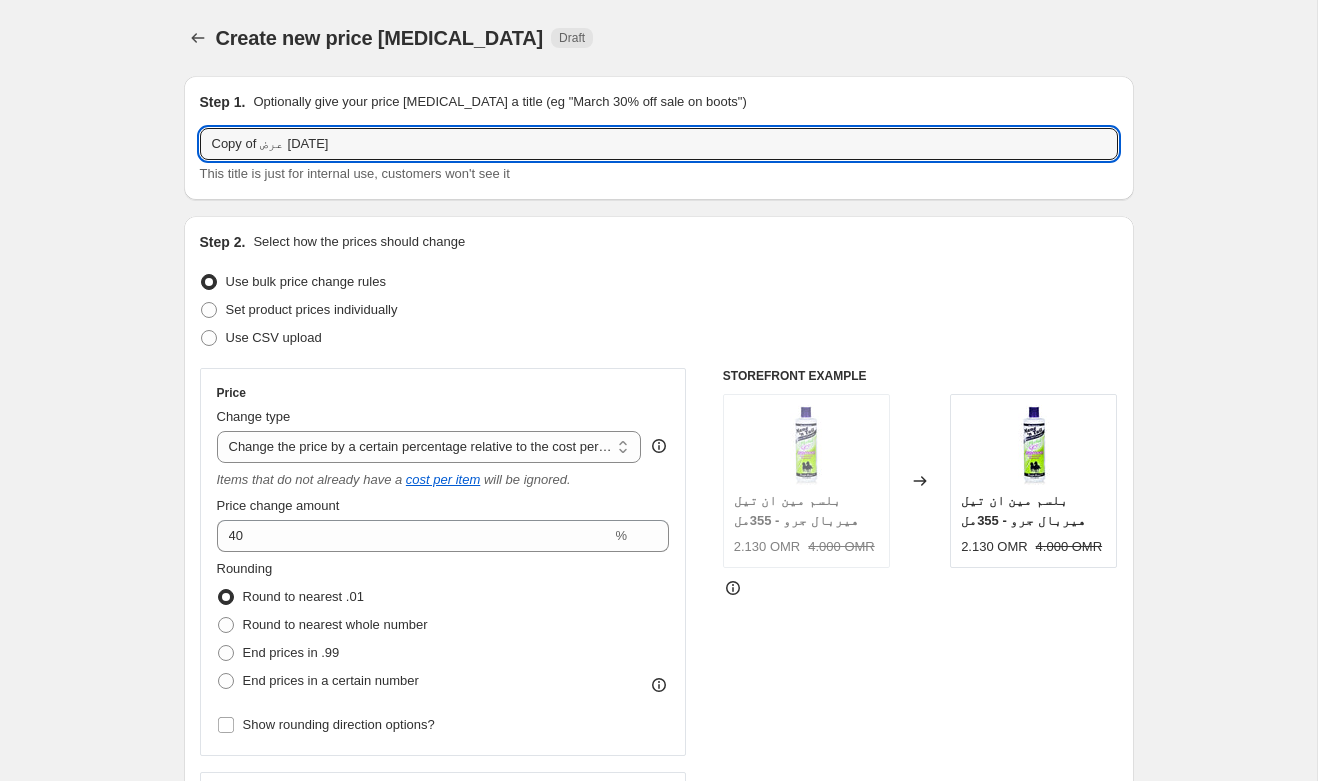 type on "Copy of عرض [DATE]" 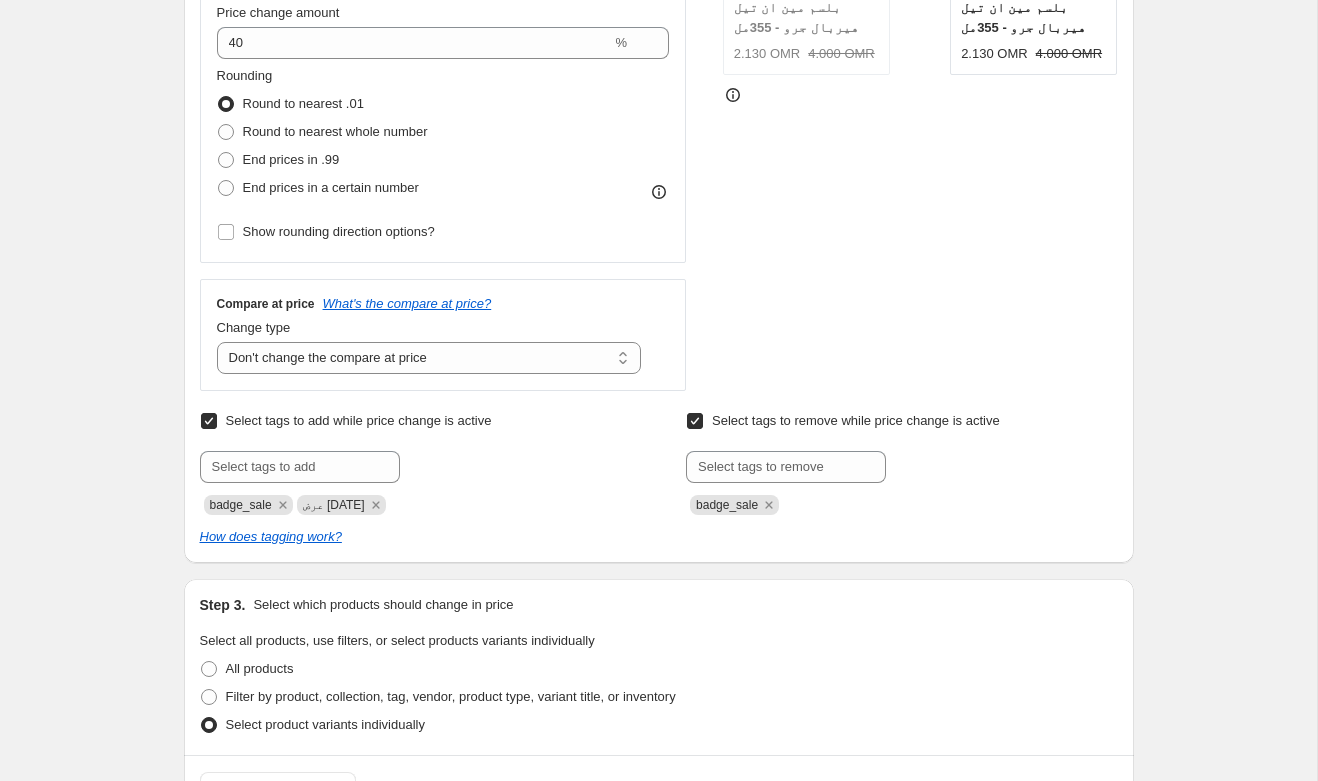 scroll, scrollTop: 540, scrollLeft: 0, axis: vertical 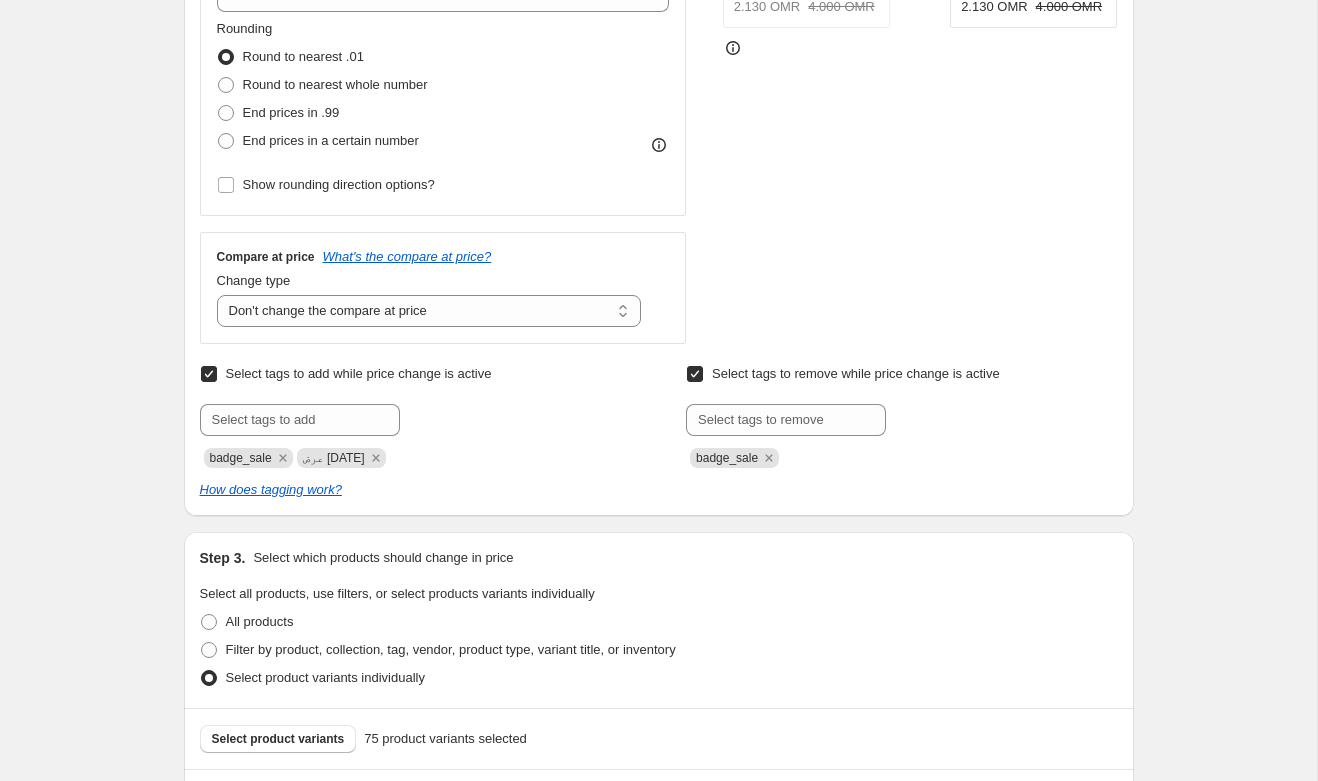 click on "عرض [DATE]" at bounding box center (334, 458) 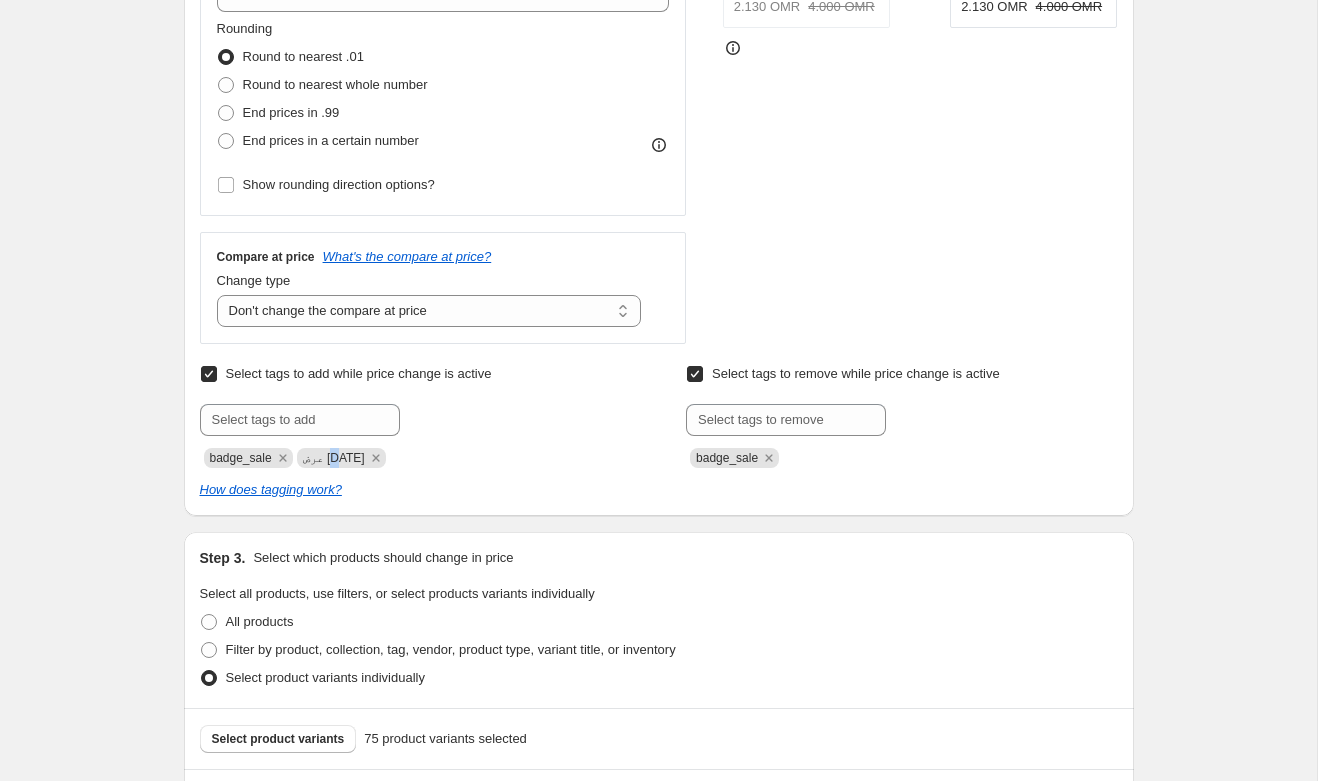 click on "عرض [DATE]" at bounding box center [334, 458] 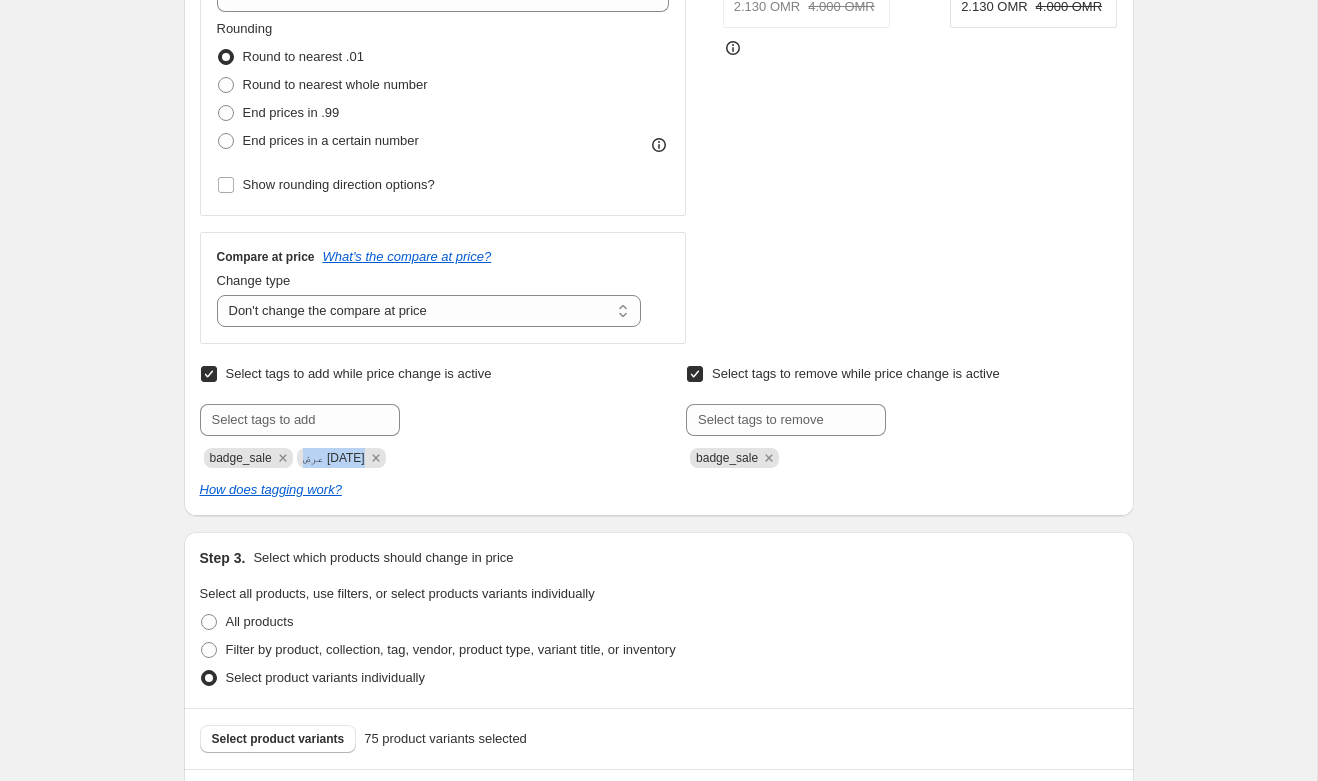 click on "عرض [DATE]" at bounding box center (334, 458) 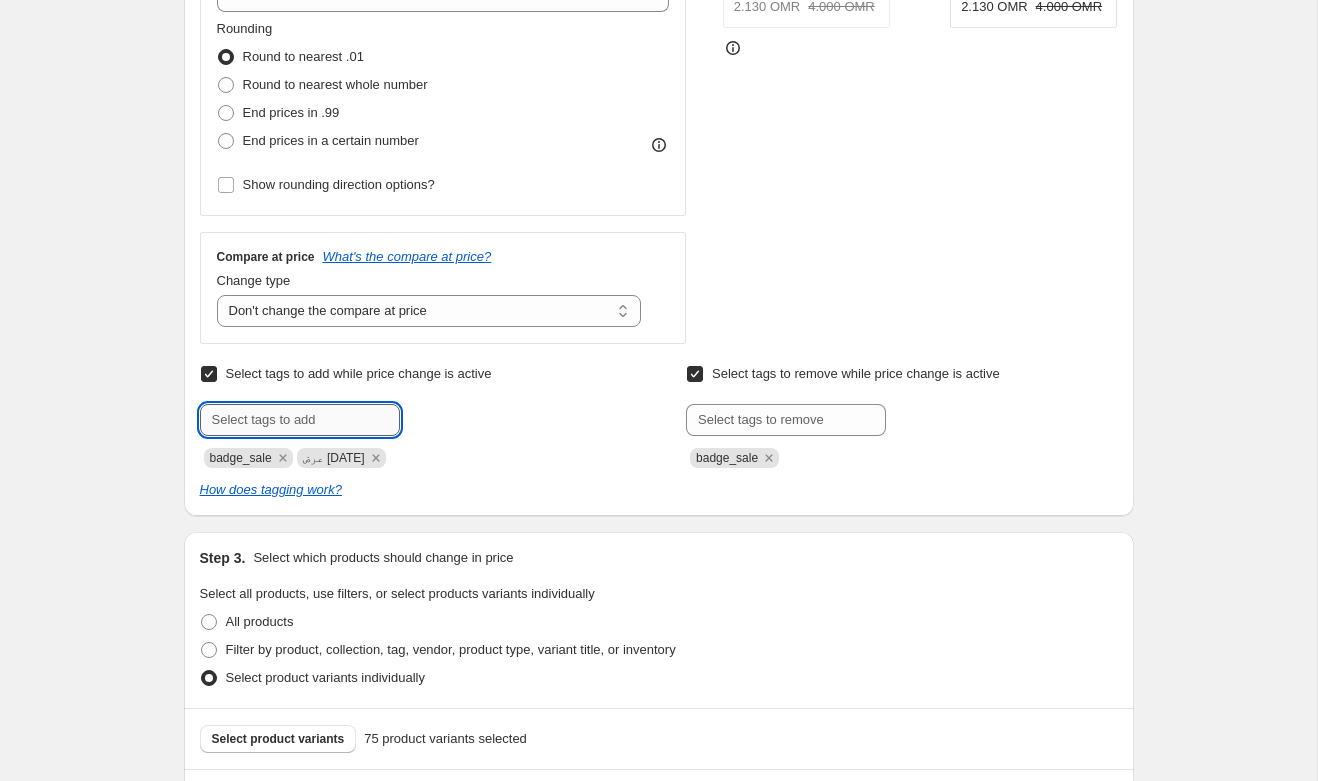click at bounding box center (300, 420) 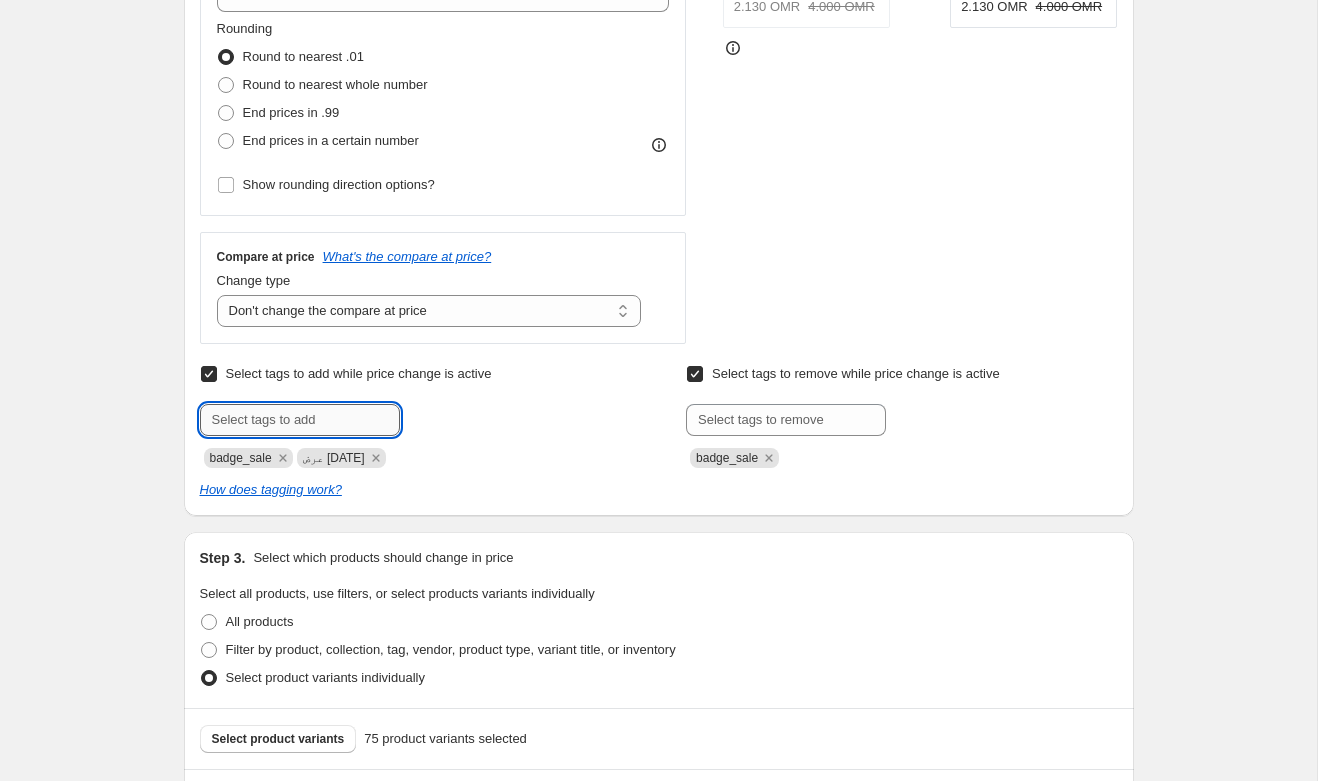 paste on "عرض [DATE]" 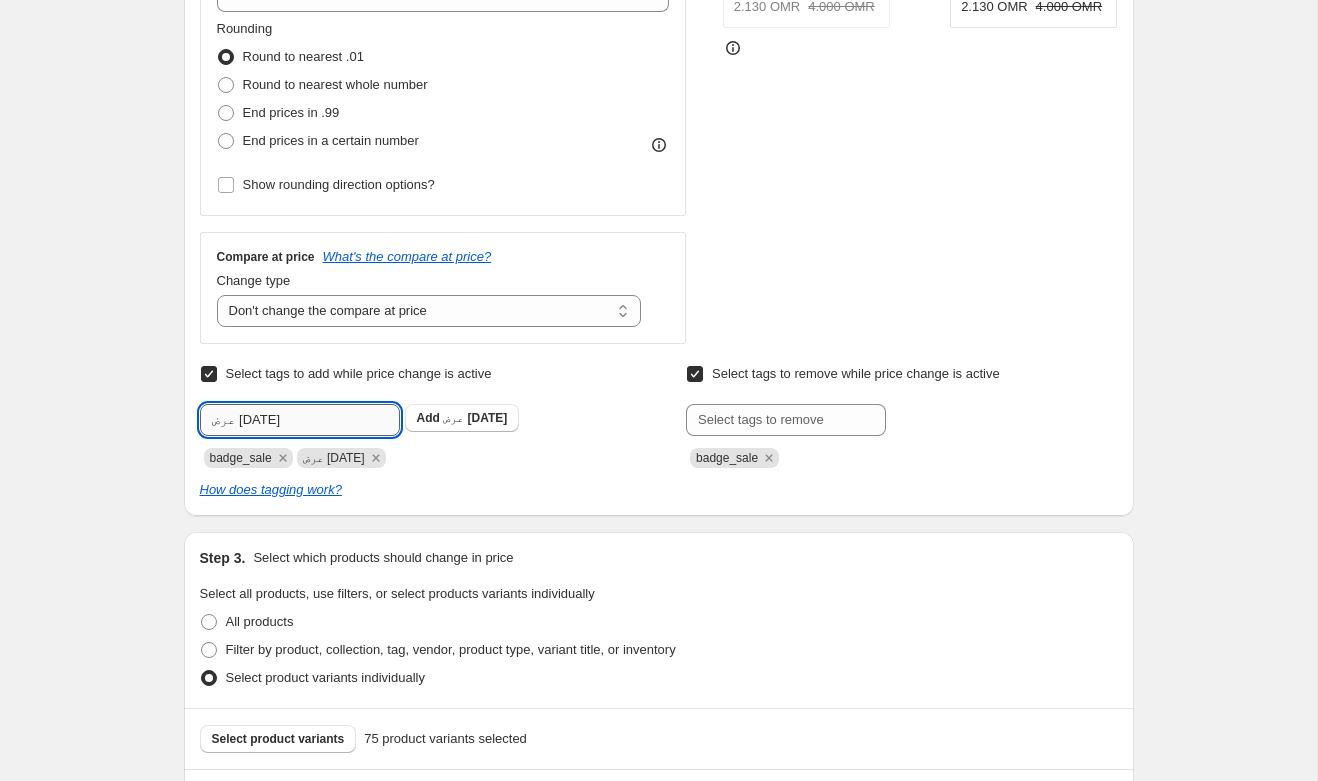 click on "عرض [DATE]" at bounding box center (300, 420) 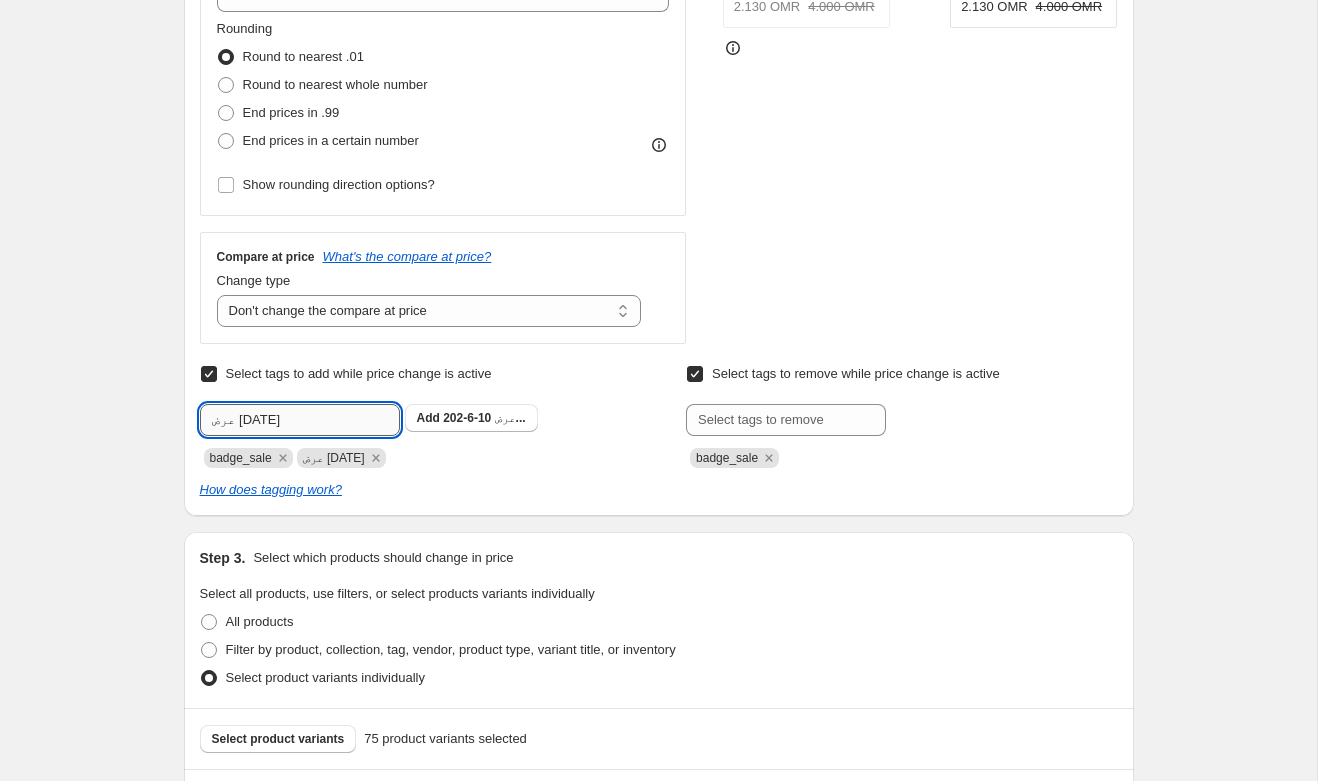 click on "عرض [DATE]" at bounding box center [300, 420] 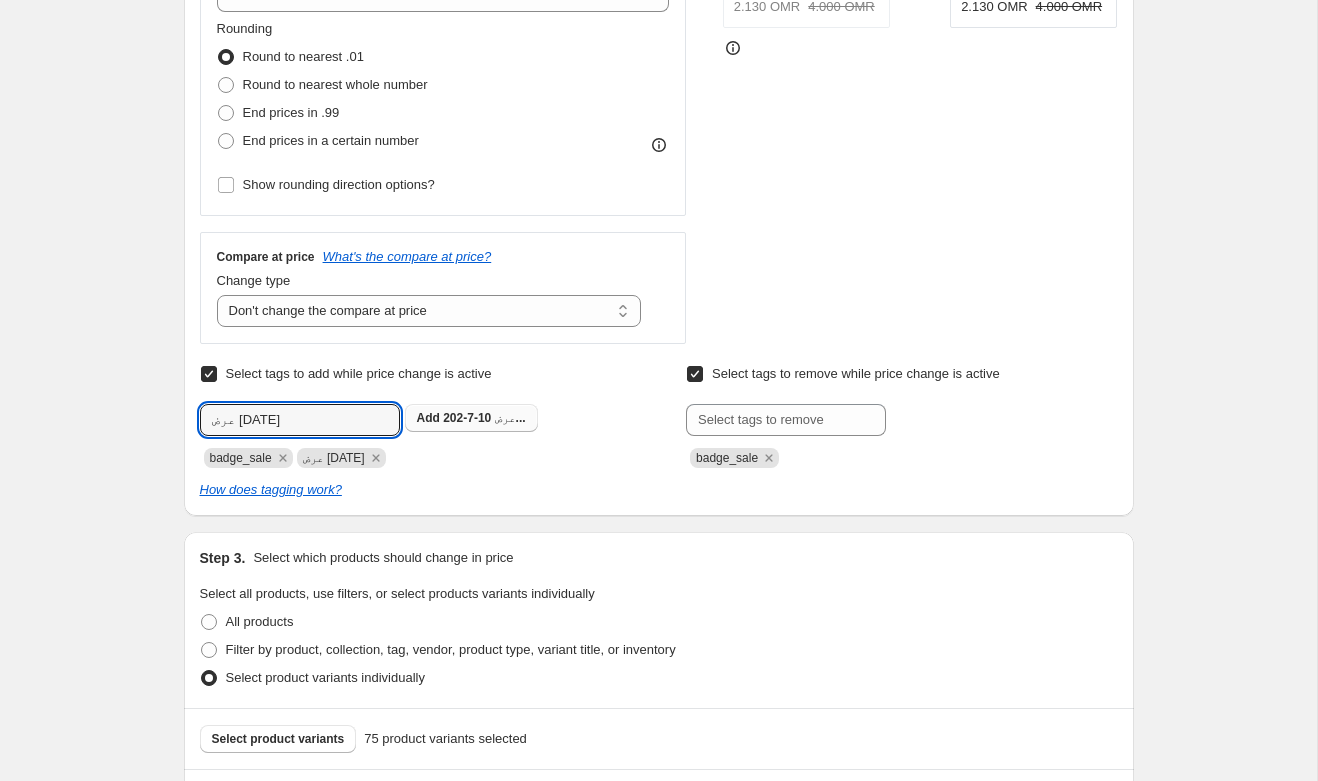 type on "عرض [DATE]" 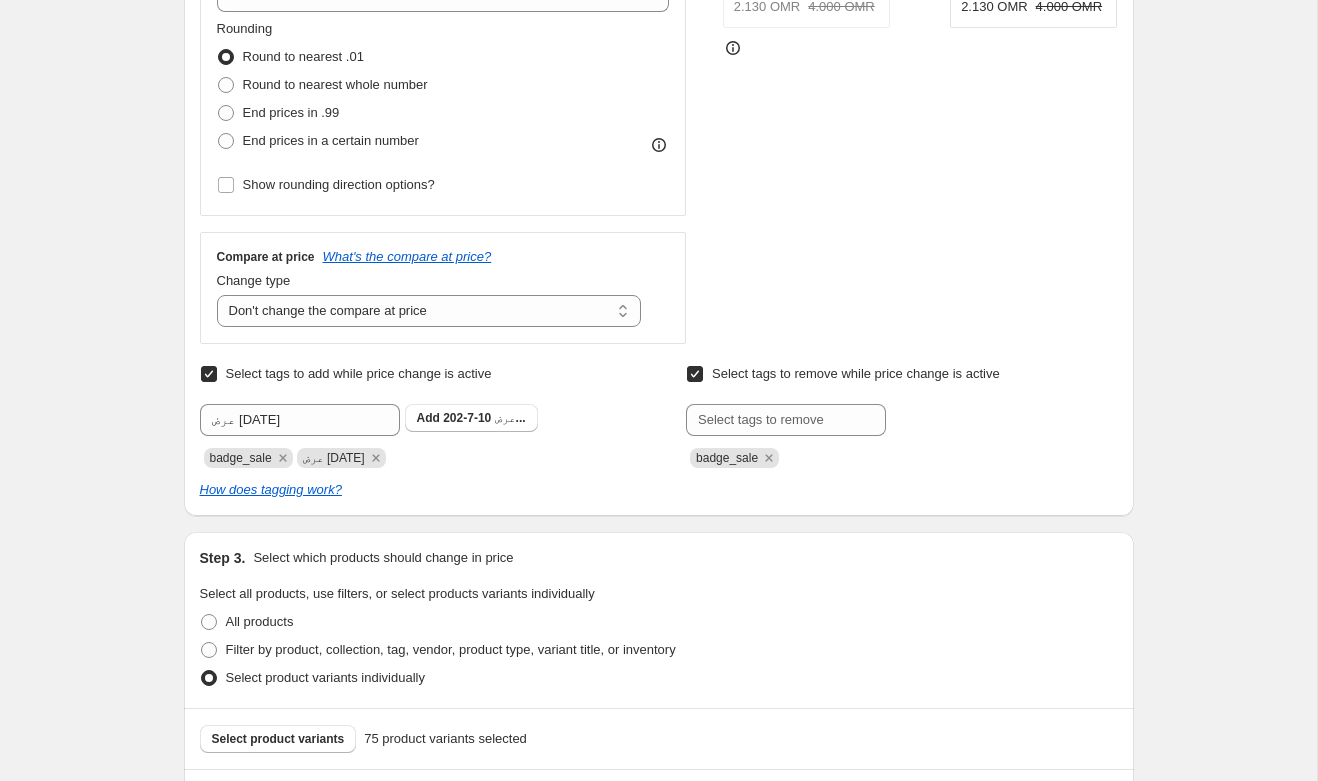 click on "عرض 10-7-202..." at bounding box center [484, 418] 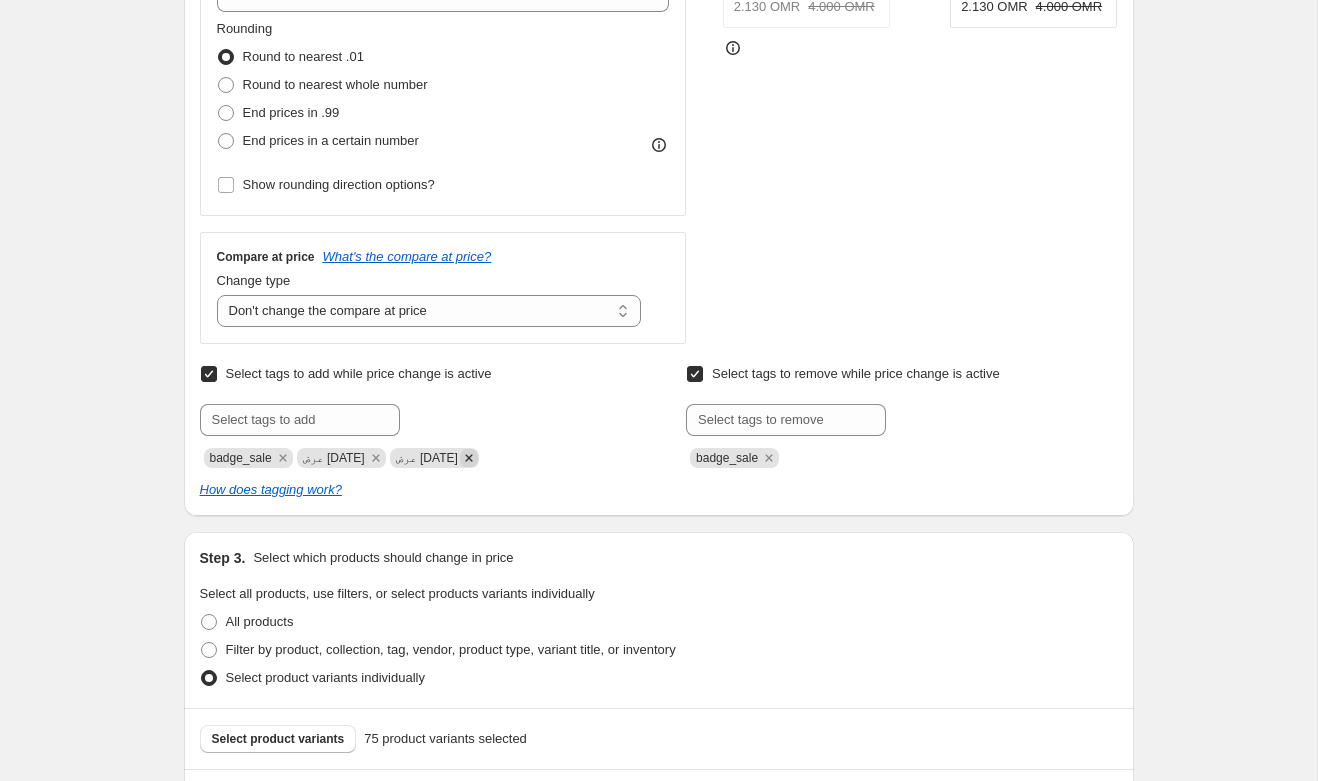 click 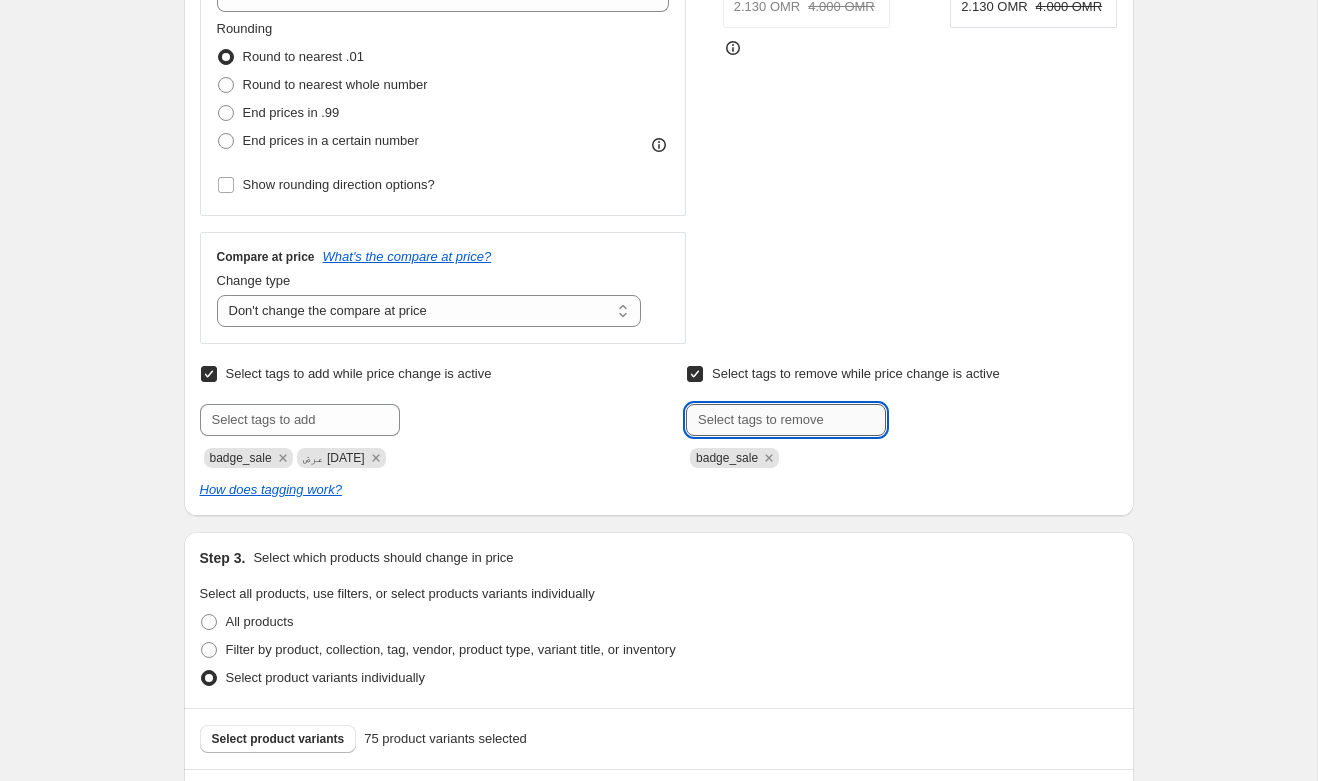 click at bounding box center [786, 420] 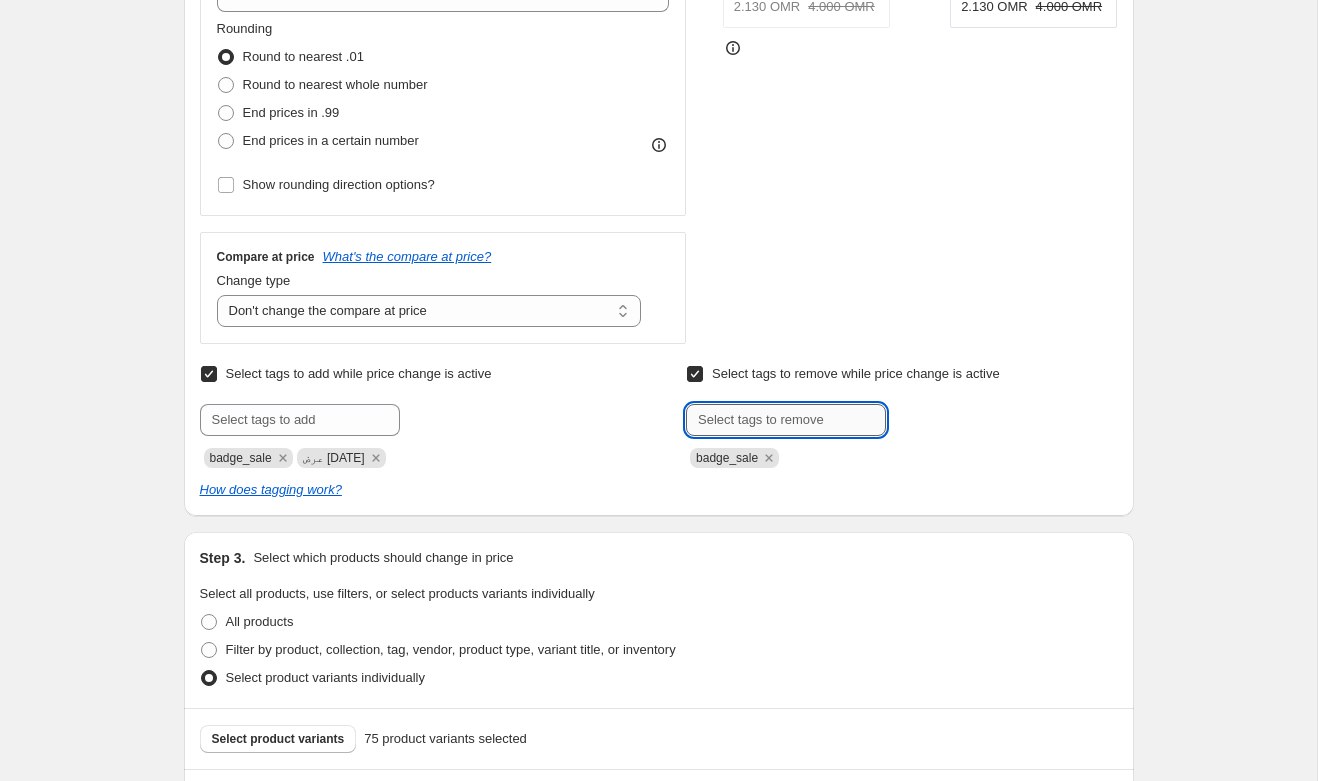 paste on "عرض [DATE]" 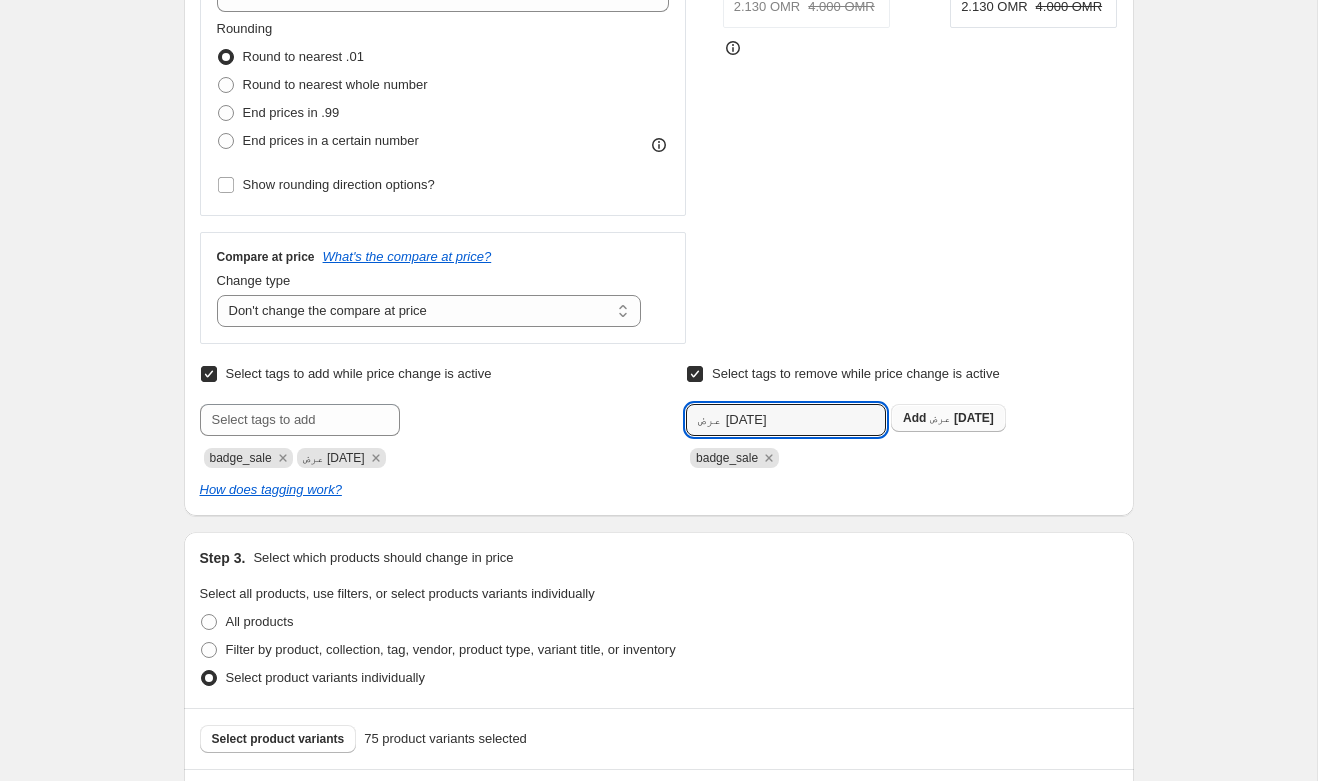 type on "عرض [DATE]" 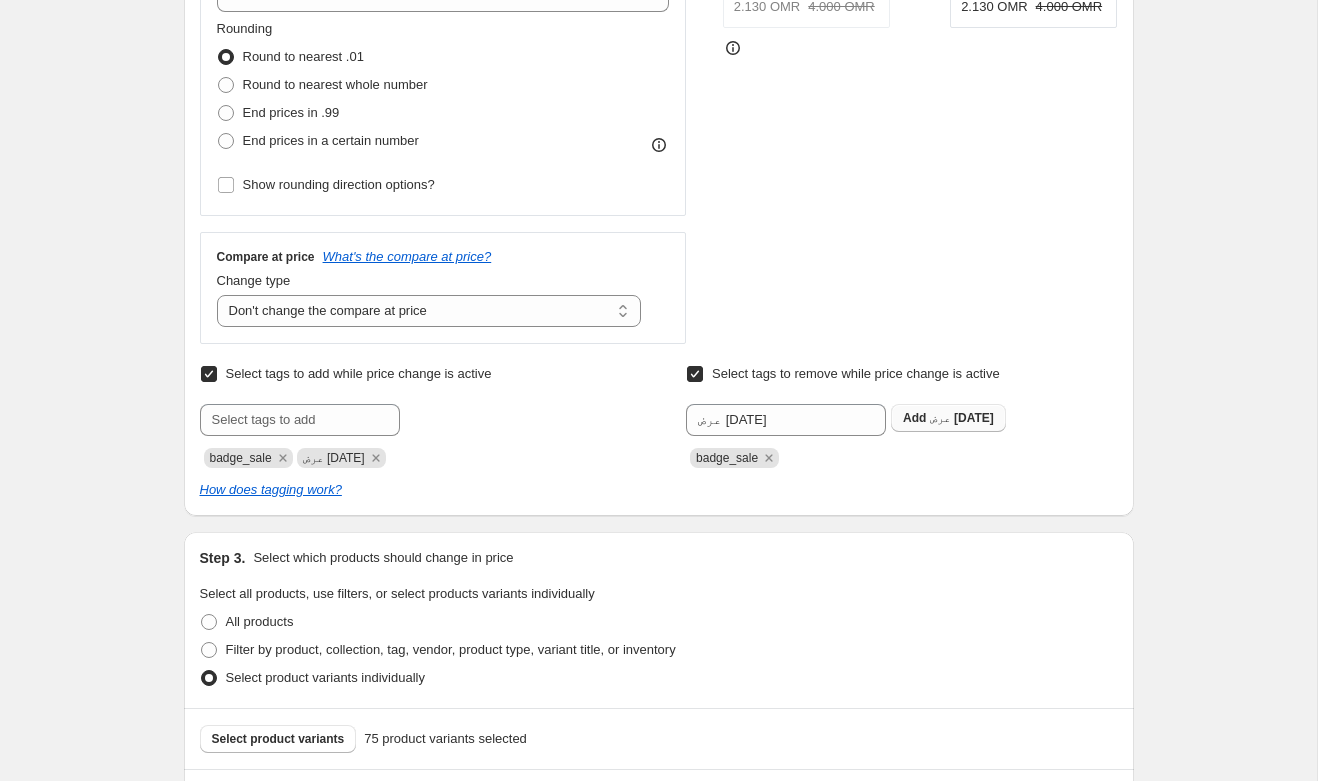click on "عرض [DATE]" at bounding box center [962, 418] 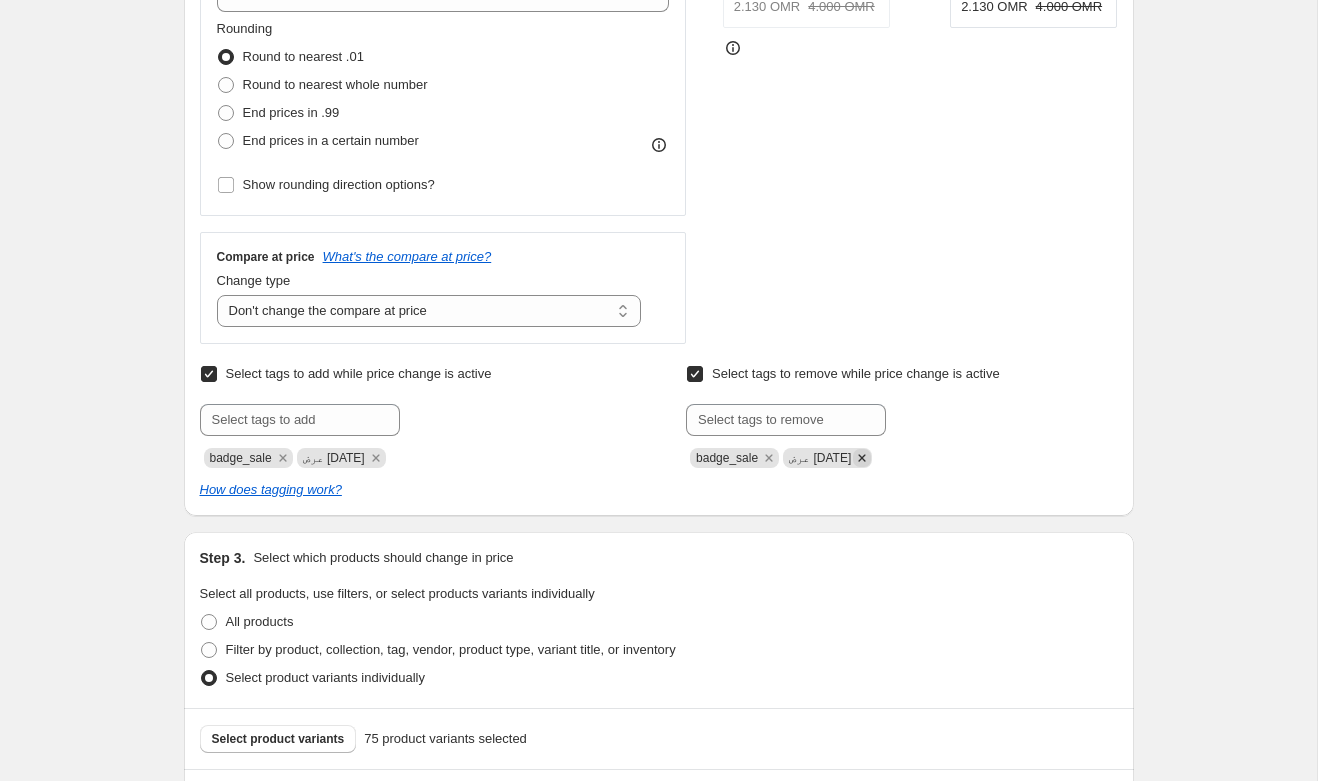 click 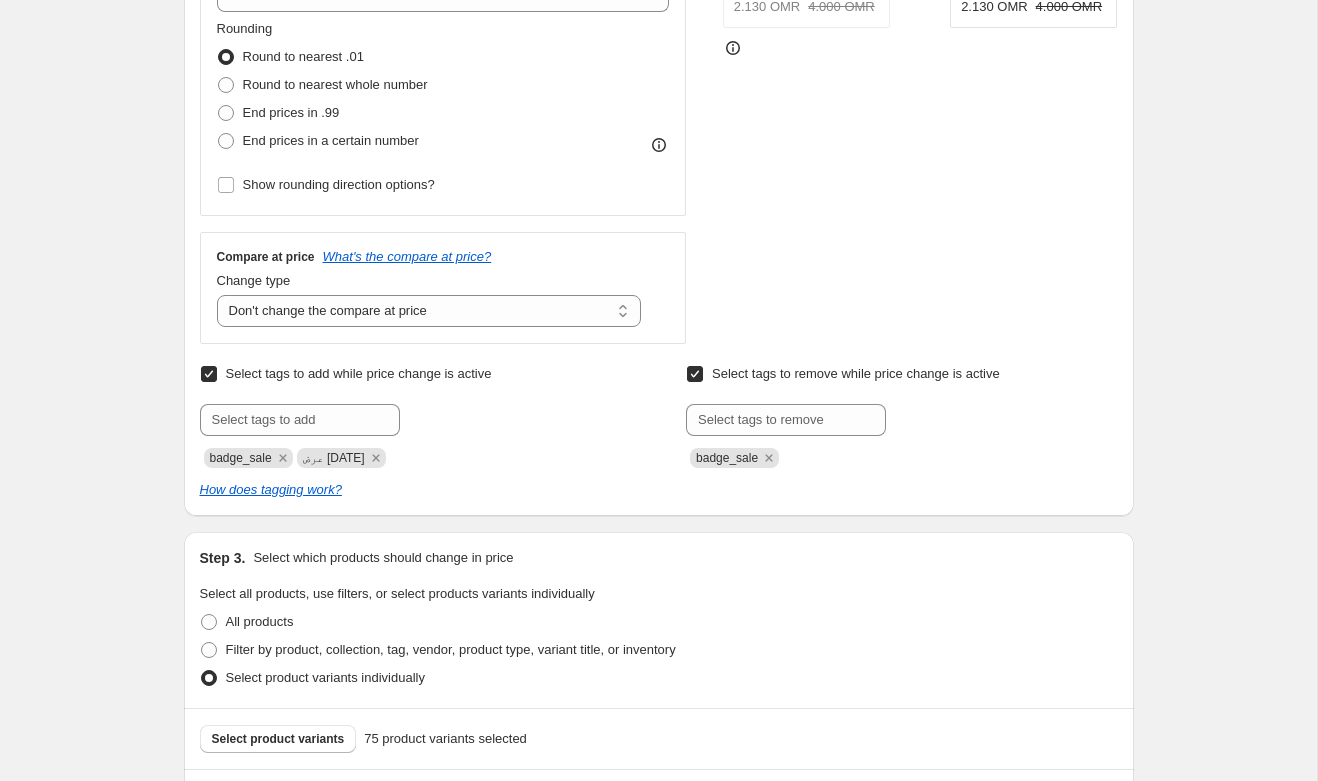 click on "عرض [DATE]" at bounding box center (334, 458) 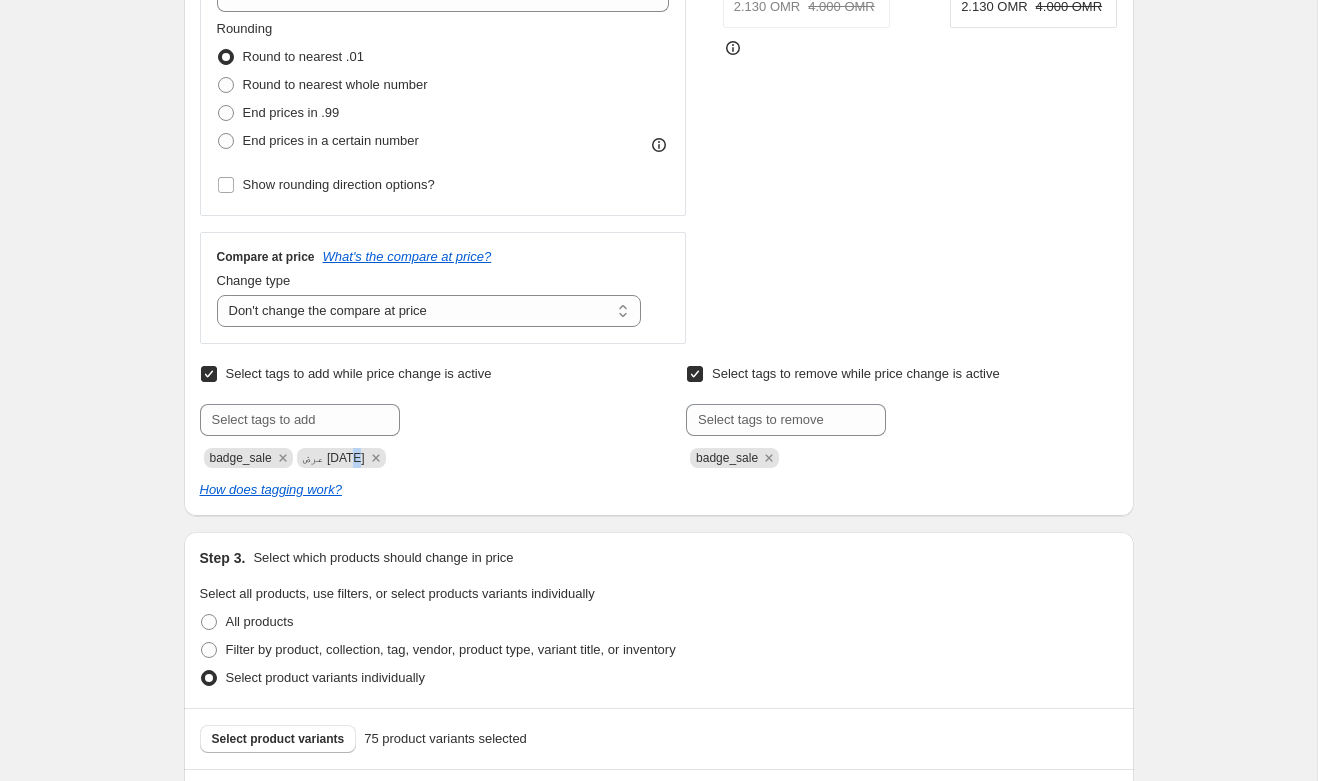 click on "عرض [DATE]" at bounding box center [334, 458] 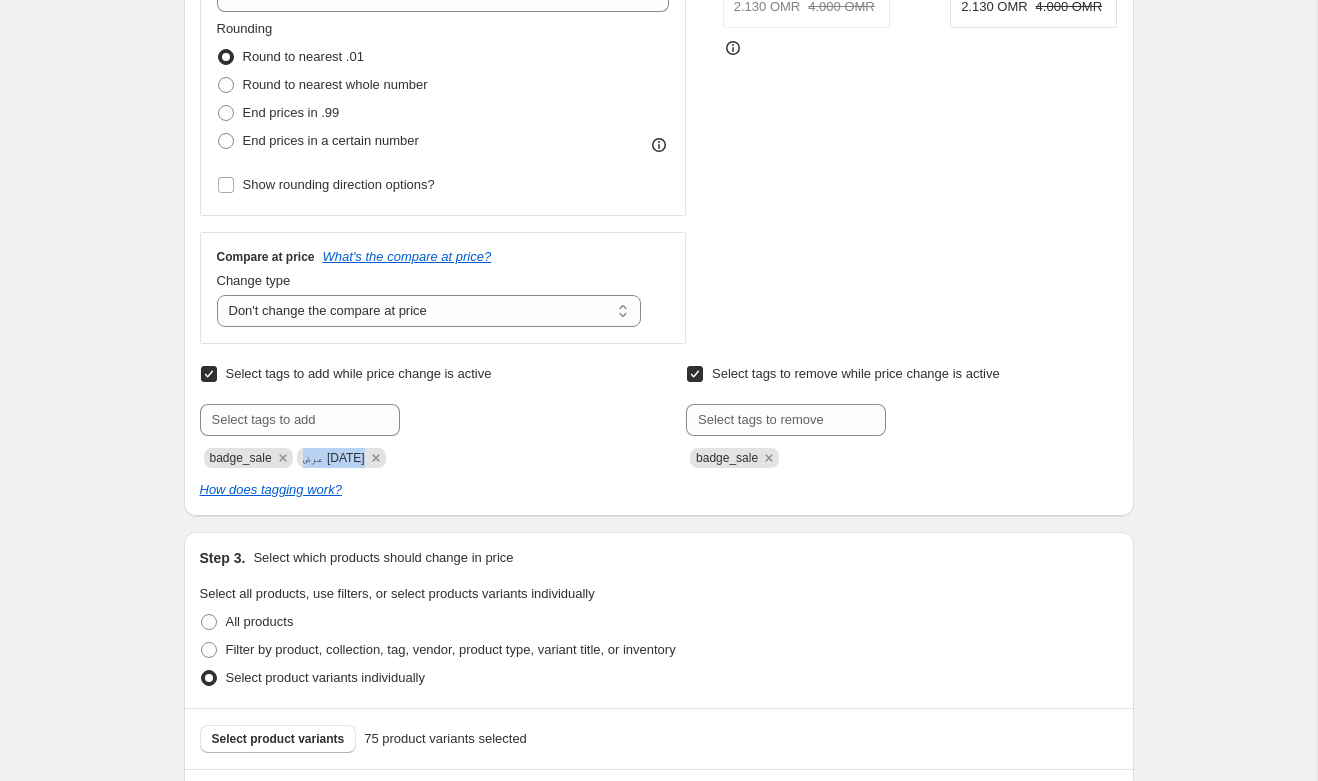 click on "عرض [DATE]" at bounding box center (334, 458) 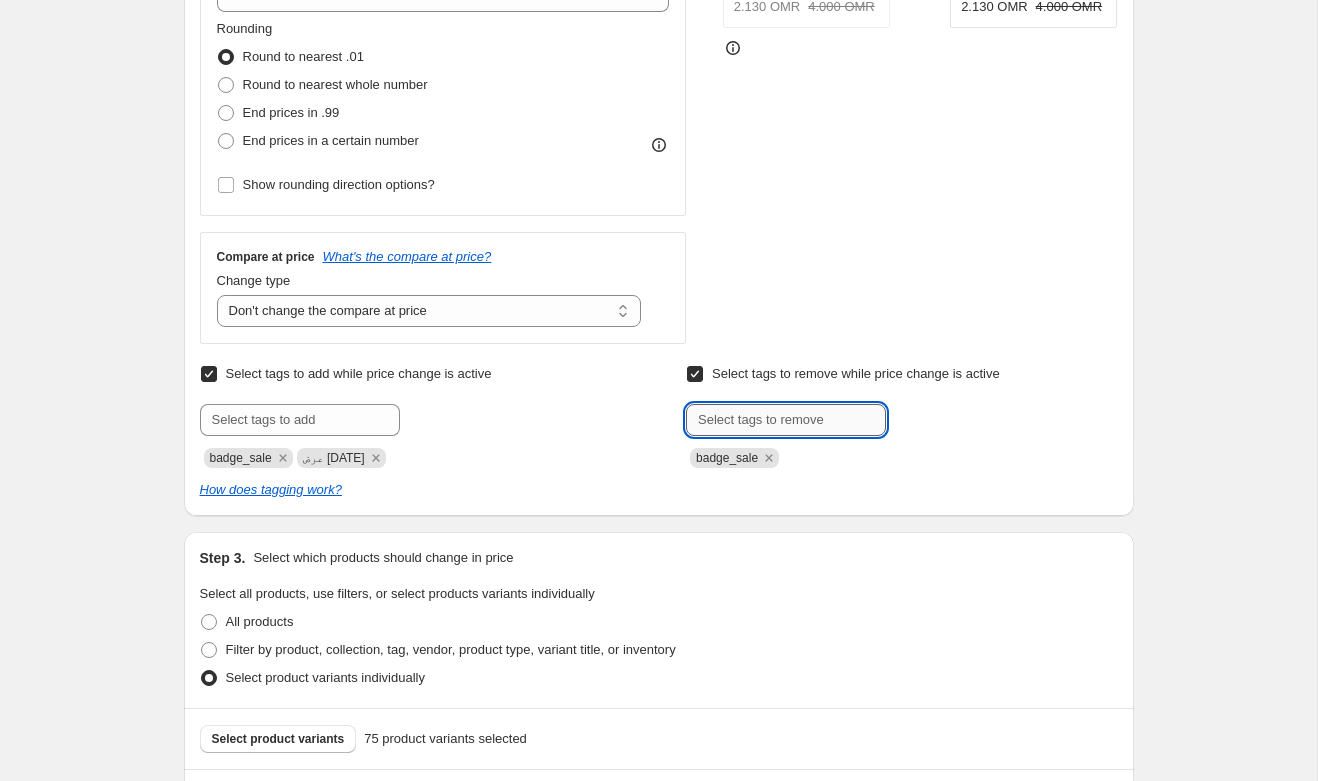 drag, startPoint x: 733, startPoint y: 411, endPoint x: 838, endPoint y: 427, distance: 106.21205 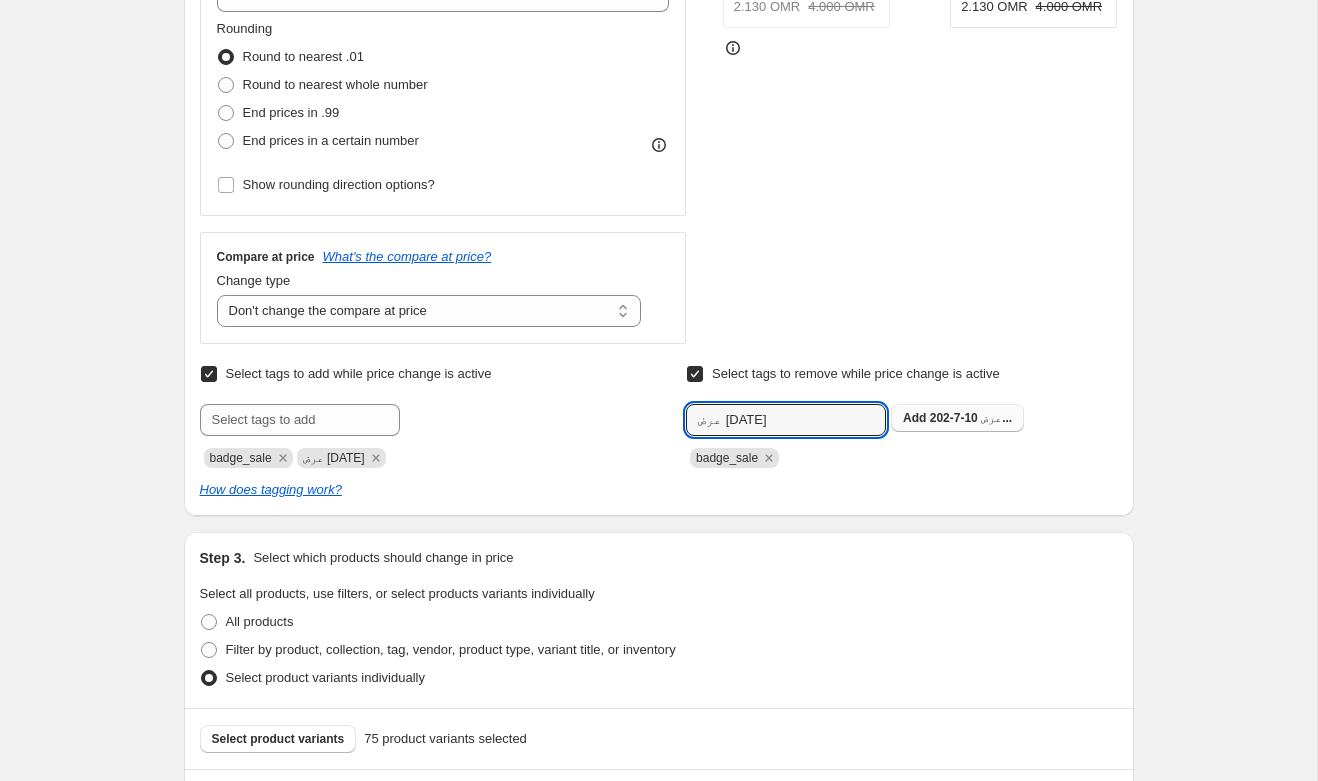 type on "عرض [DATE]" 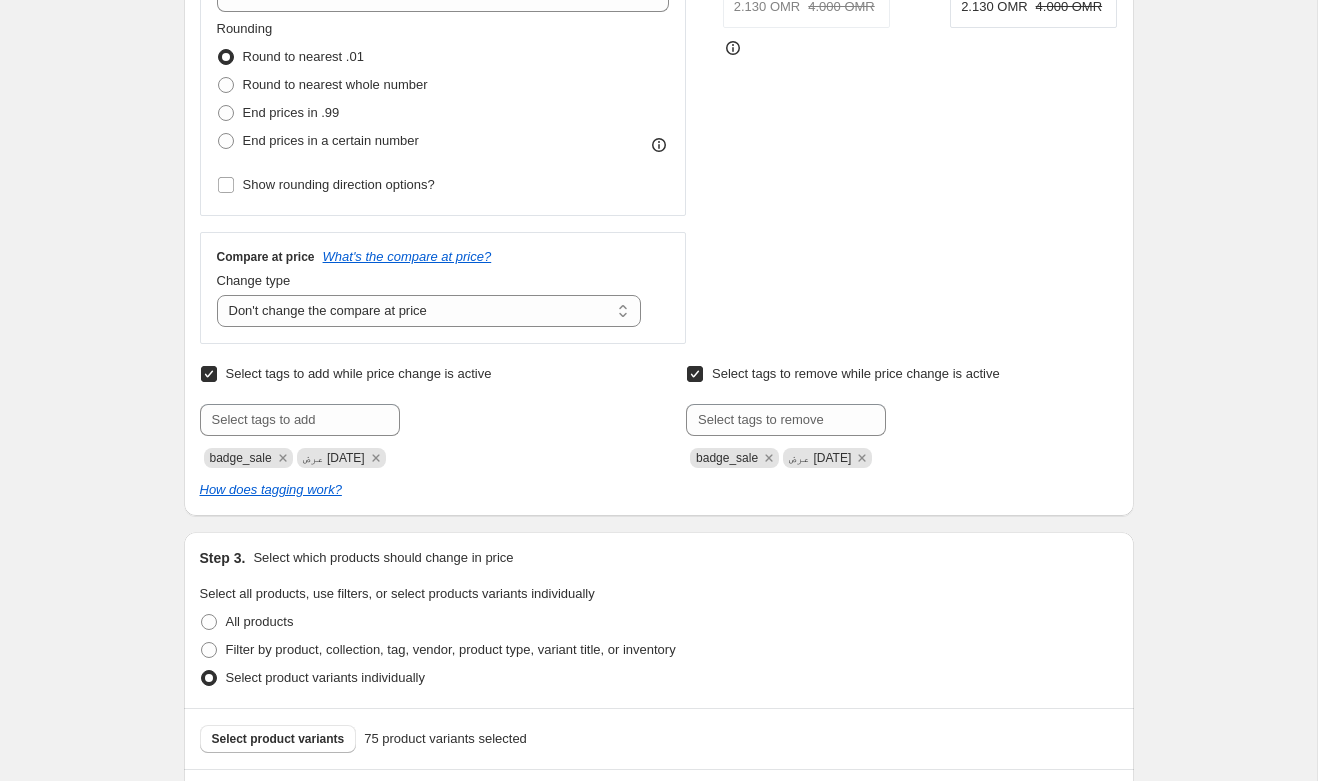 click on "Step 2. Select how the prices should change Use bulk price change rules Set product prices individually Use CSV upload Price Change type Change the price to a certain amount Change the price by a certain amount Change the price by a certain percentage Change the price to the current compare at price (price before sale) Change the price by a certain amount relative to the compare at price Change the price by a certain percentage relative to the compare at price Don't change the price Change the price by a certain percentage relative to the cost per item Change price to certain cost margin Change the price by a certain percentage relative to the cost per item Items that do not already have a   cost per item   will be ignored. Price change amount 40 % Rounding Round to nearest .01 Round to nearest whole number End prices in .99 End prices in a certain number Show rounding direction options? Compare at price What's the compare at price? Change type Change the compare at price to the current price (sale) 2.130 OMR" at bounding box center (659, 96) 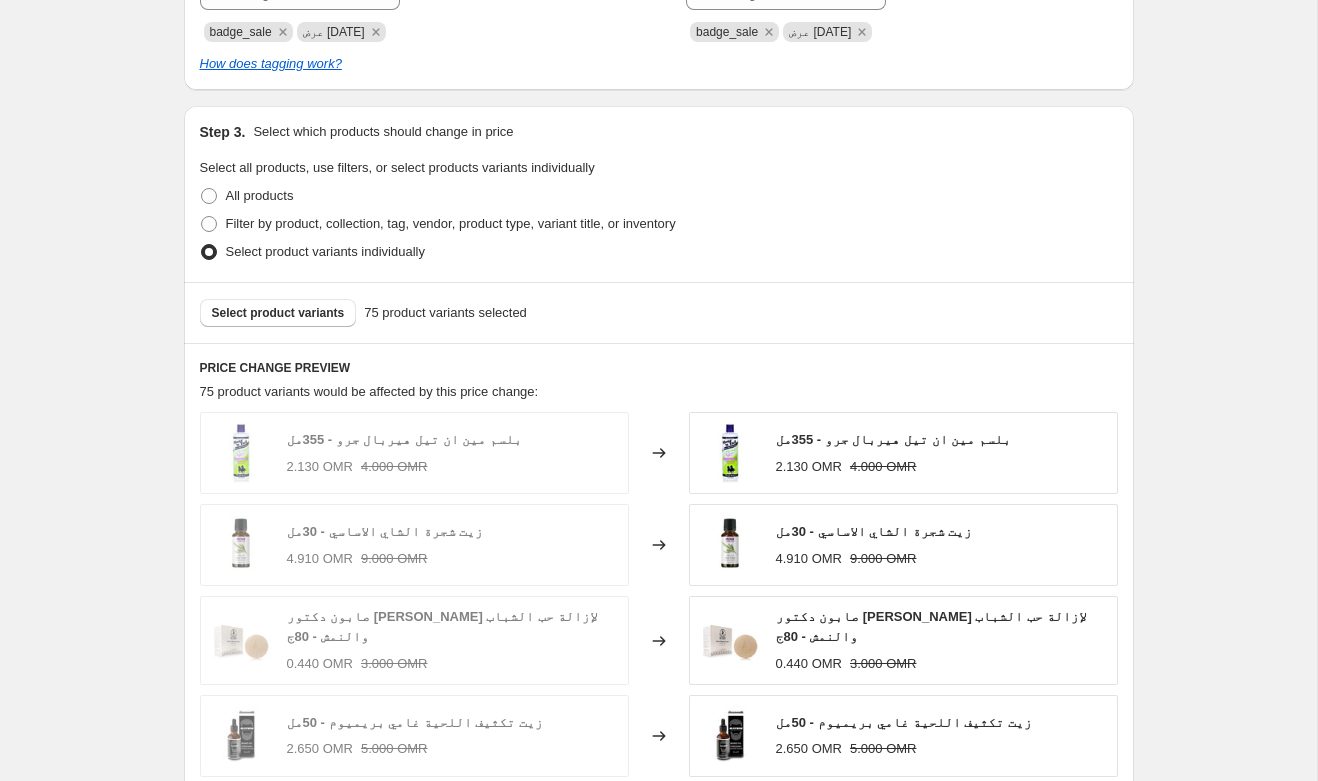 scroll, scrollTop: 1013, scrollLeft: 0, axis: vertical 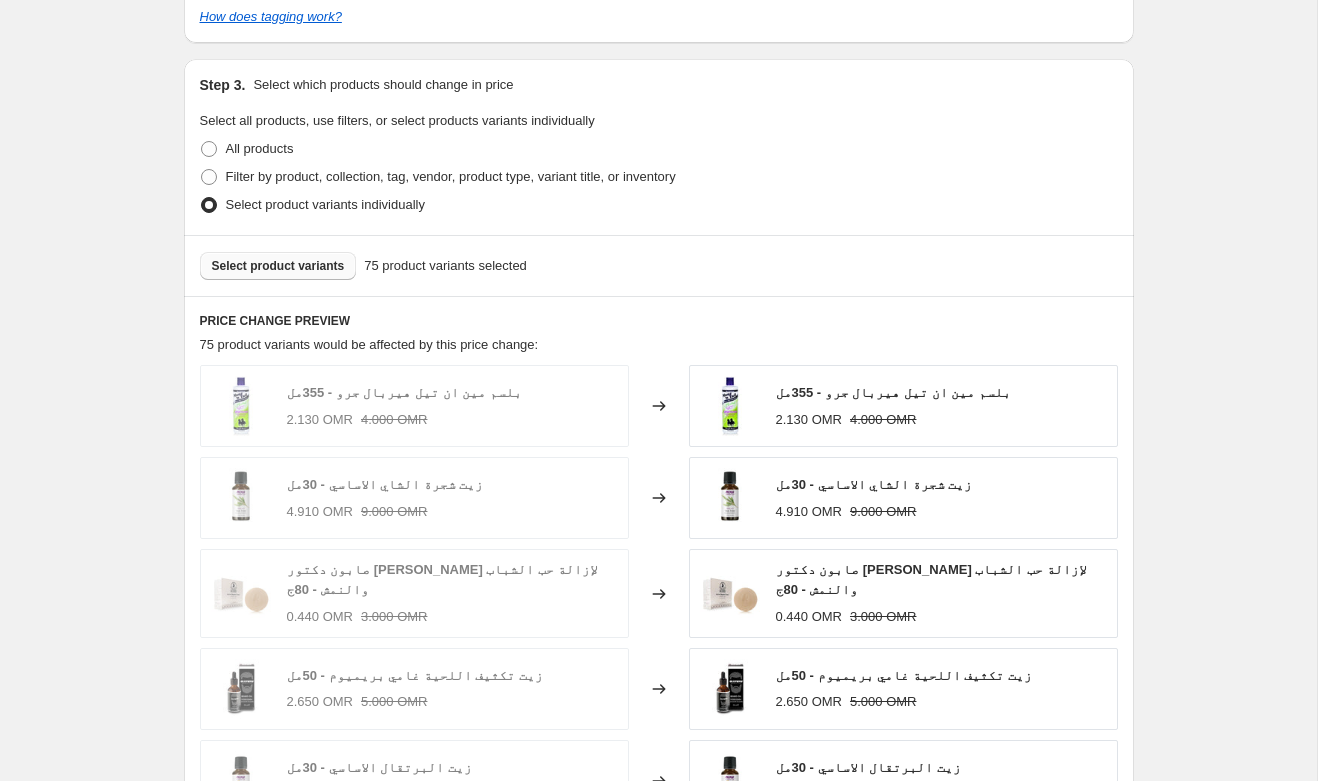 click on "Select product variants" at bounding box center (278, 266) 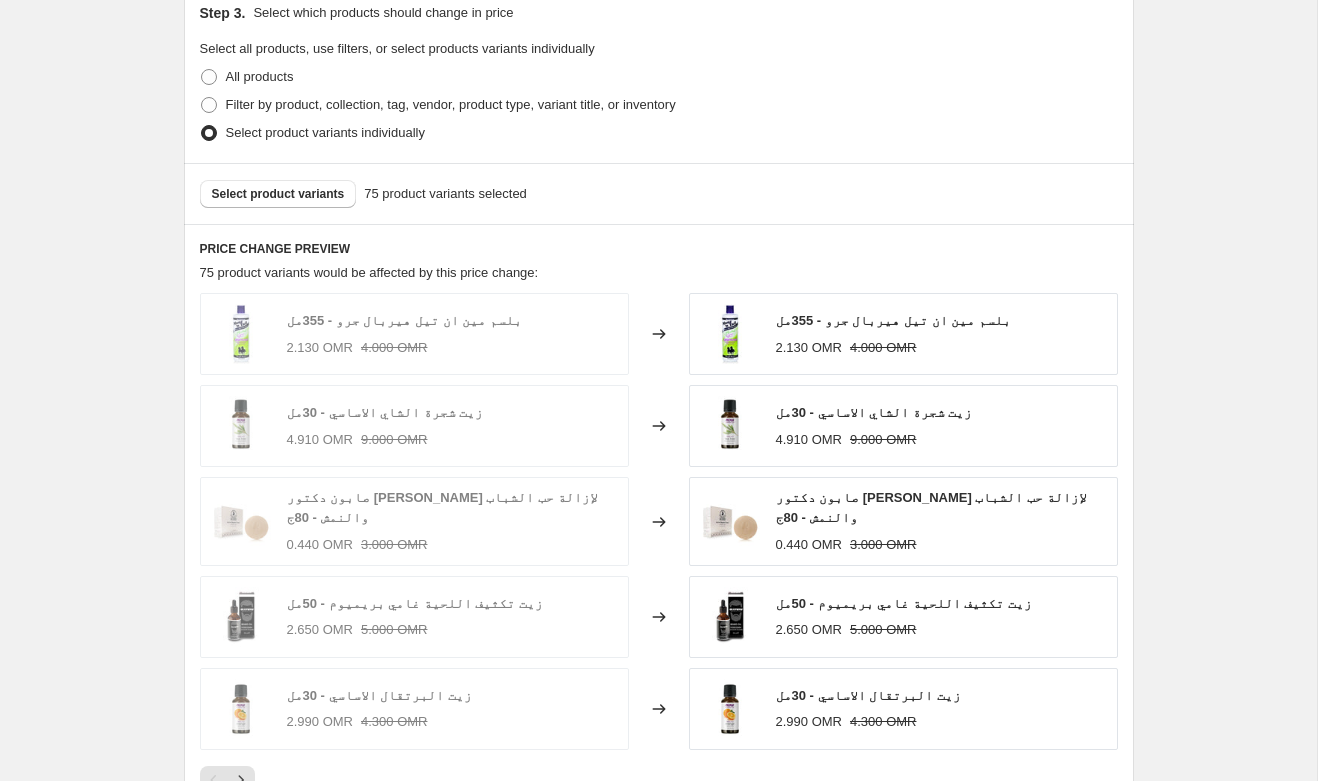 scroll, scrollTop: 901, scrollLeft: 0, axis: vertical 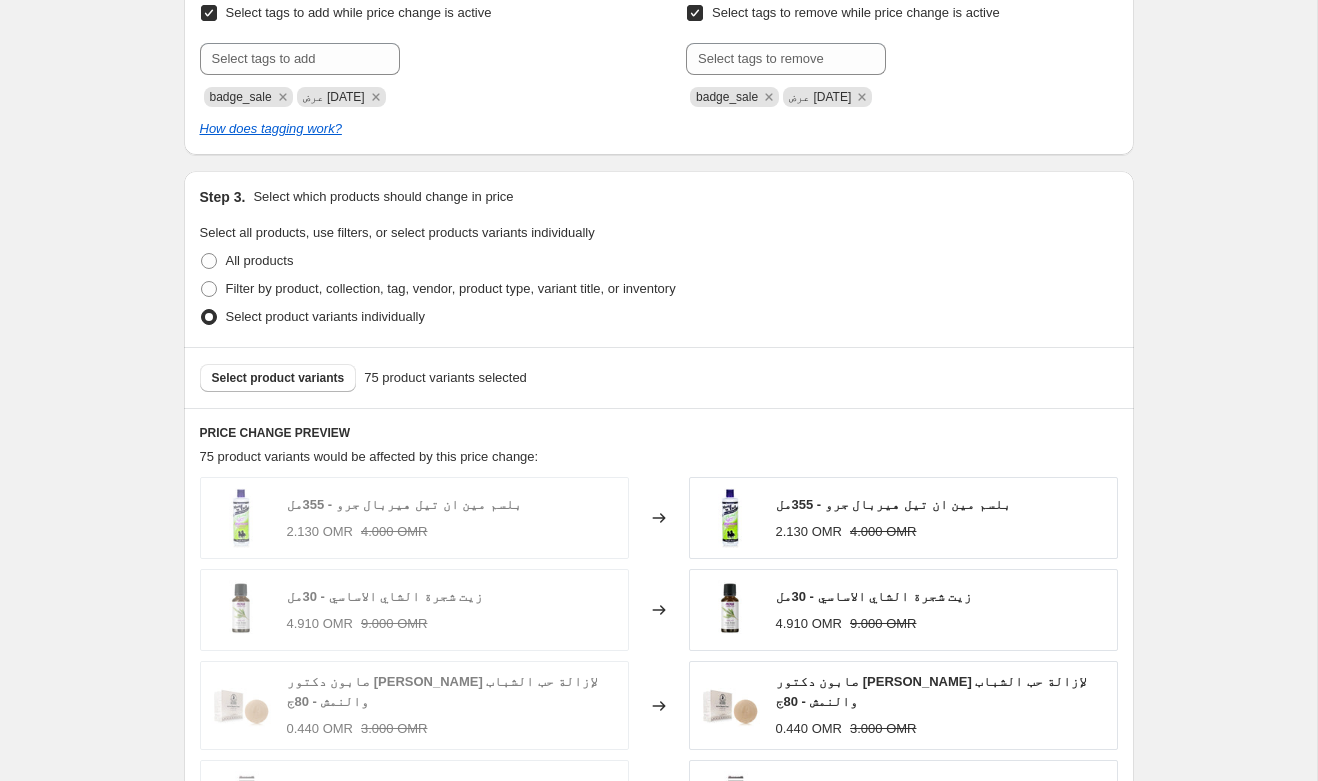 click on "badge_sale" at bounding box center [241, 97] 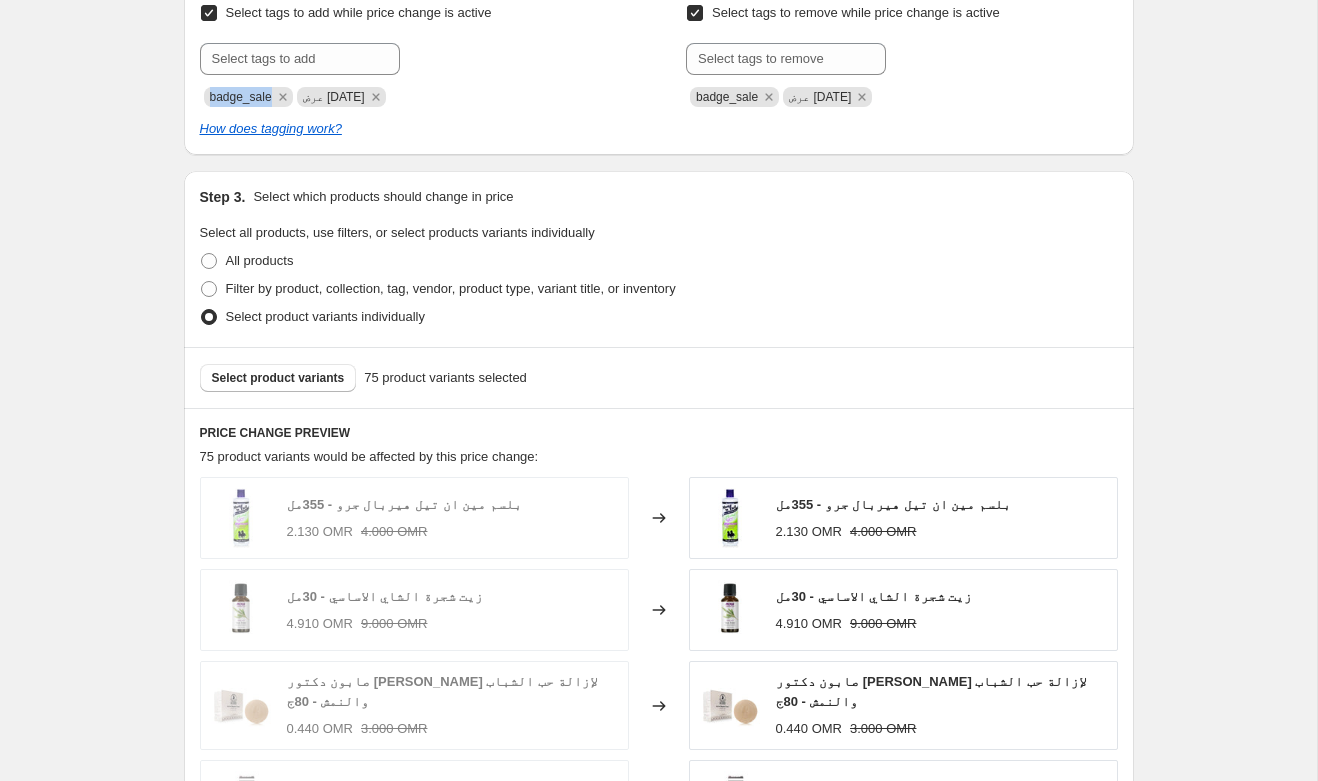 click on "badge_sale" at bounding box center (241, 97) 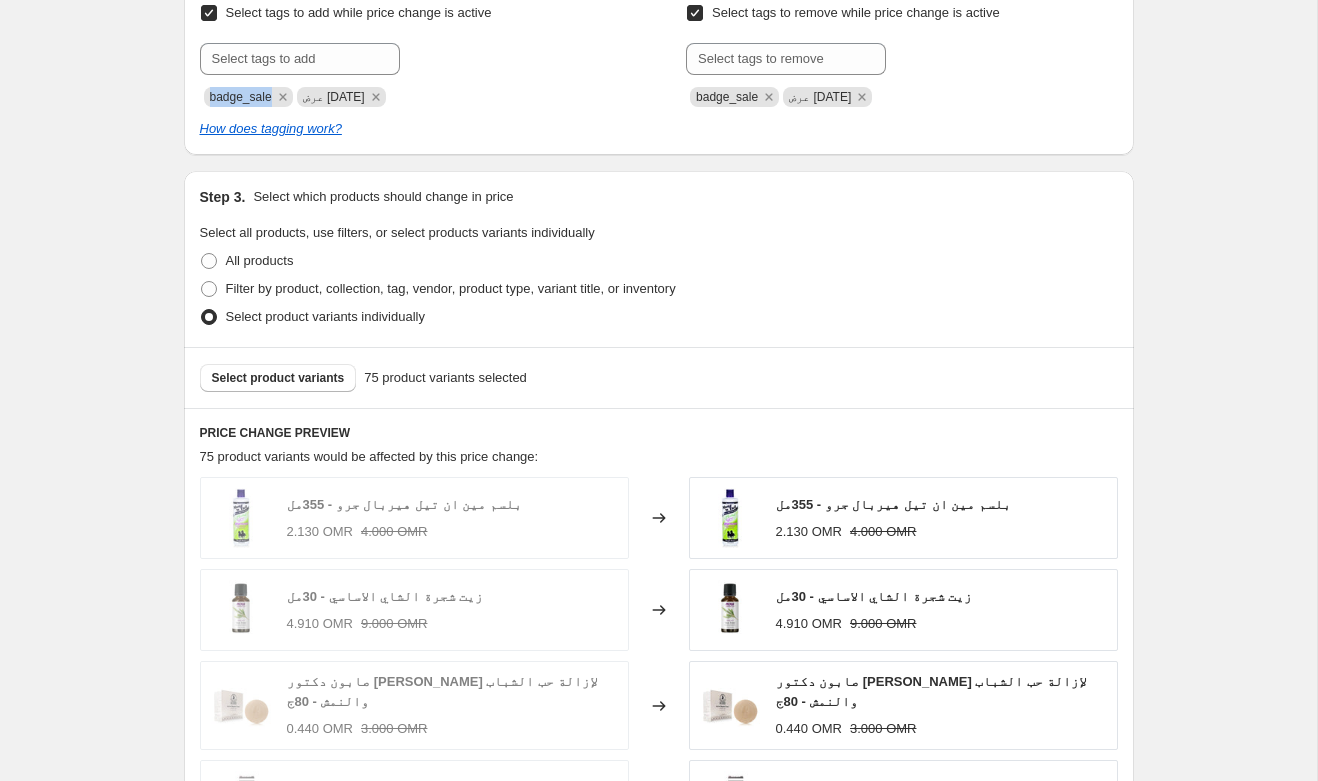 copy on "badge_sale" 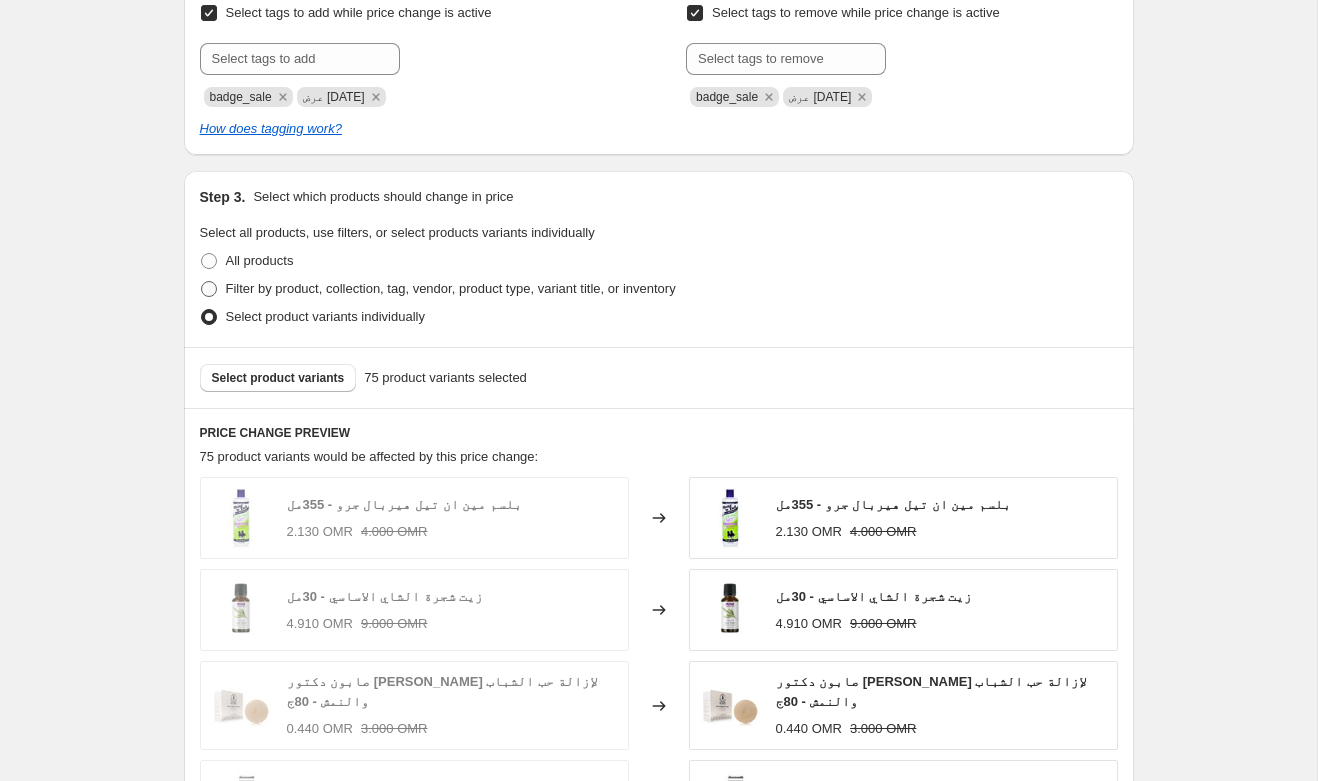 click on "Filter by product, collection, tag, vendor, product type, variant title, or inventory" at bounding box center (451, 288) 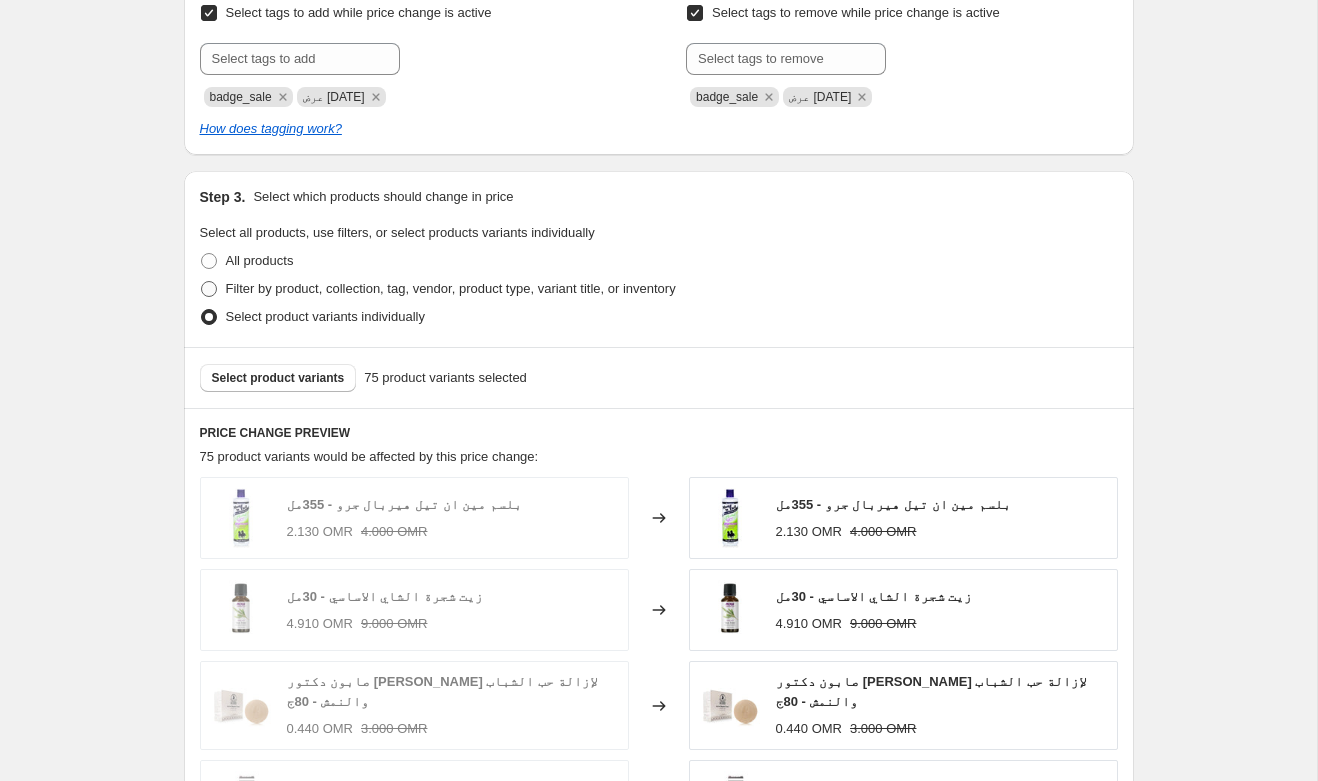 radio on "true" 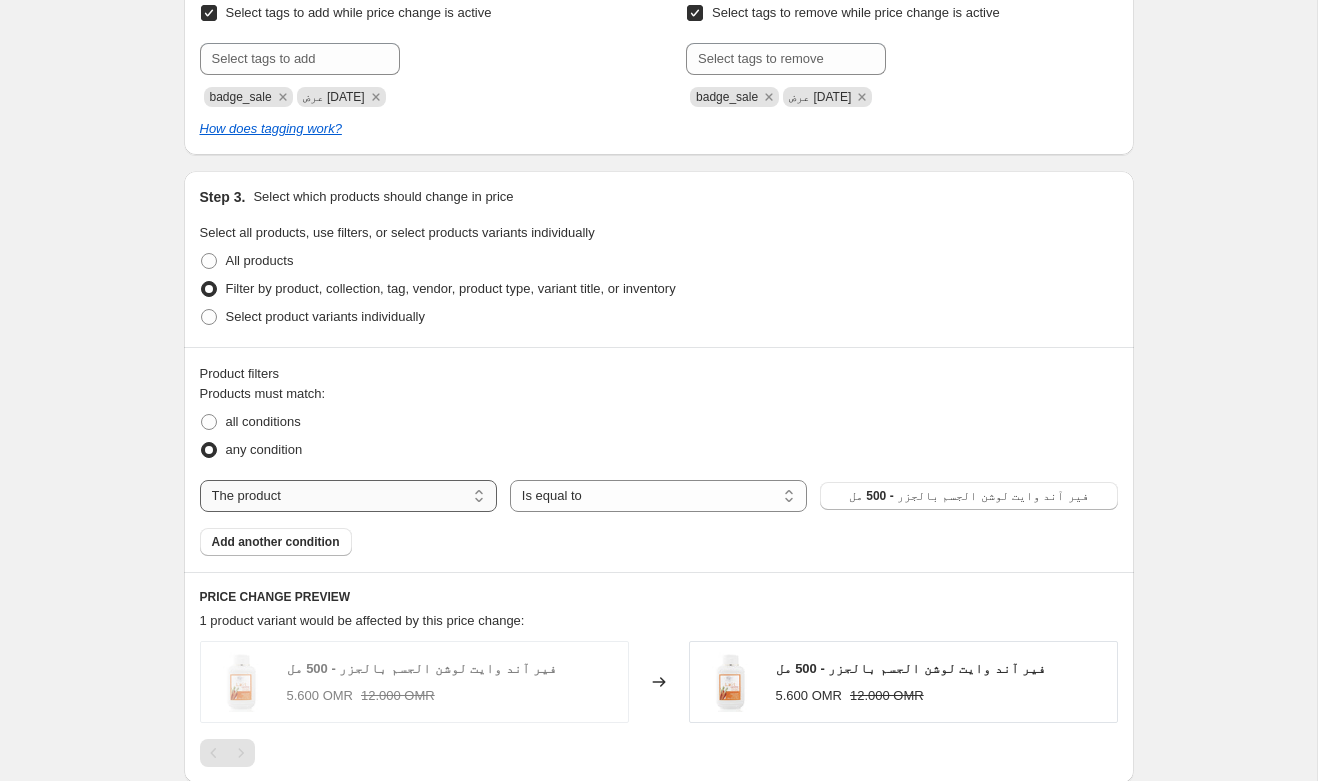 click on "The product The product's collection The product's tag The product's vendor The product's type The product's status The variant's title Inventory quantity" at bounding box center (348, 496) 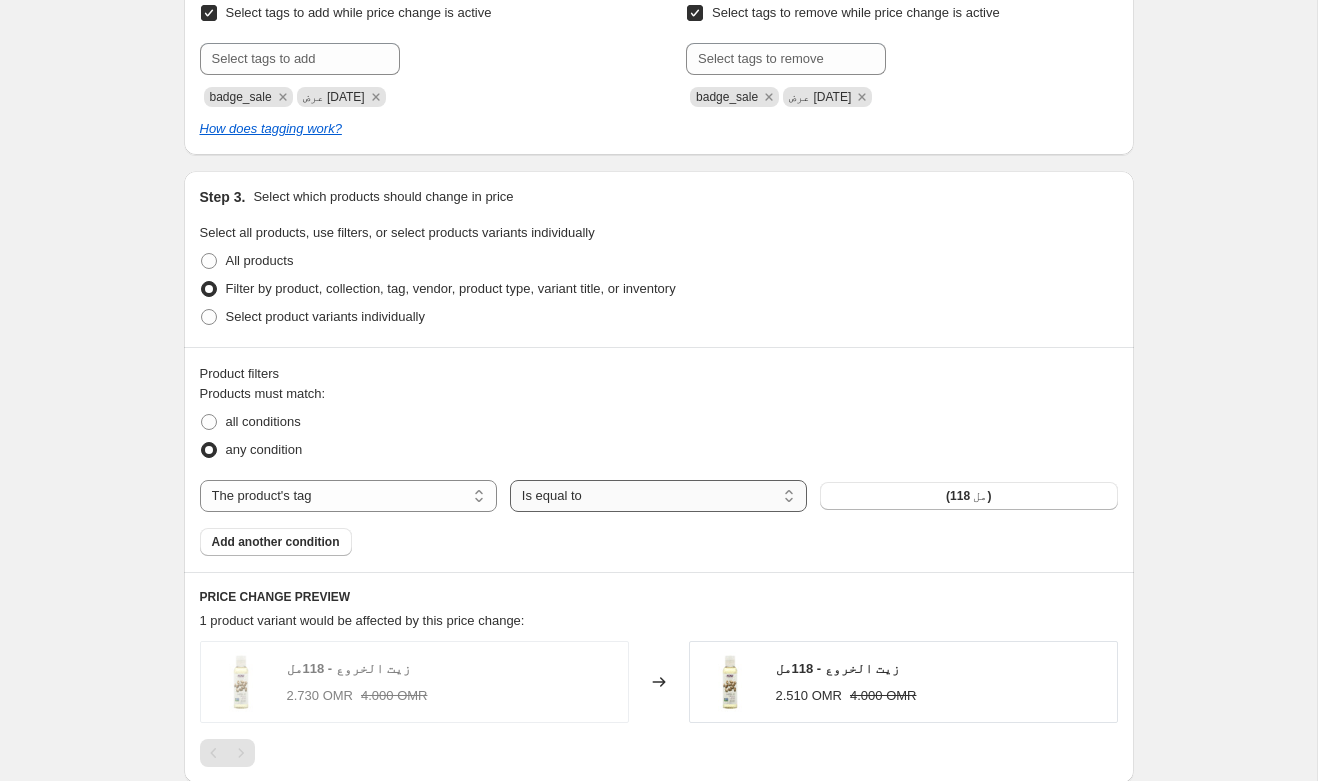 click on "Is equal to Is not equal to" at bounding box center [658, 496] 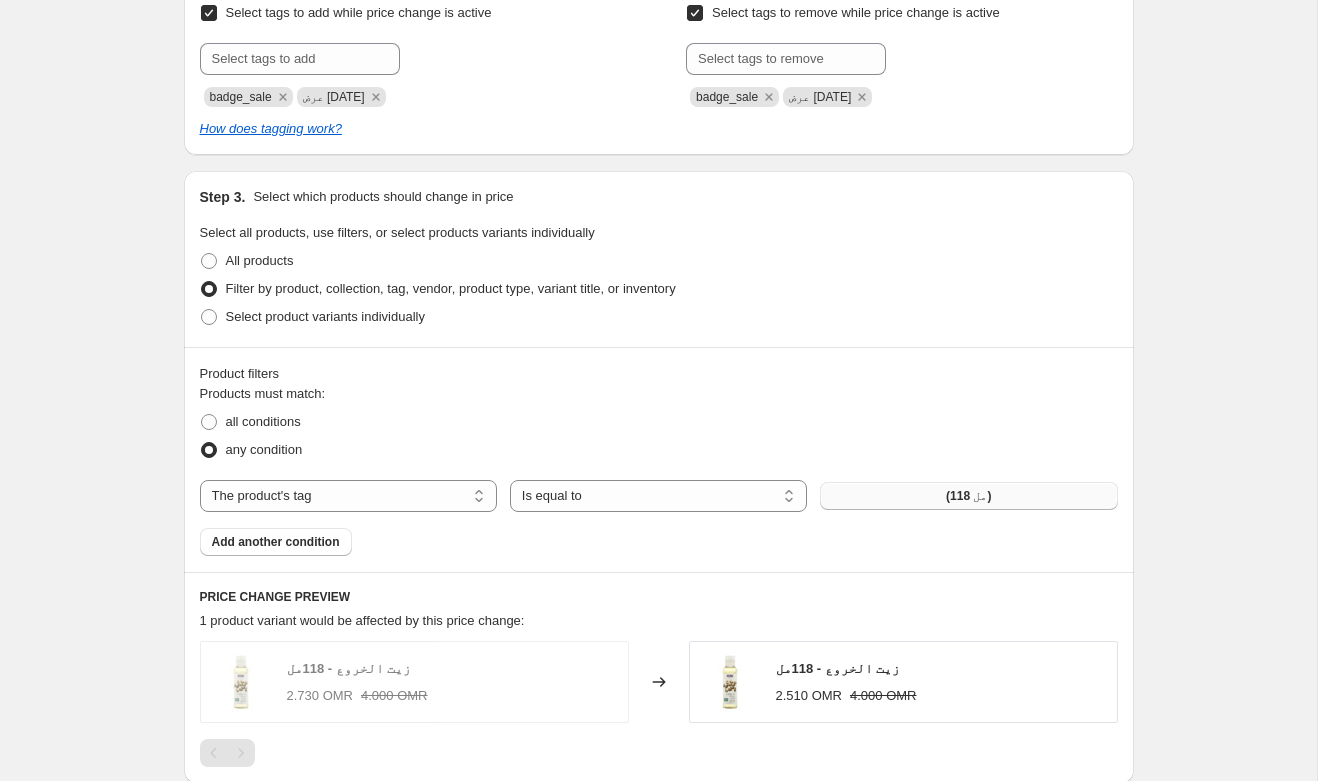 click on "(118 مل)" at bounding box center (968, 496) 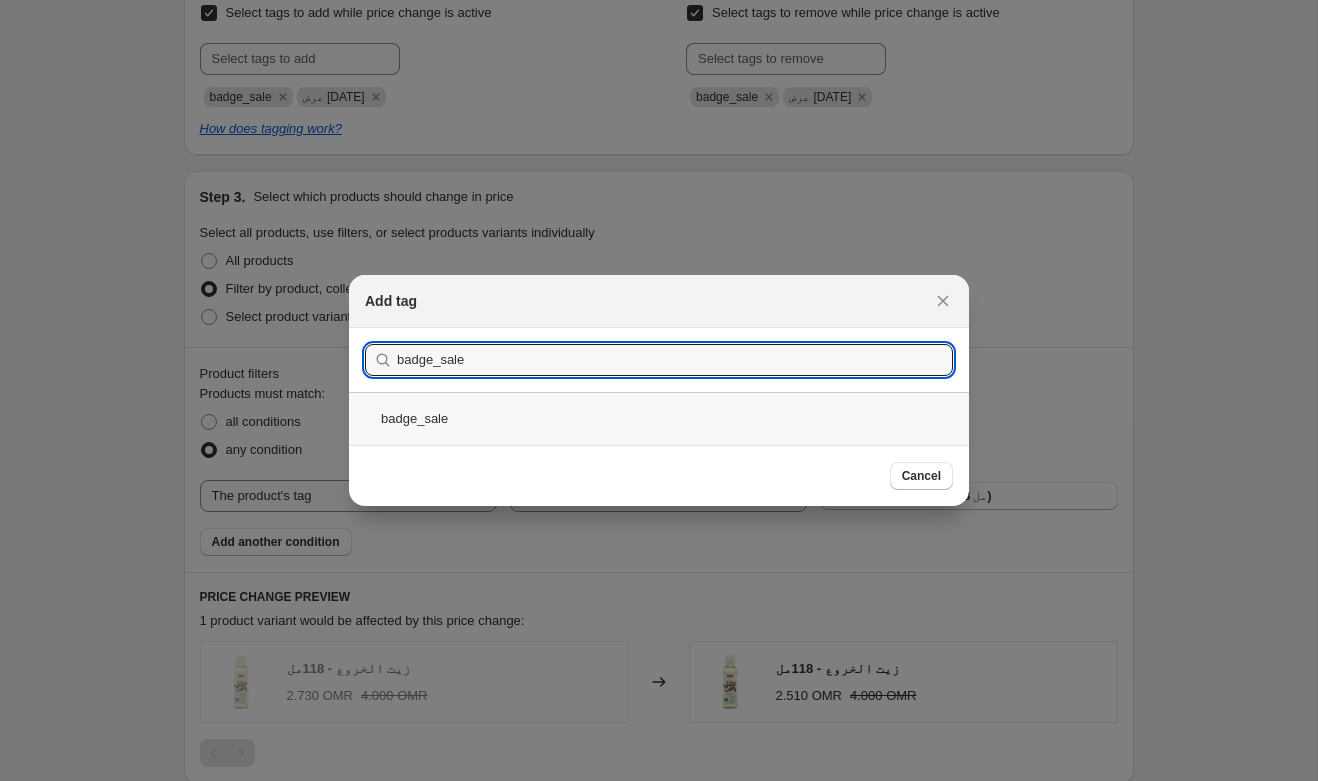 type on "badge_sale" 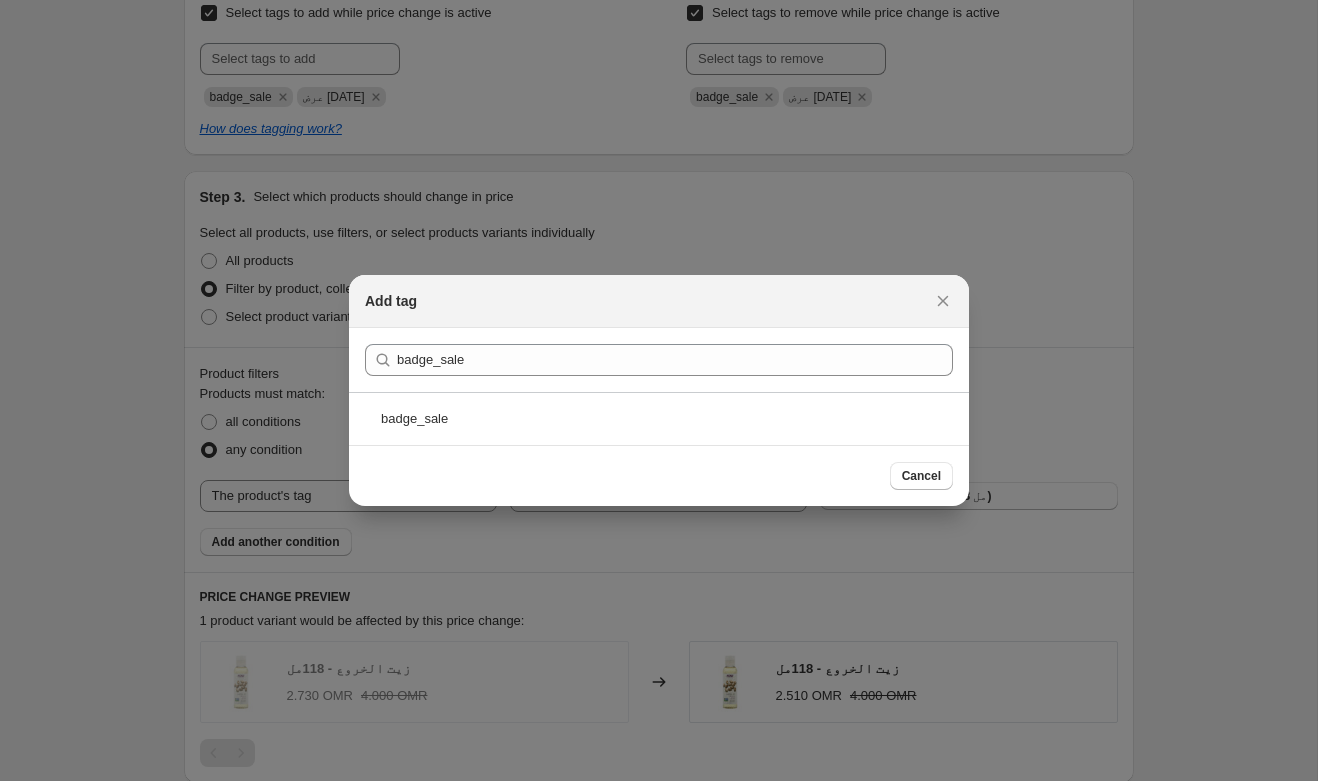 drag, startPoint x: 460, startPoint y: 413, endPoint x: 478, endPoint y: 418, distance: 18.681541 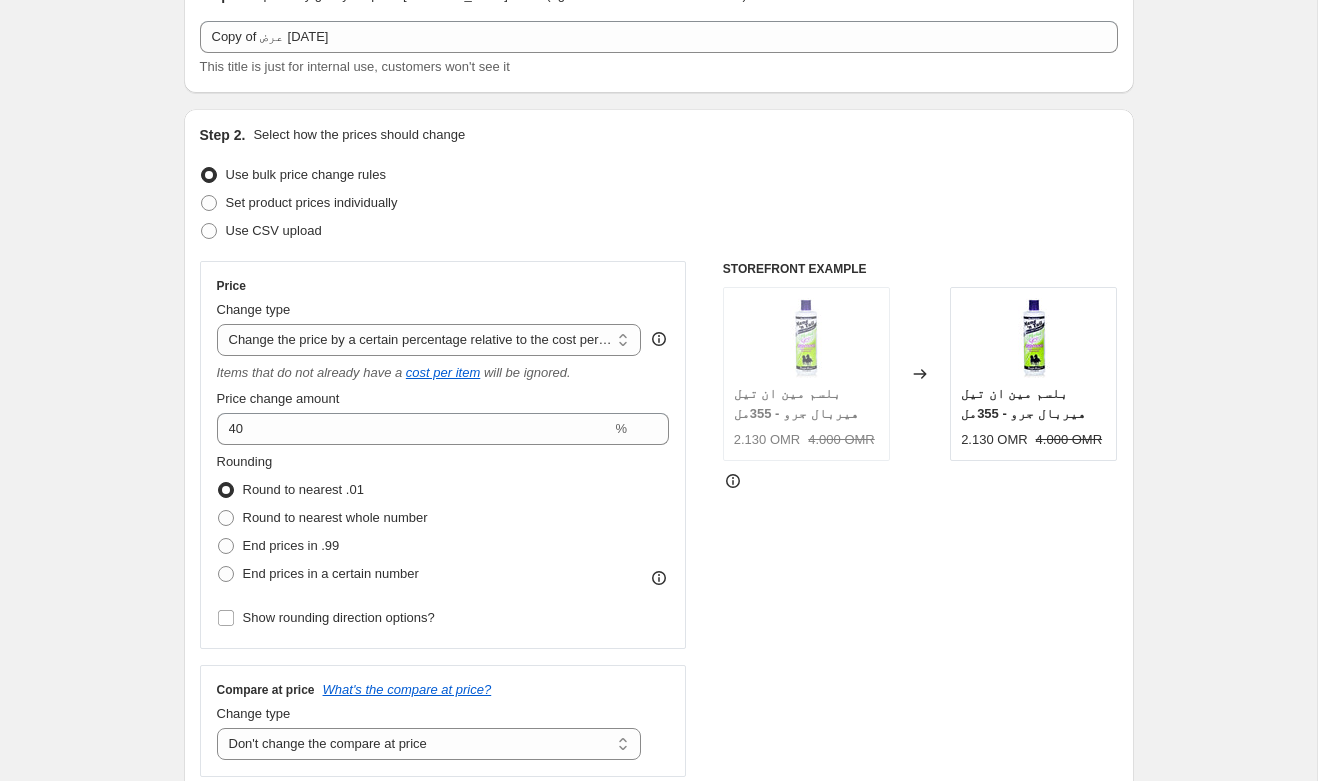 scroll, scrollTop: 0, scrollLeft: 0, axis: both 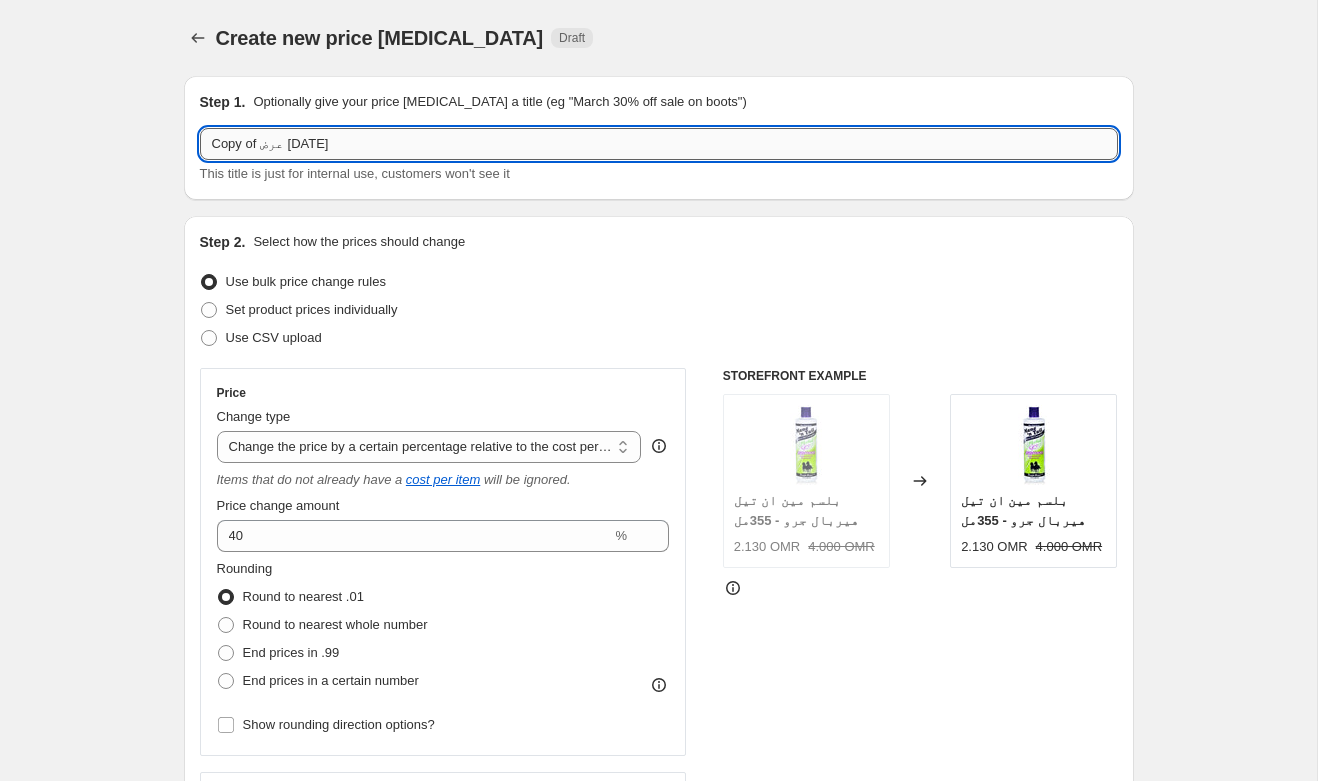 drag, startPoint x: 268, startPoint y: 146, endPoint x: 294, endPoint y: 146, distance: 26 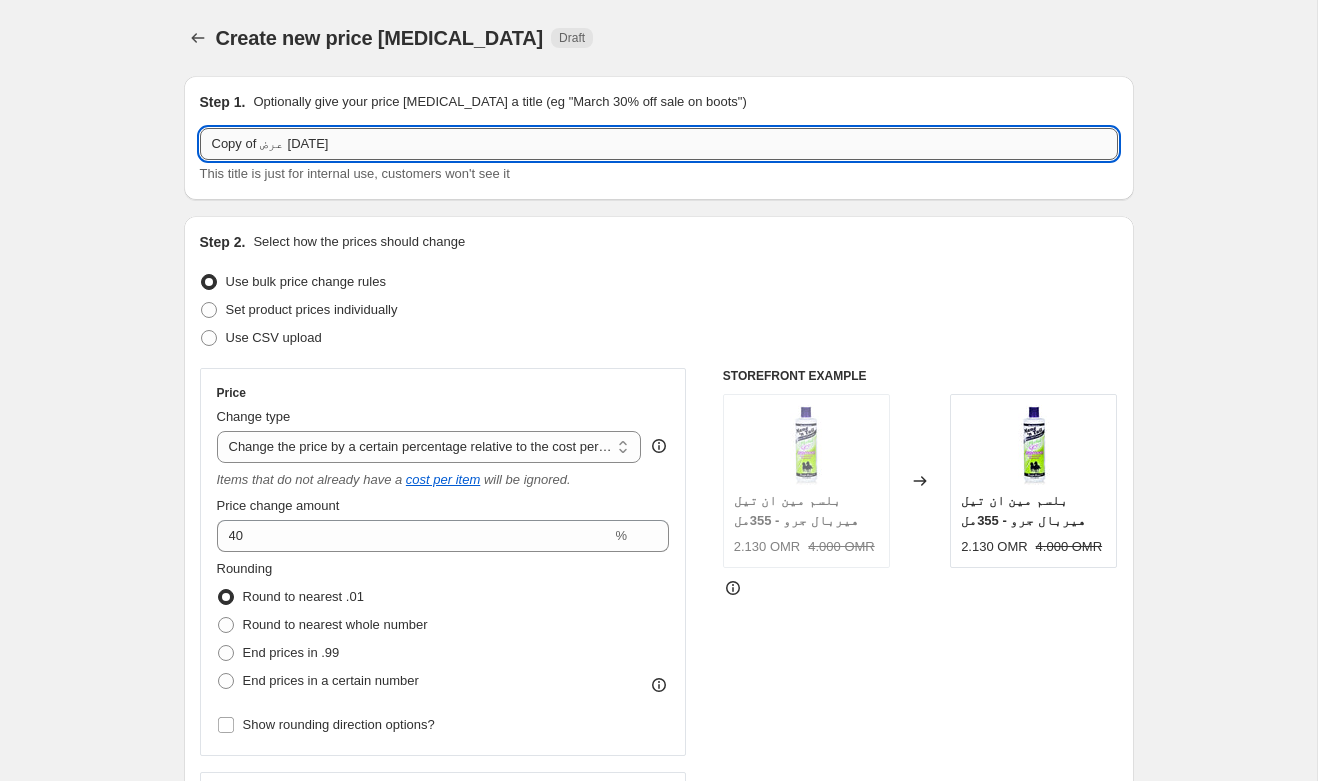 click on "Copy of عرض [DATE]" at bounding box center (659, 144) 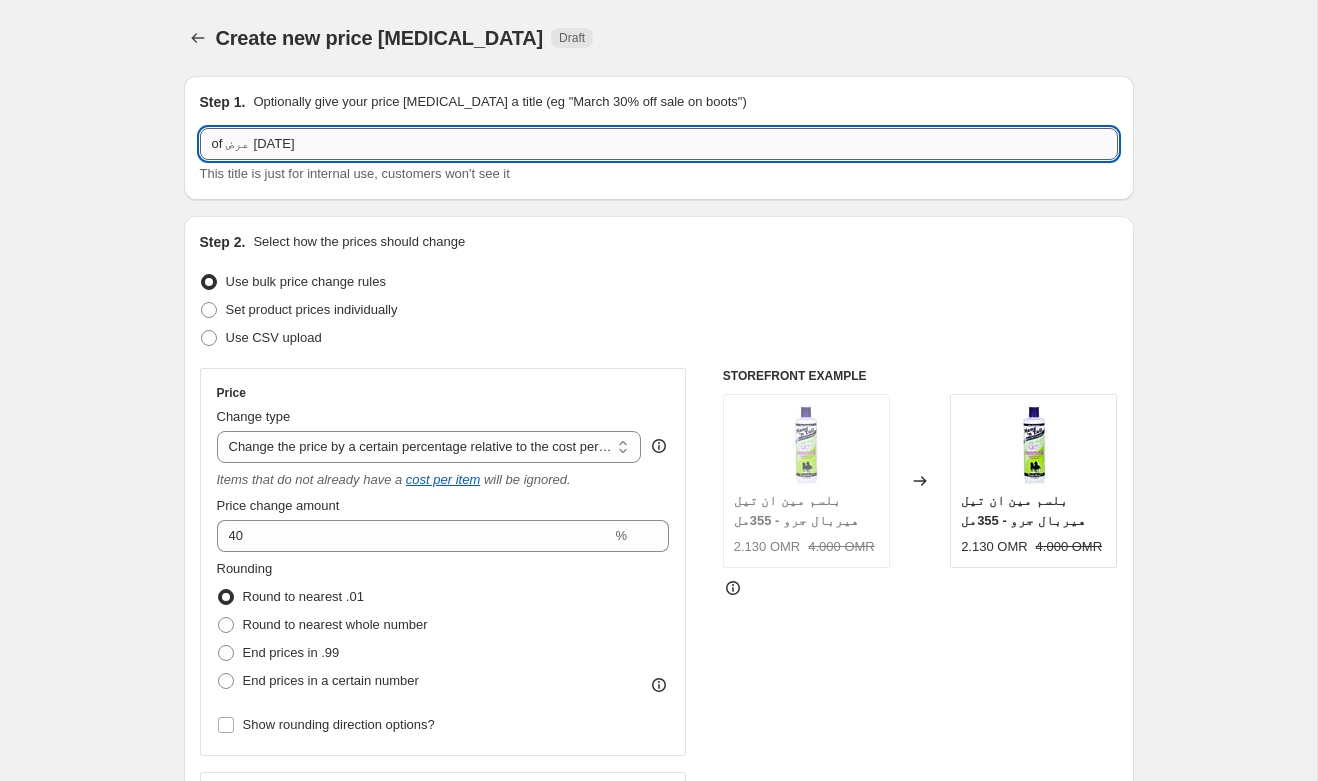 drag, startPoint x: 226, startPoint y: 142, endPoint x: 209, endPoint y: 144, distance: 17.117243 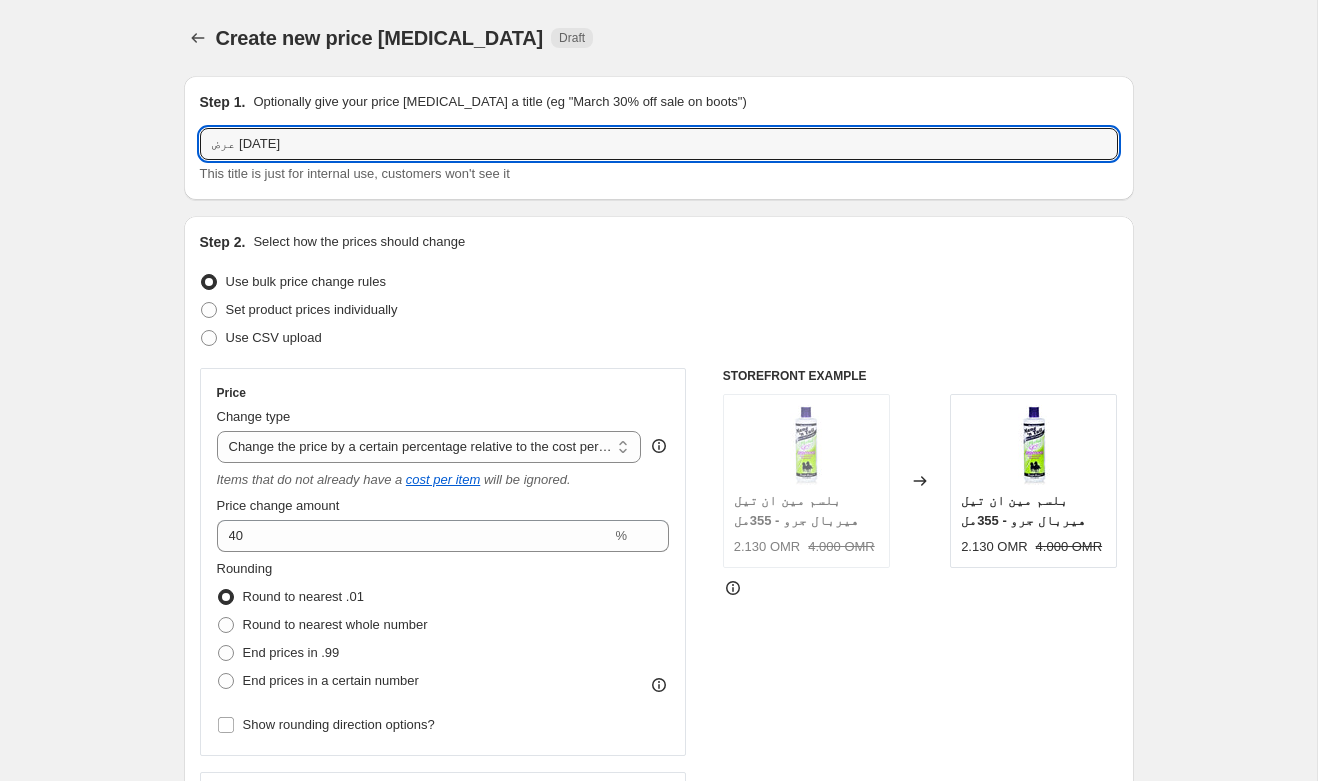 type on "عرض [DATE]" 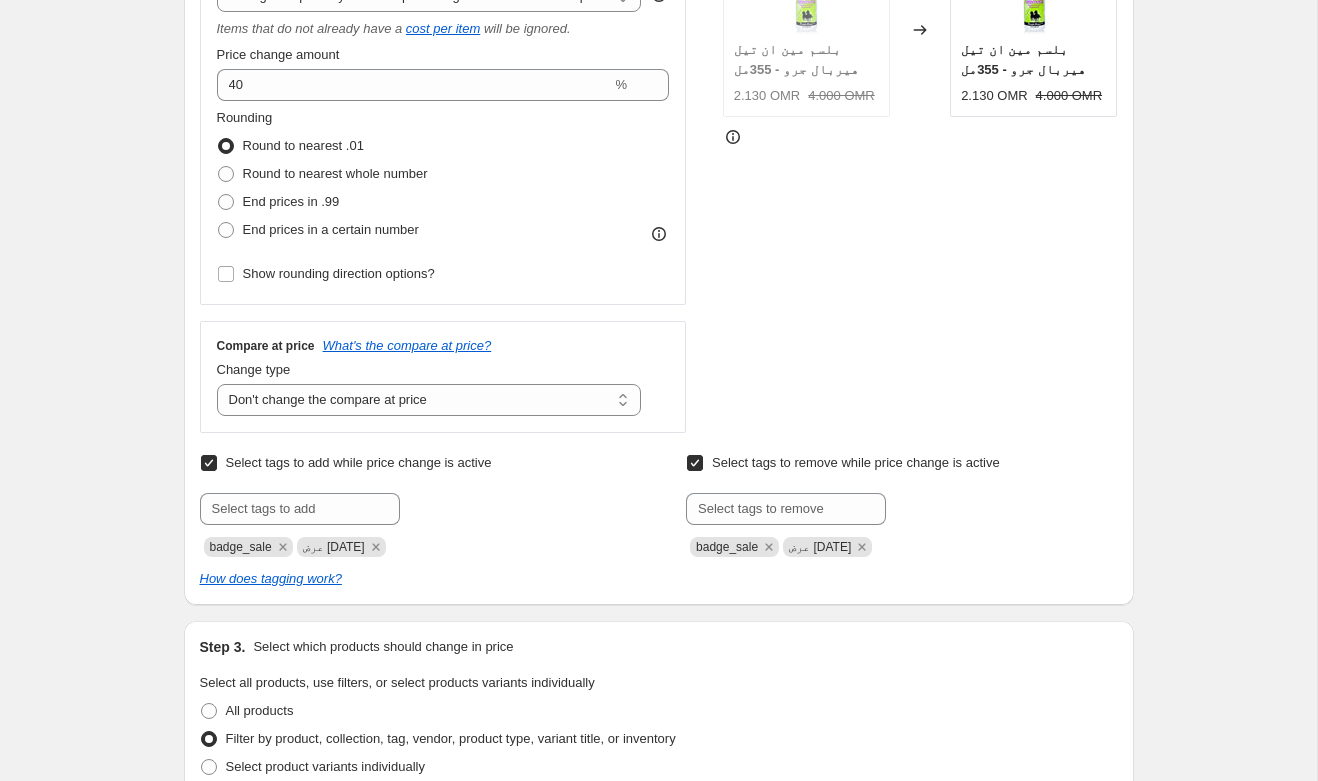 scroll, scrollTop: 693, scrollLeft: 0, axis: vertical 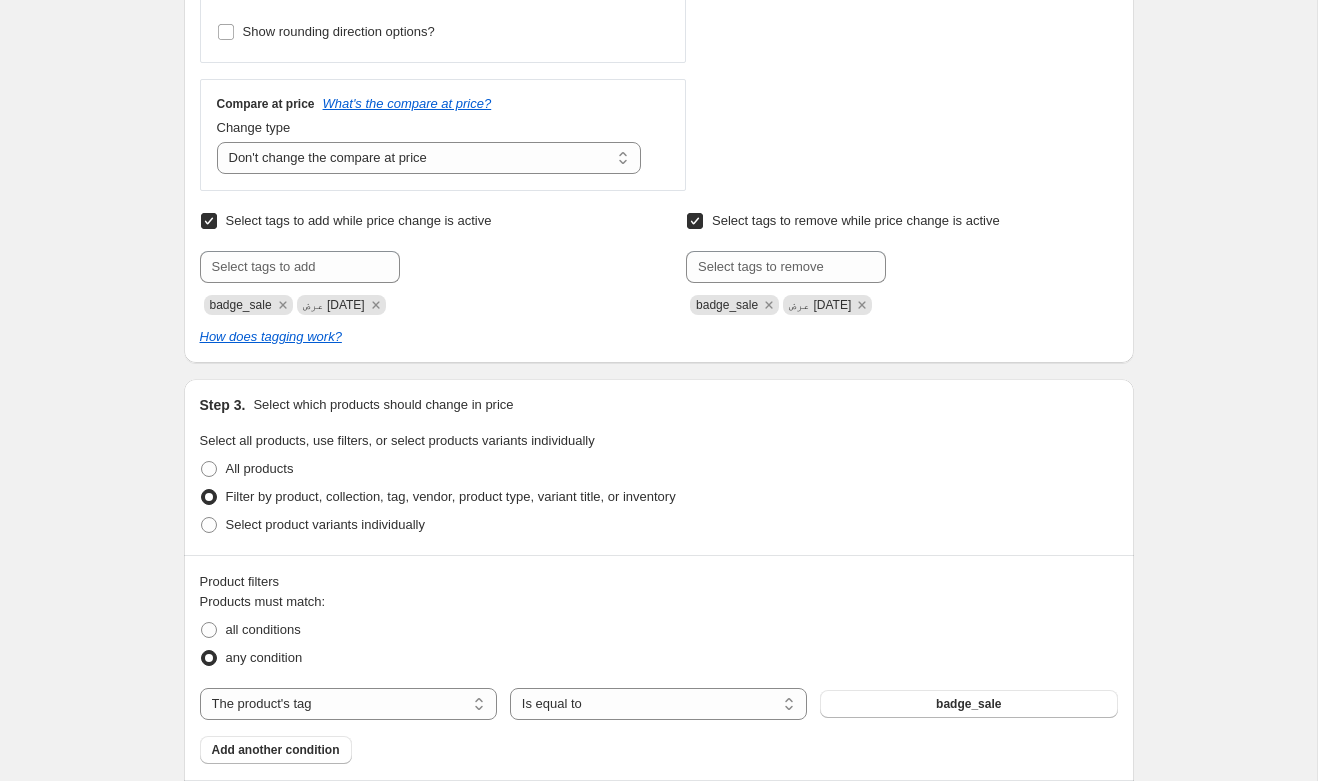 click on "badge_sale" at bounding box center (241, 305) 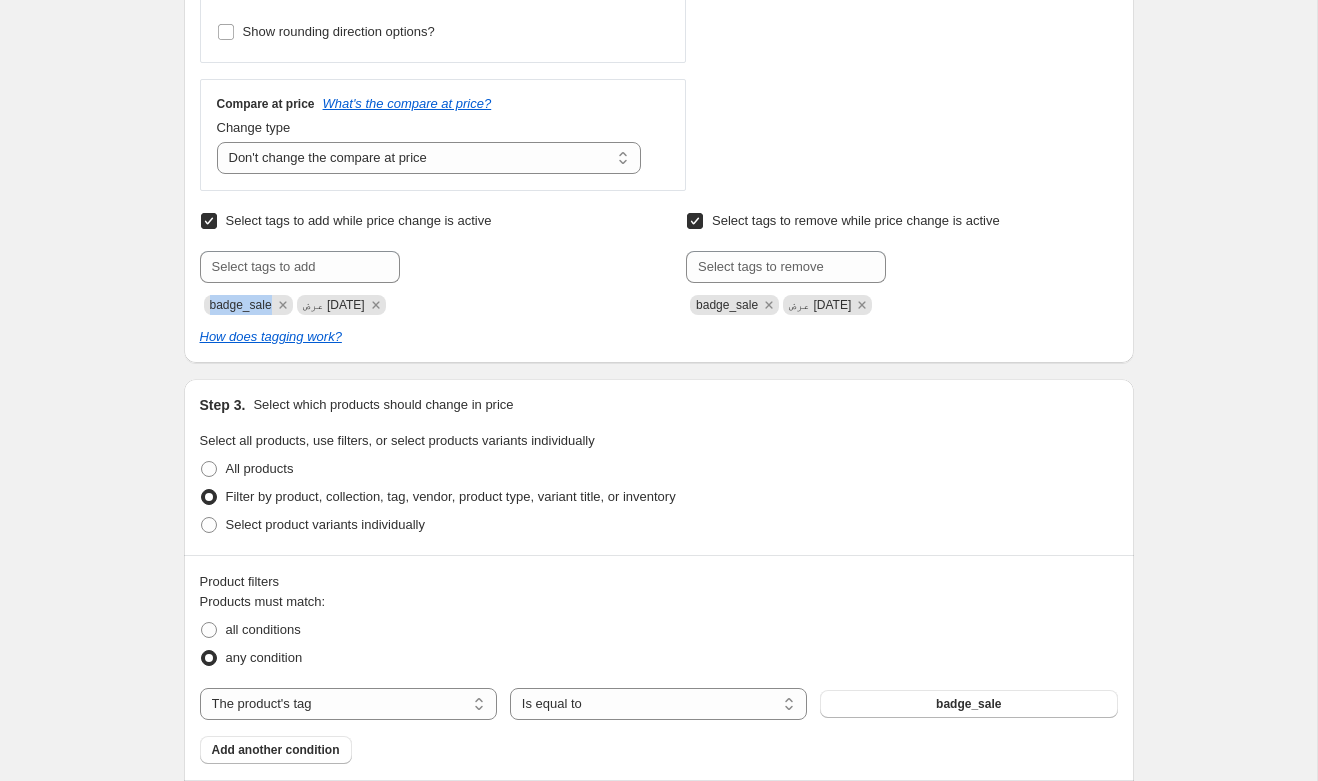 click on "badge_sale" at bounding box center (241, 305) 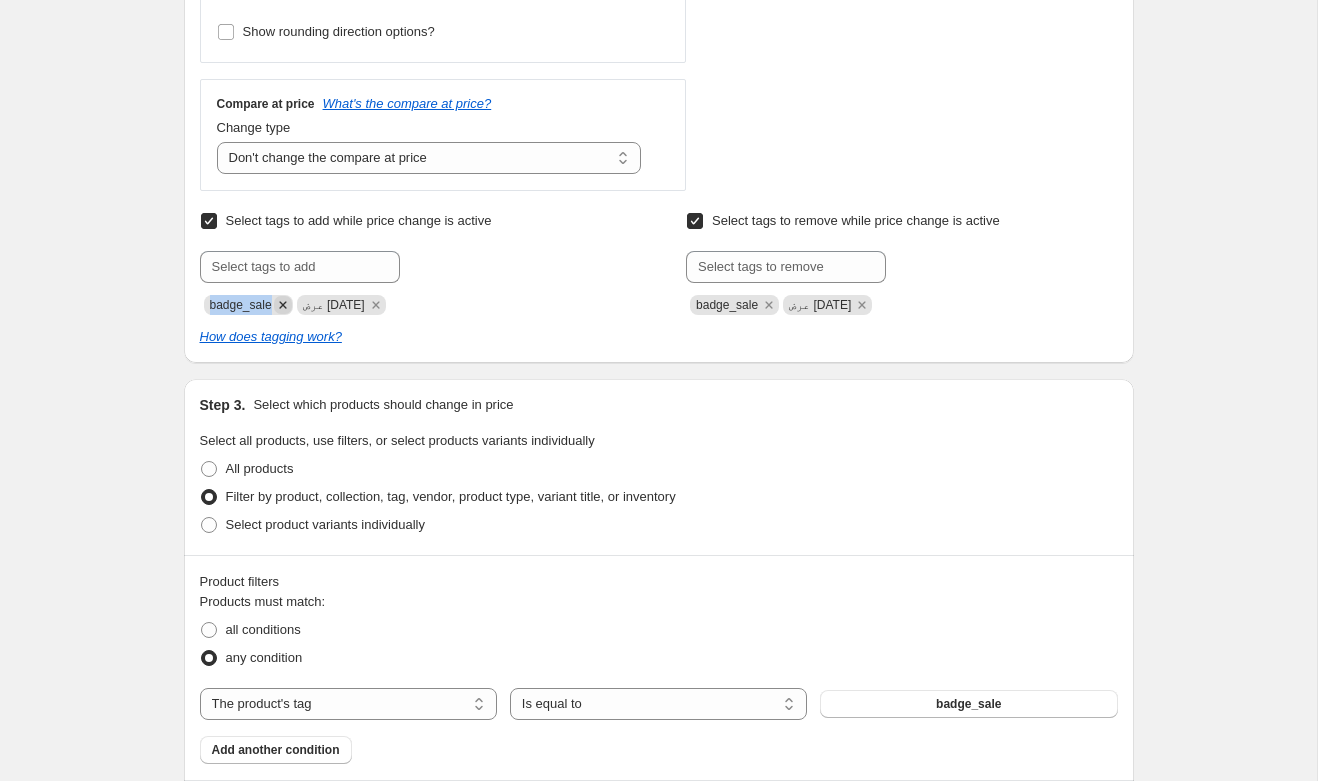 click 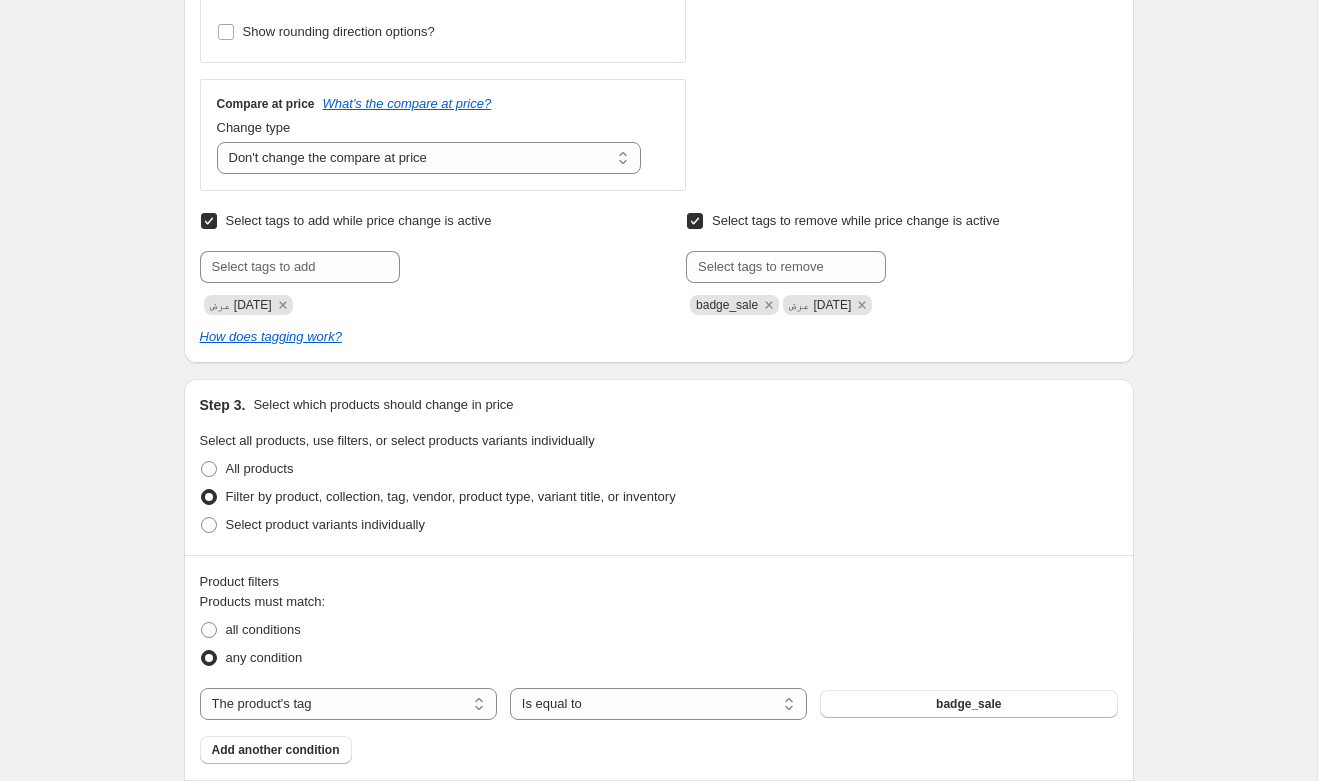 drag, startPoint x: 766, startPoint y: 305, endPoint x: 760, endPoint y: 353, distance: 48.373547 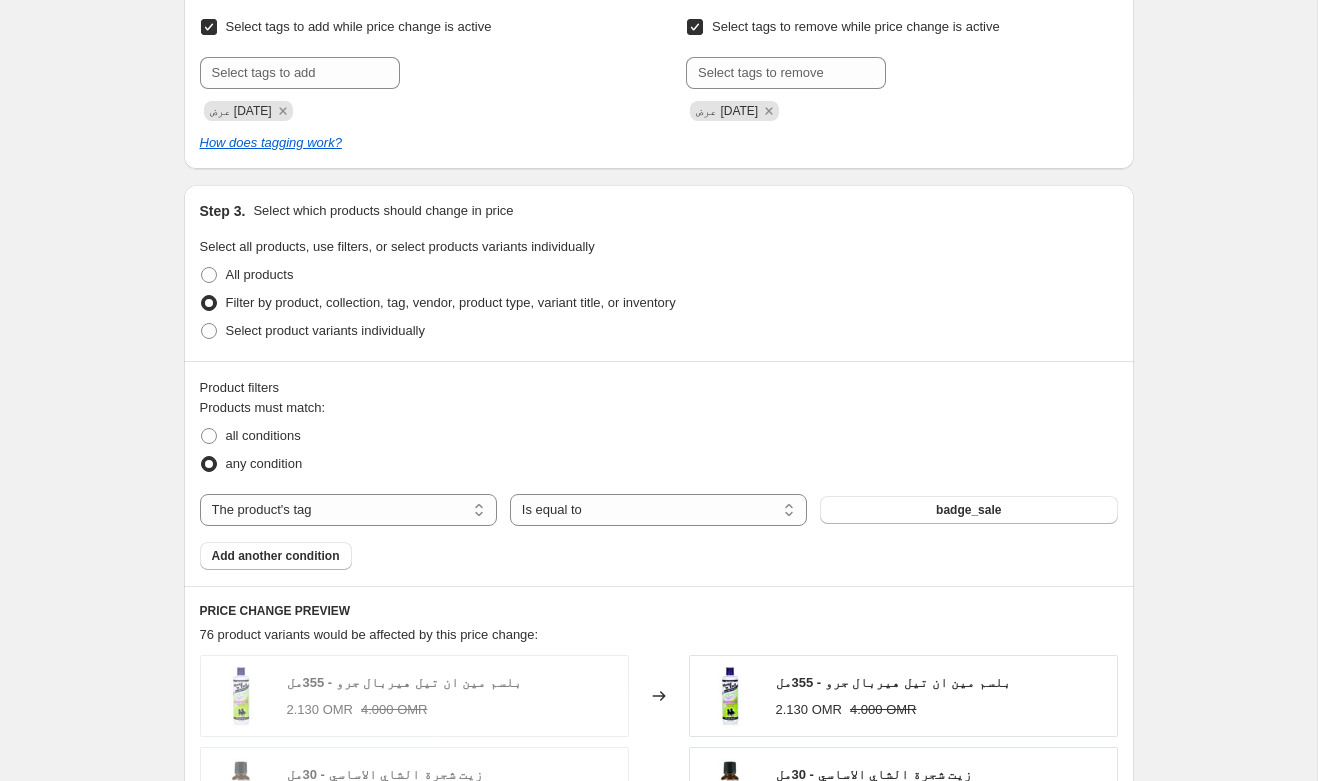 scroll, scrollTop: 894, scrollLeft: 0, axis: vertical 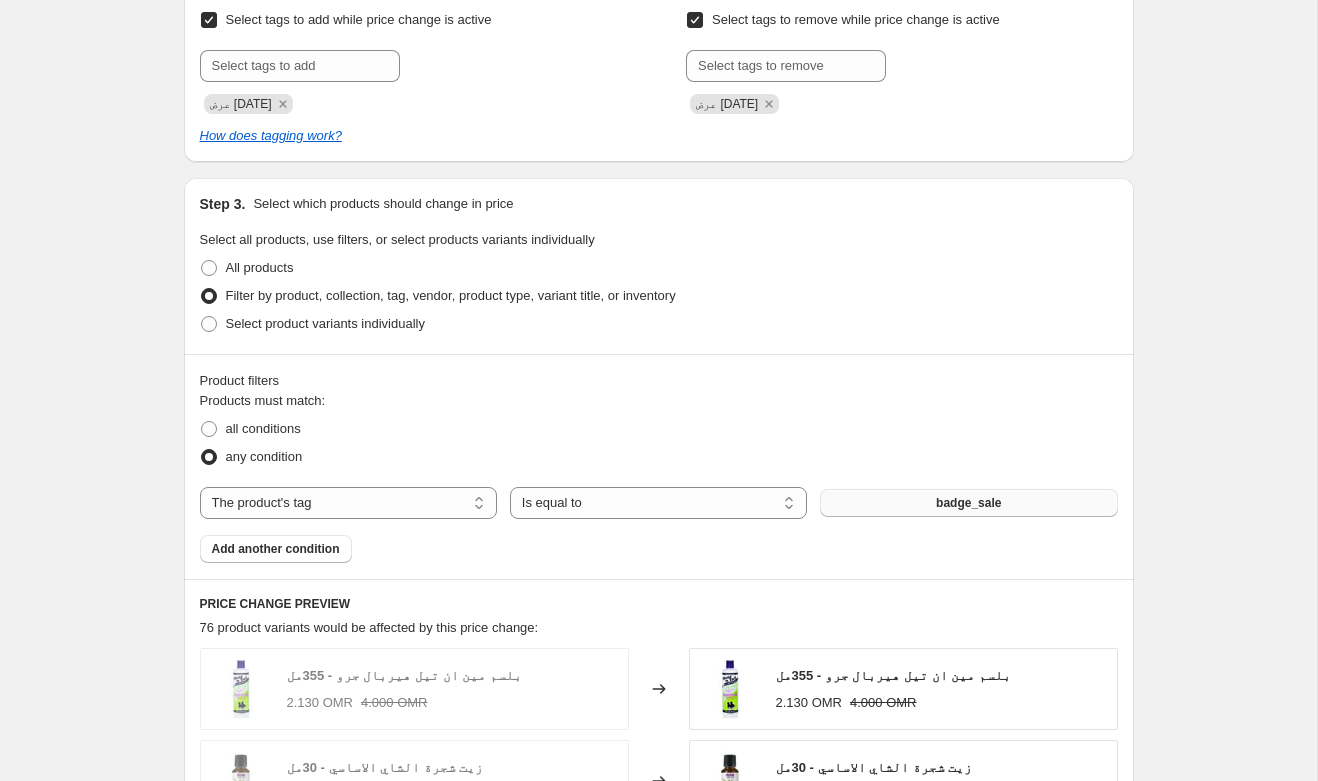 click on "badge_sale" at bounding box center (968, 503) 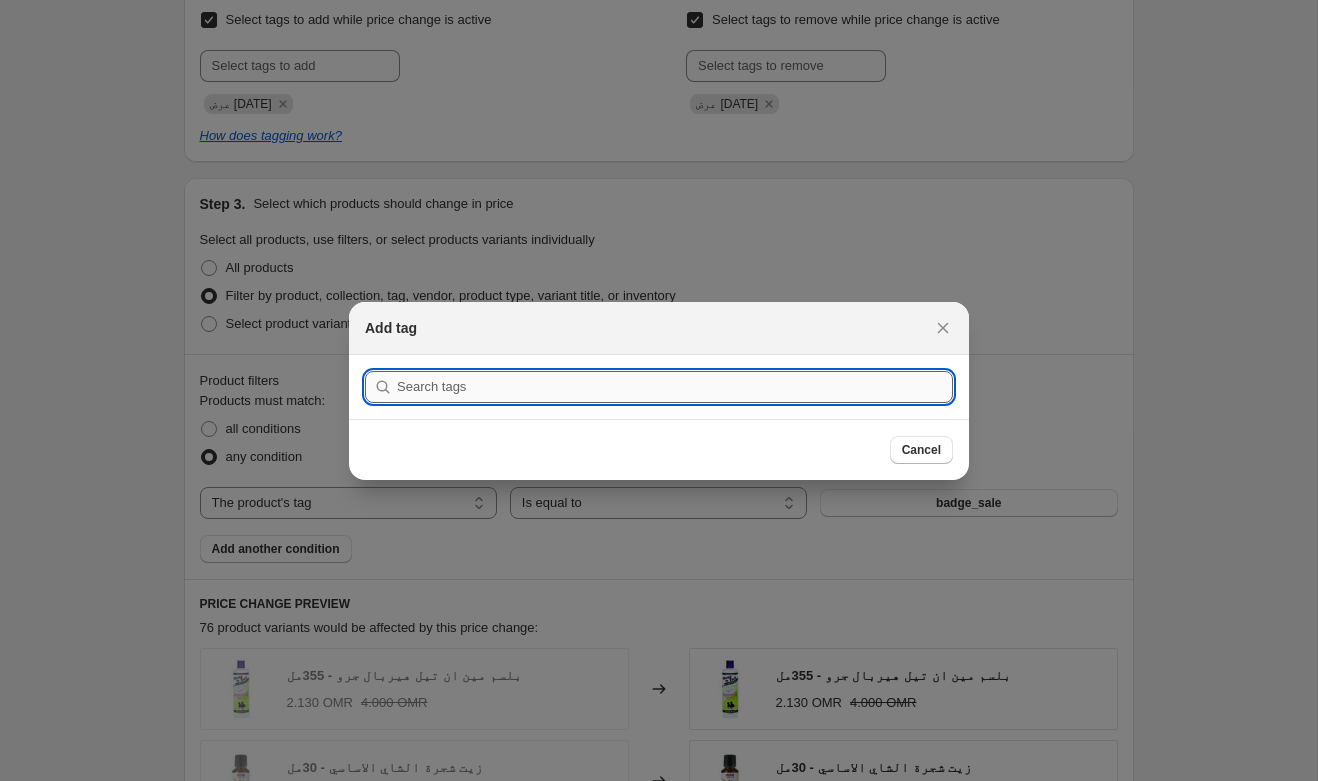 click at bounding box center [675, 387] 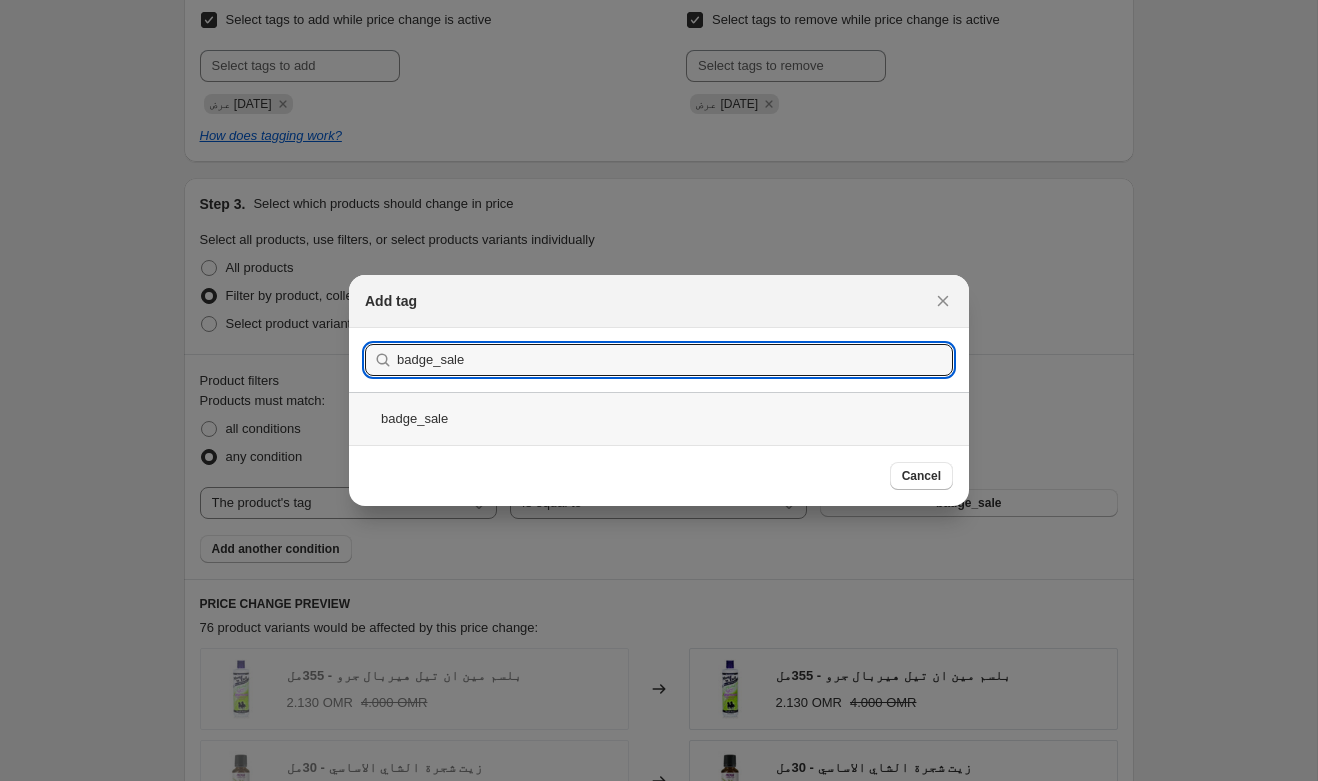 type on "badge_sale" 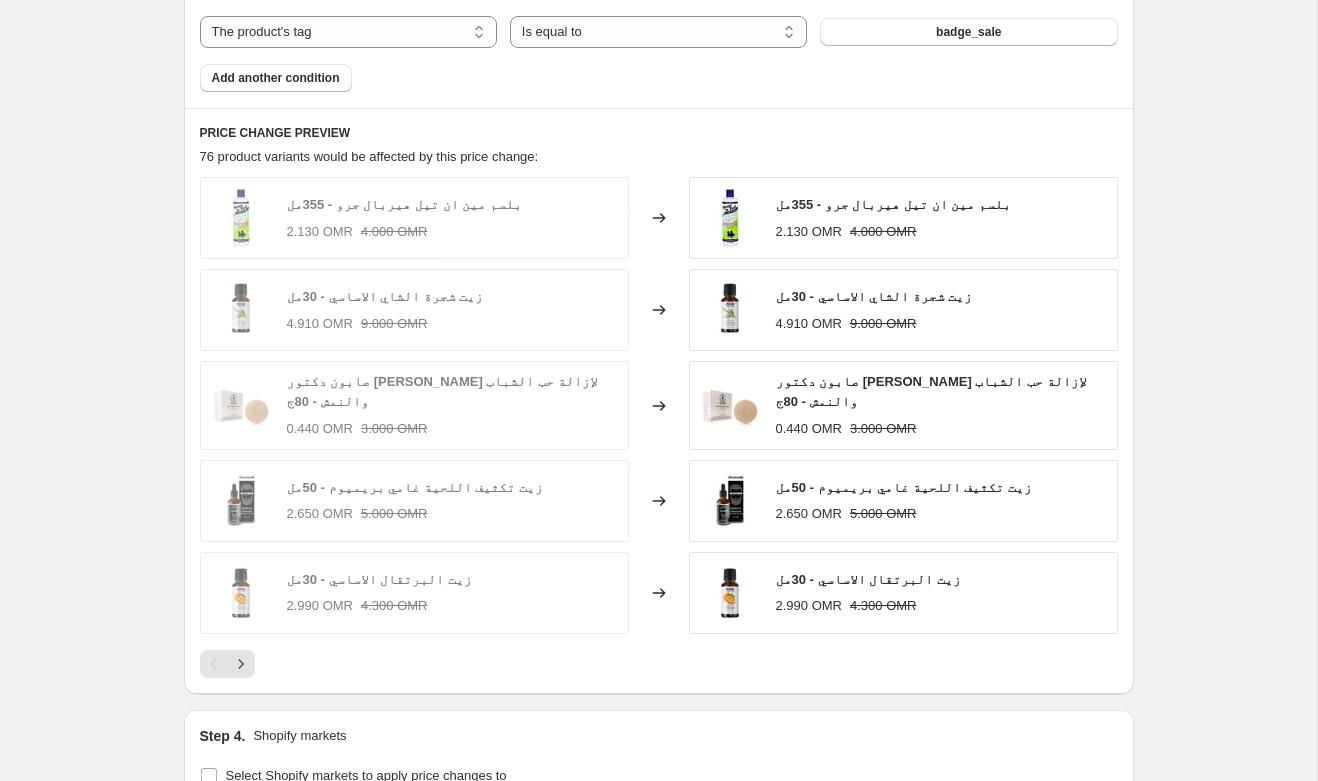 scroll, scrollTop: 1425, scrollLeft: 0, axis: vertical 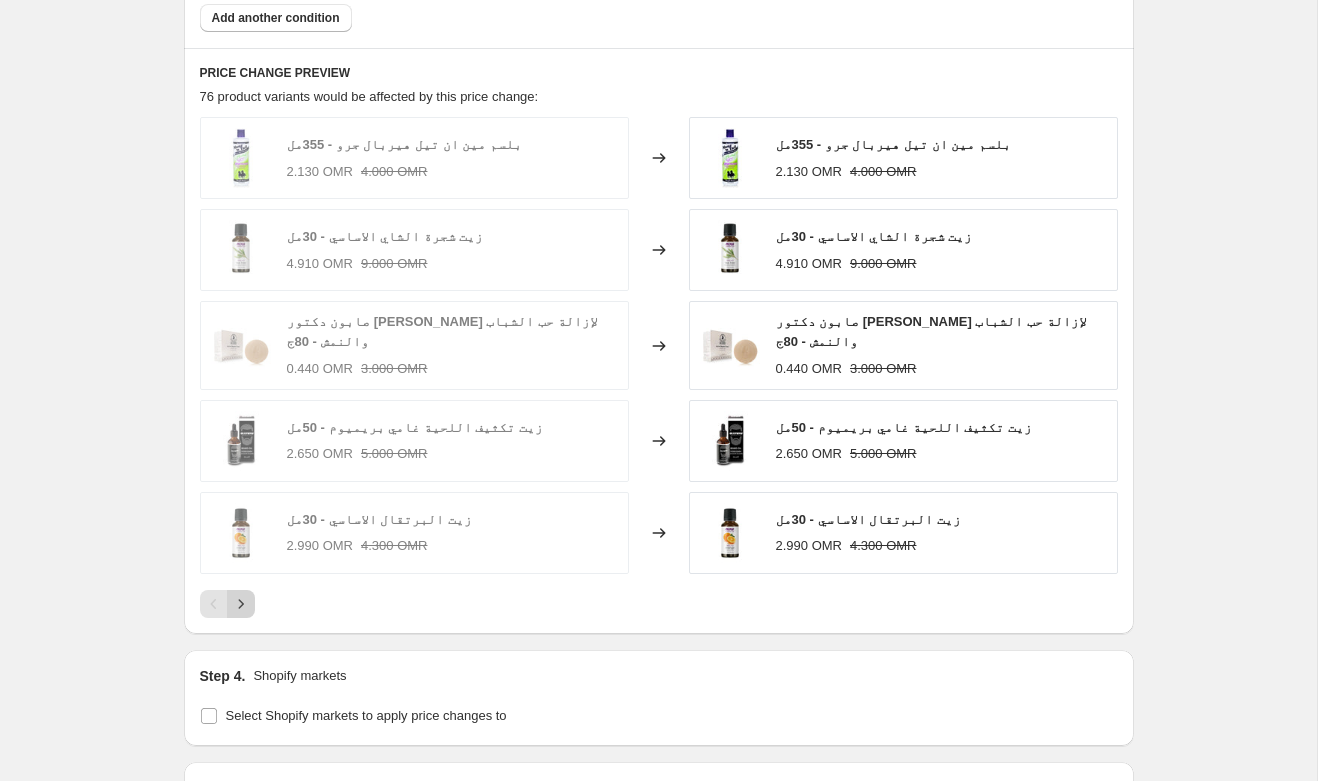 click 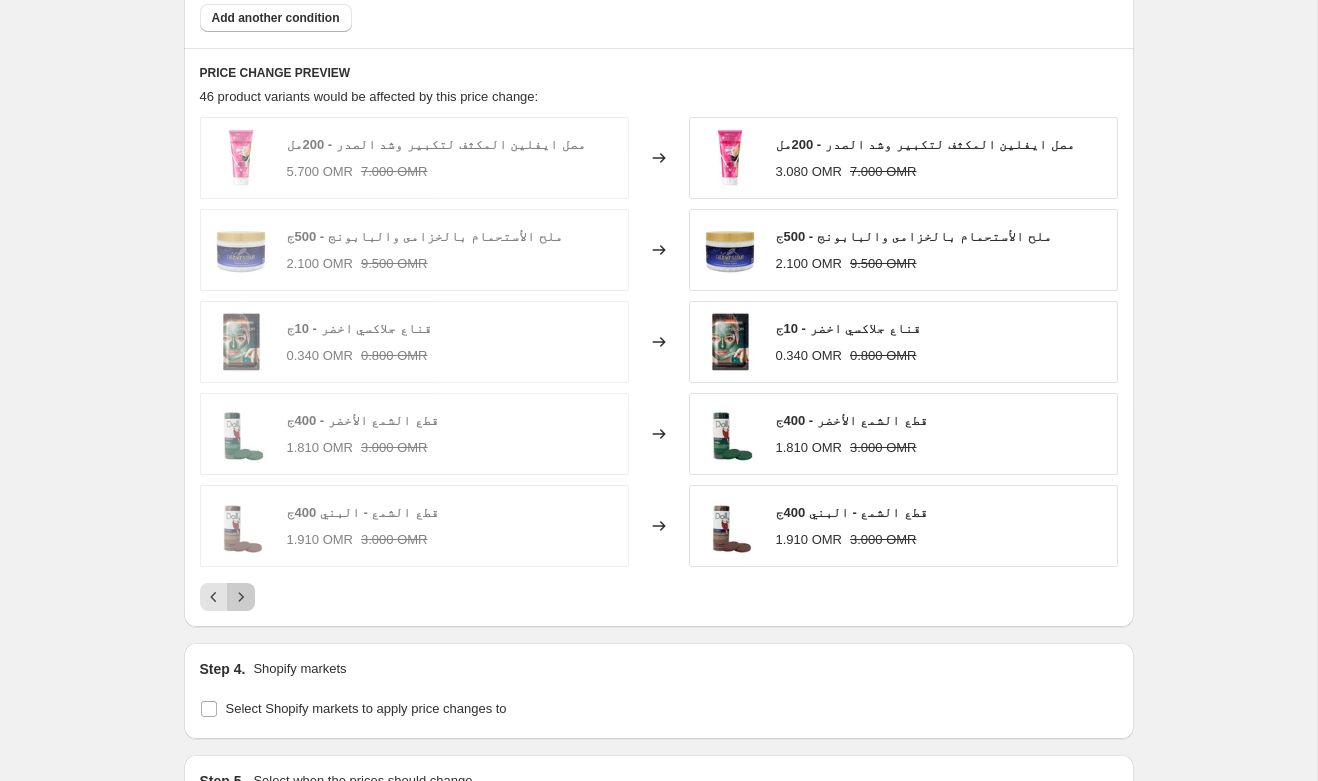 click 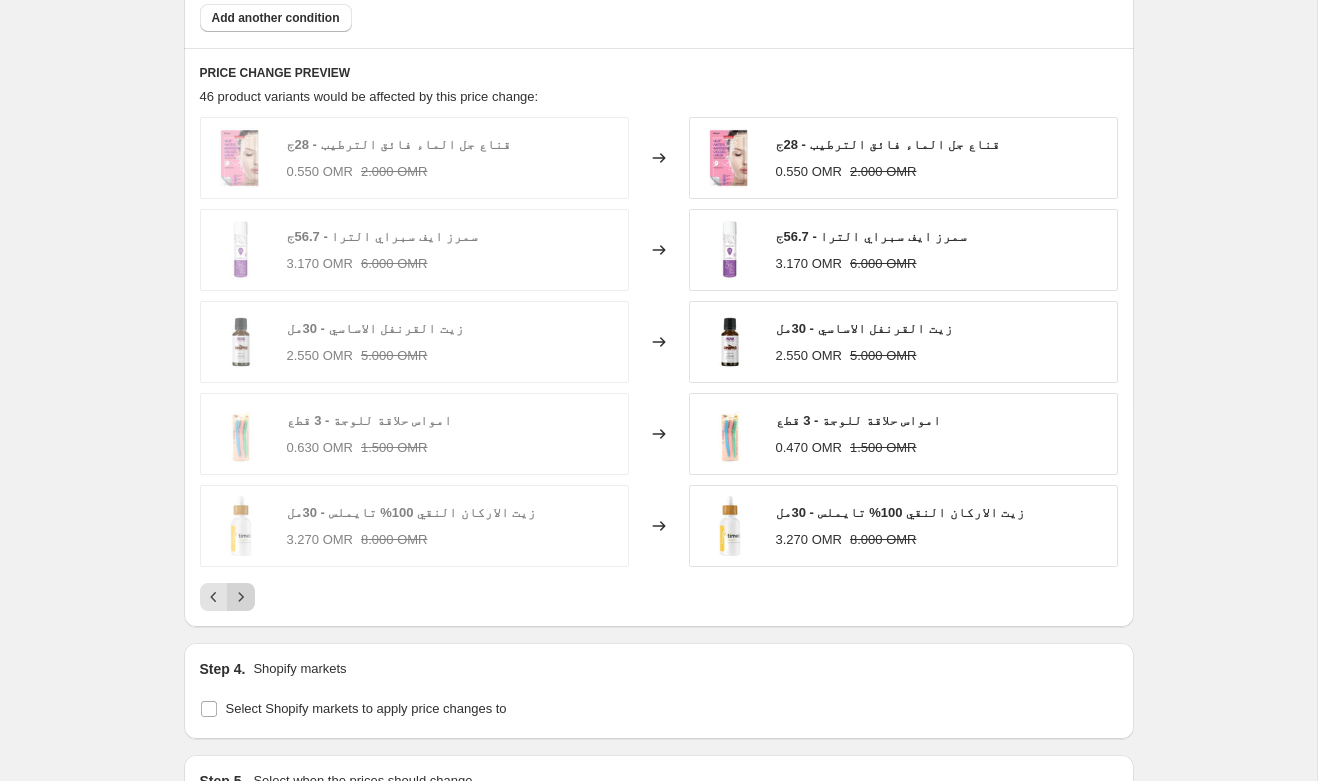 click 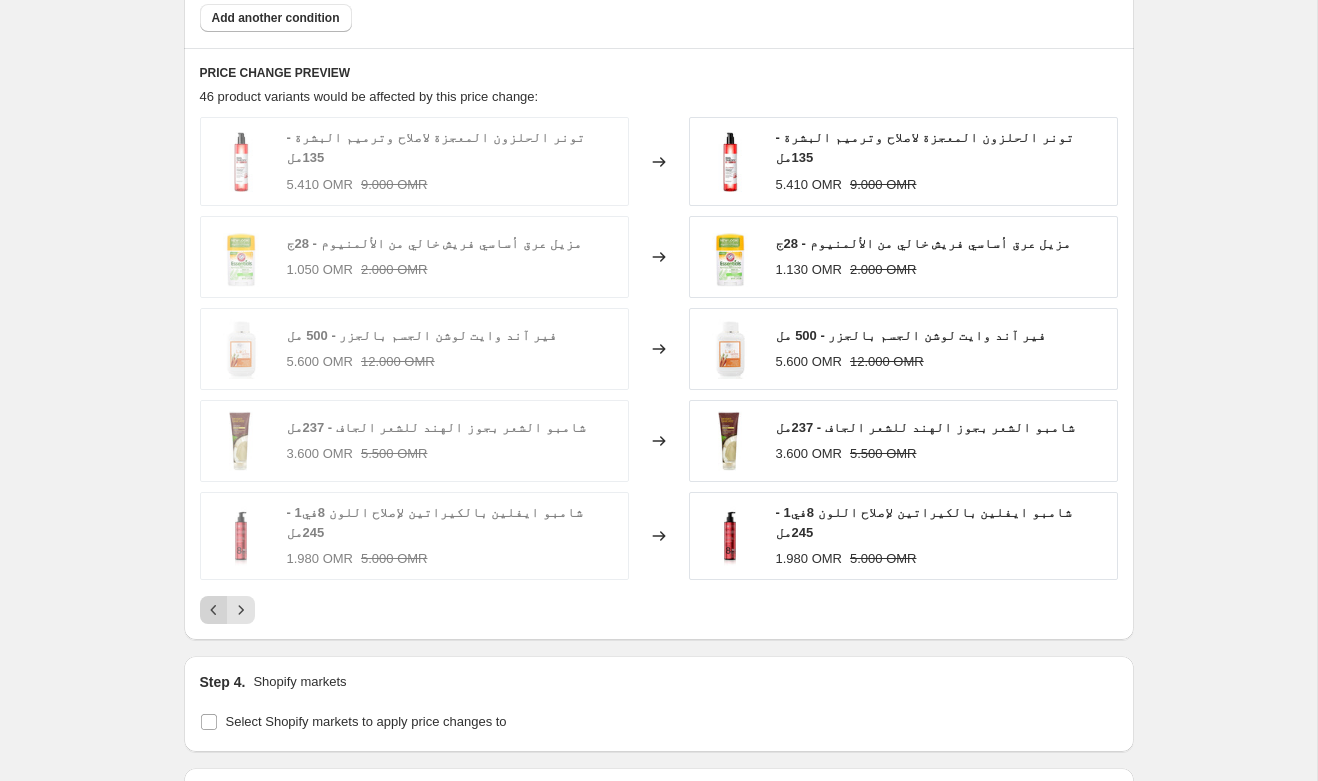 click at bounding box center [214, 610] 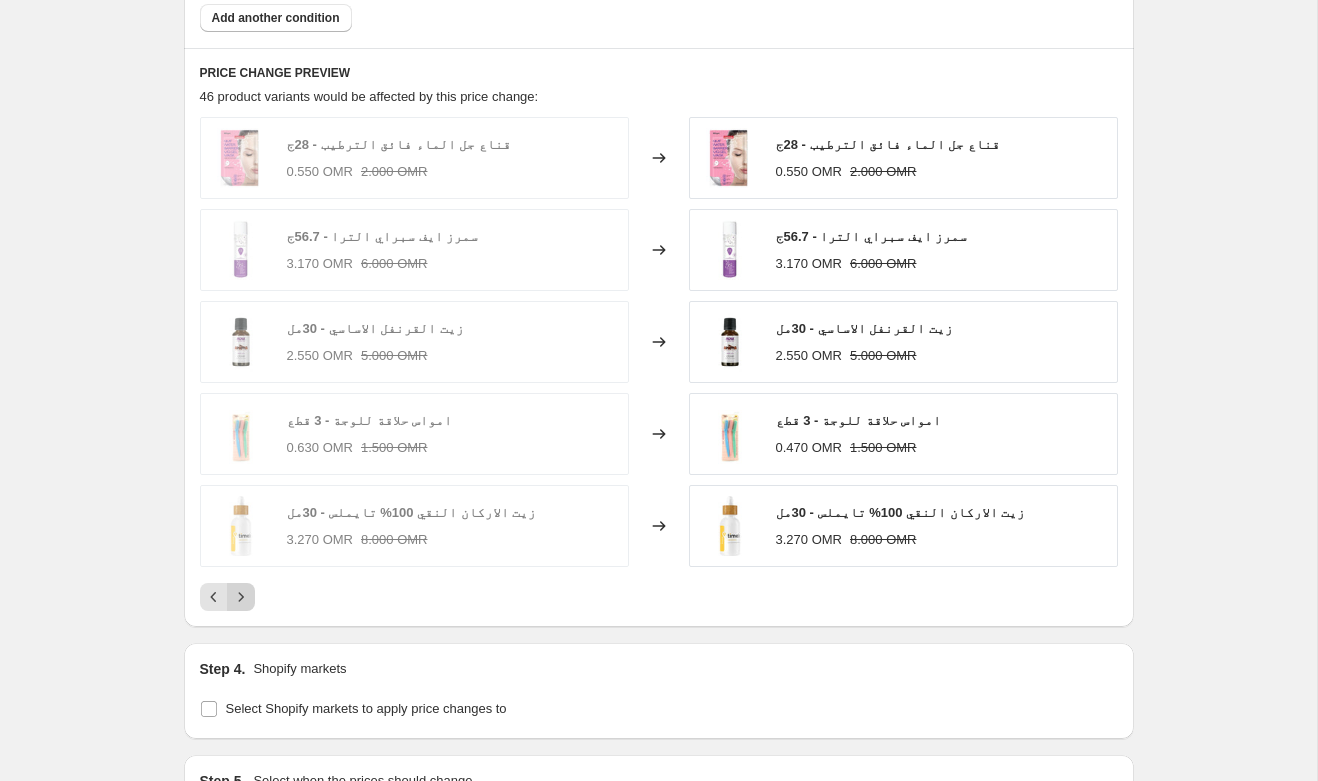 click 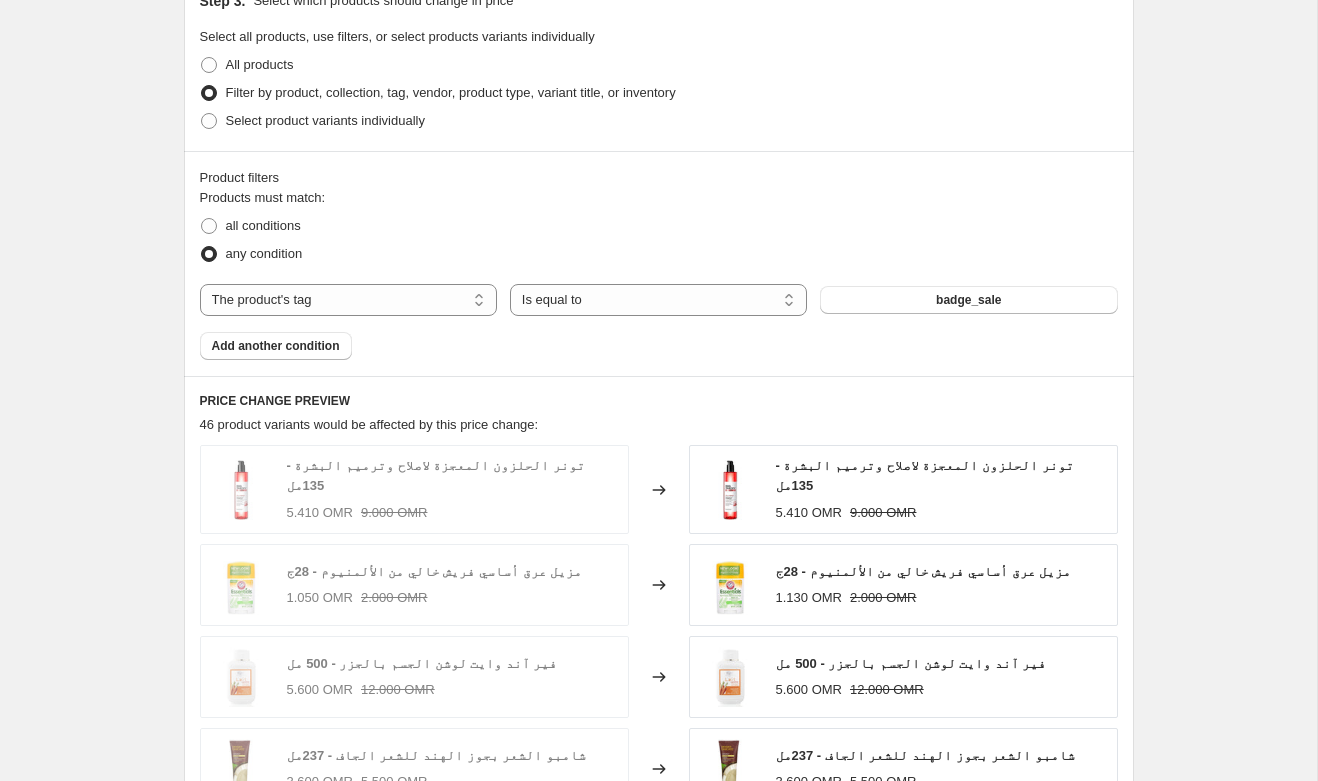 scroll, scrollTop: 953, scrollLeft: 0, axis: vertical 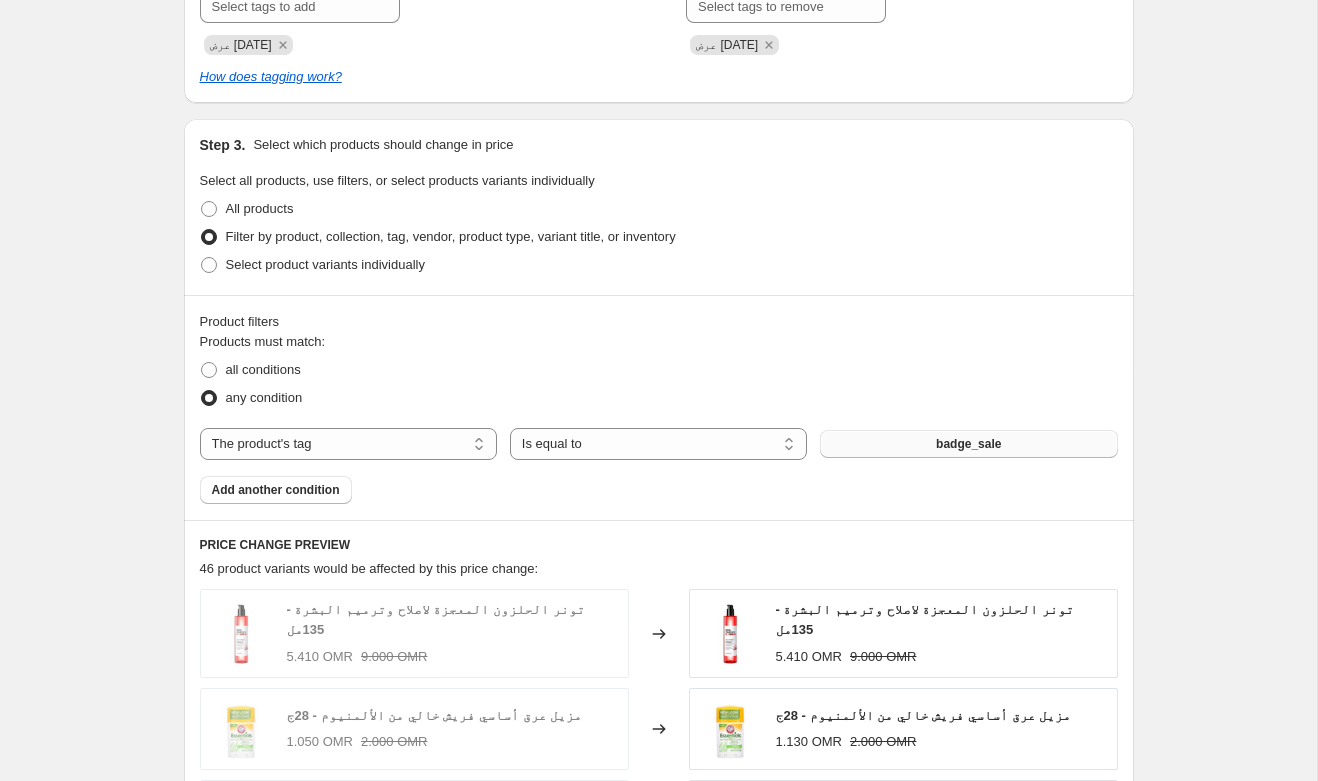 click on "badge_sale" at bounding box center (968, 444) 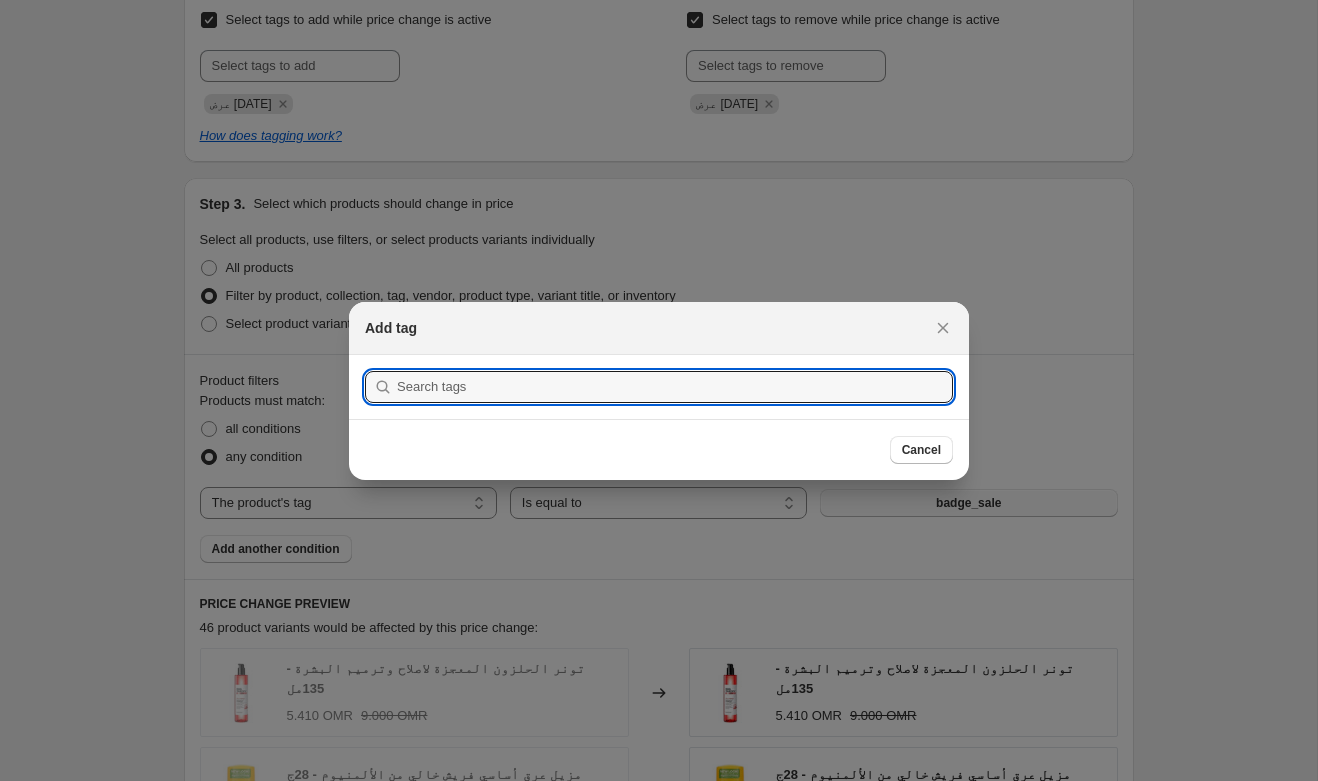 scroll, scrollTop: 0, scrollLeft: 0, axis: both 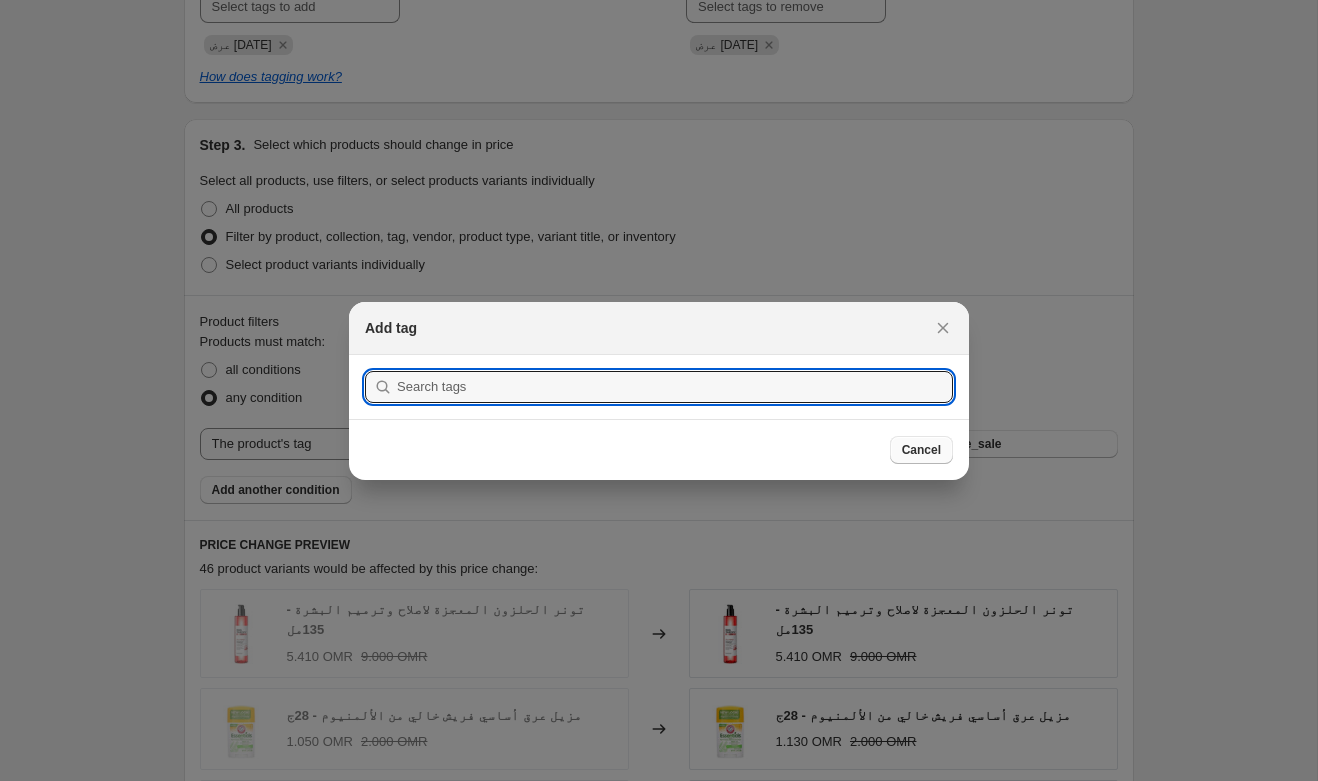 click on "Cancel" at bounding box center (921, 450) 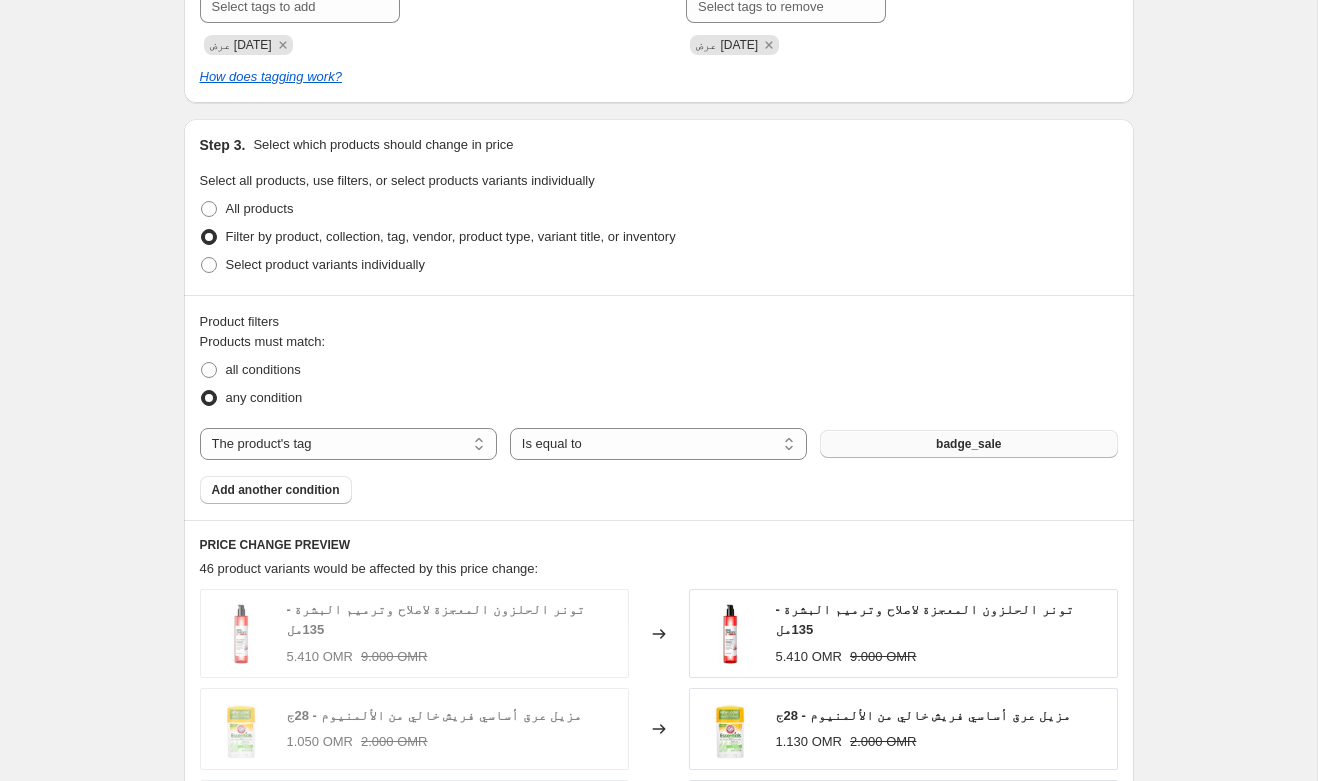 click on "badge_sale" at bounding box center (968, 444) 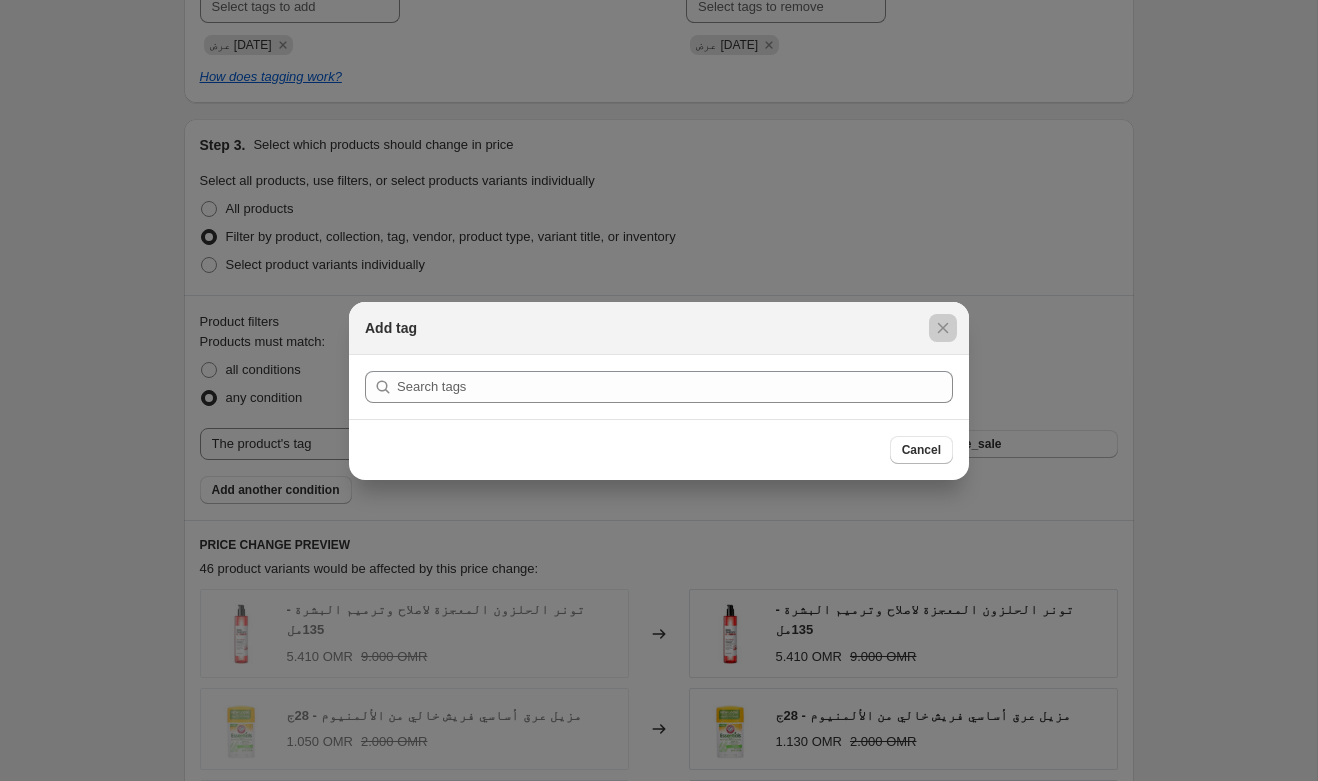 click at bounding box center (659, 390) 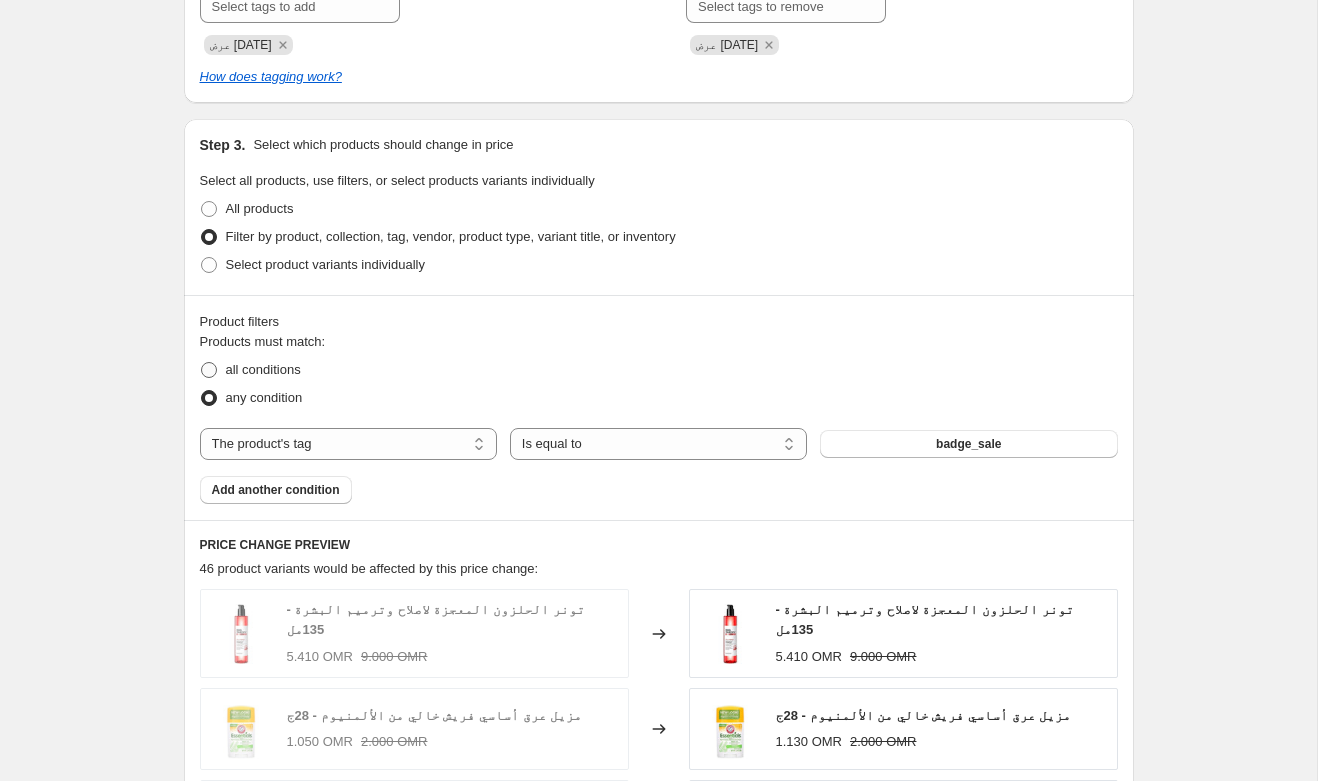 click on "all conditions" at bounding box center (263, 369) 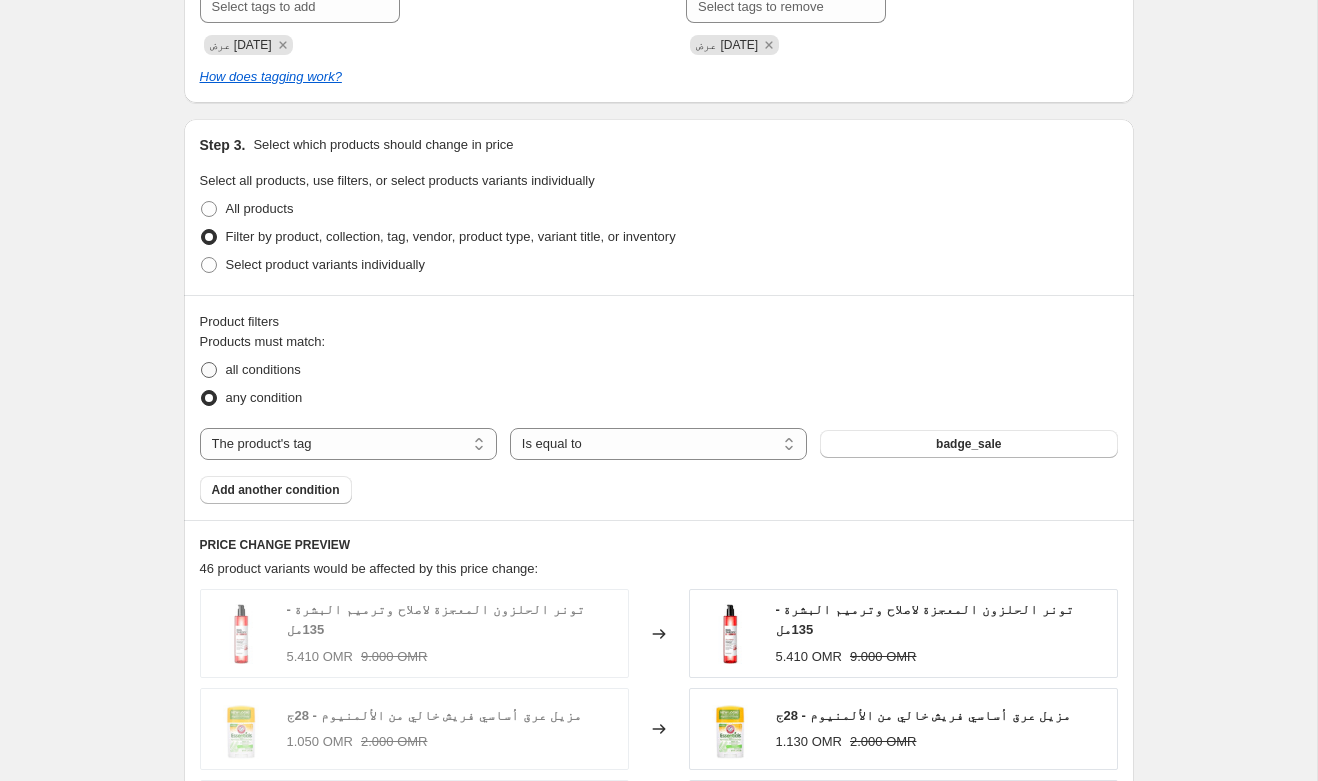 radio on "true" 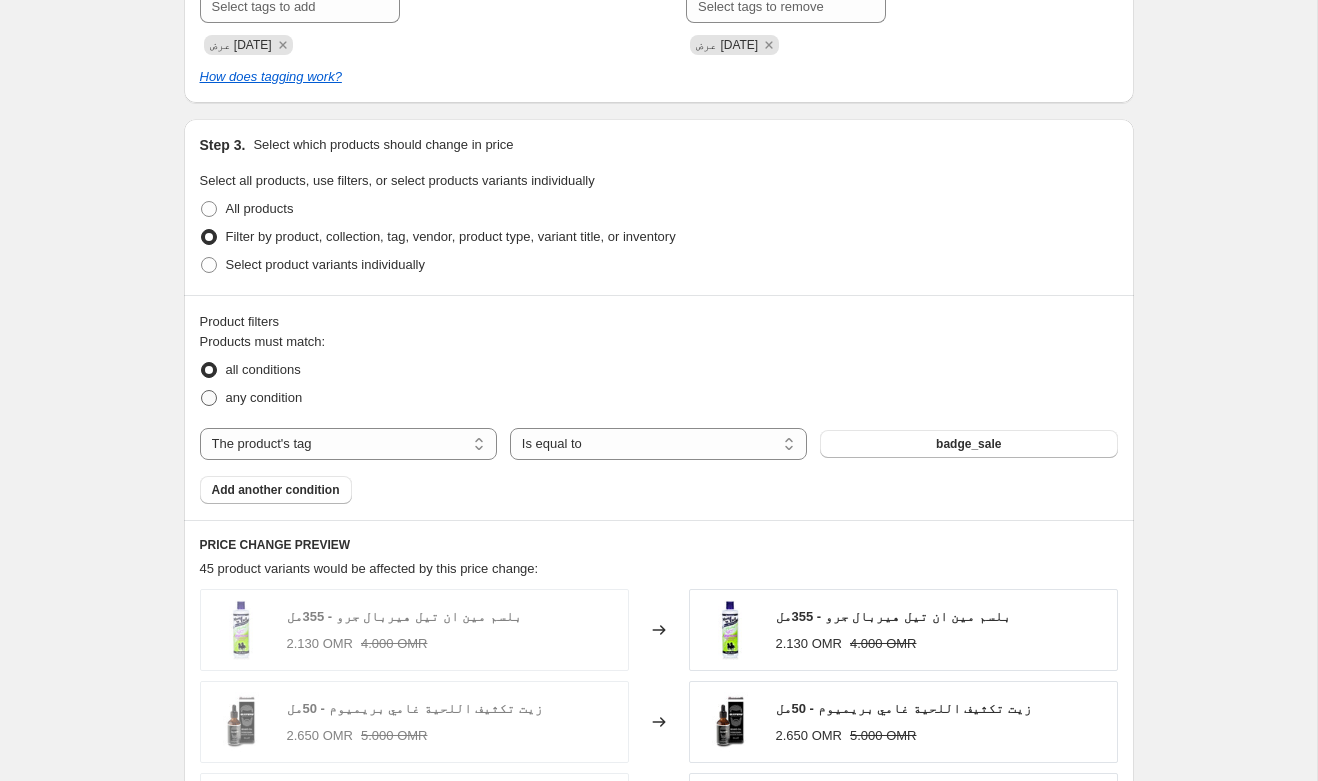 click on "any condition" at bounding box center [264, 397] 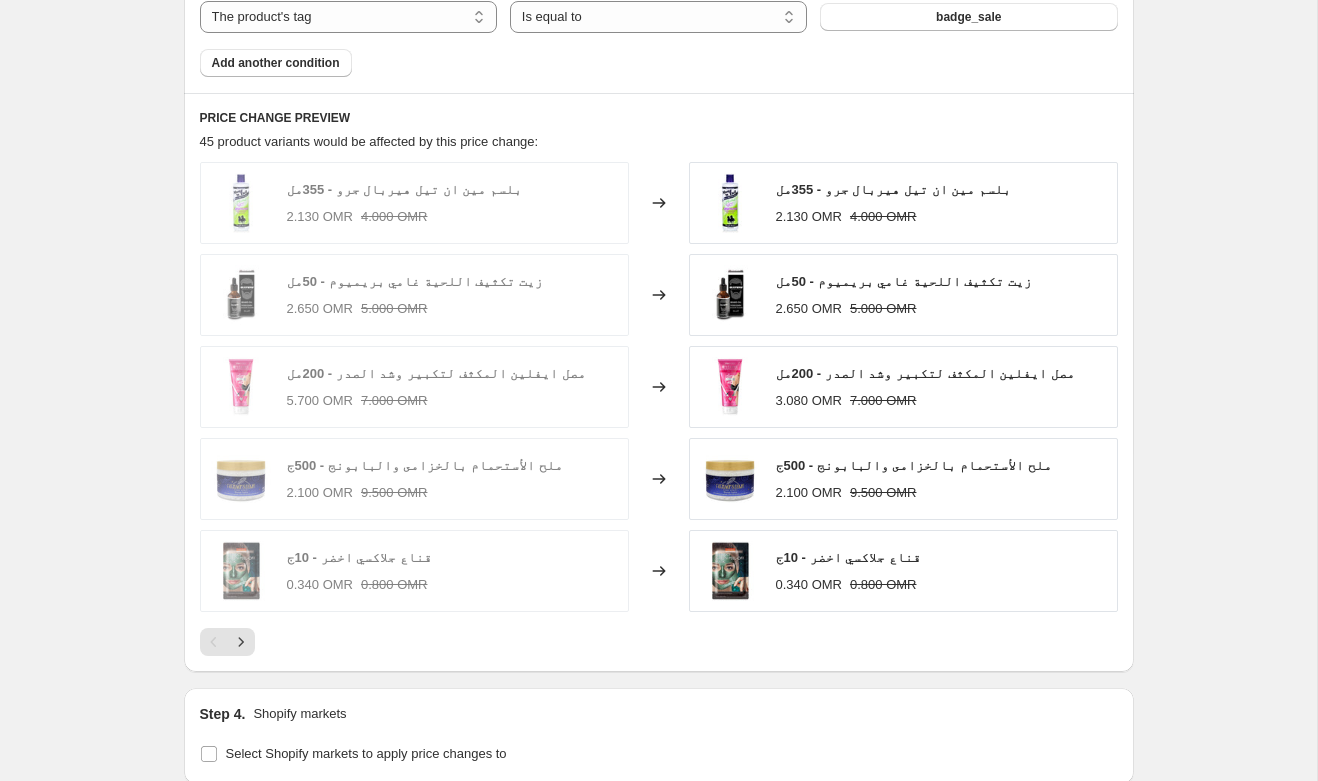 scroll, scrollTop: 1614, scrollLeft: 0, axis: vertical 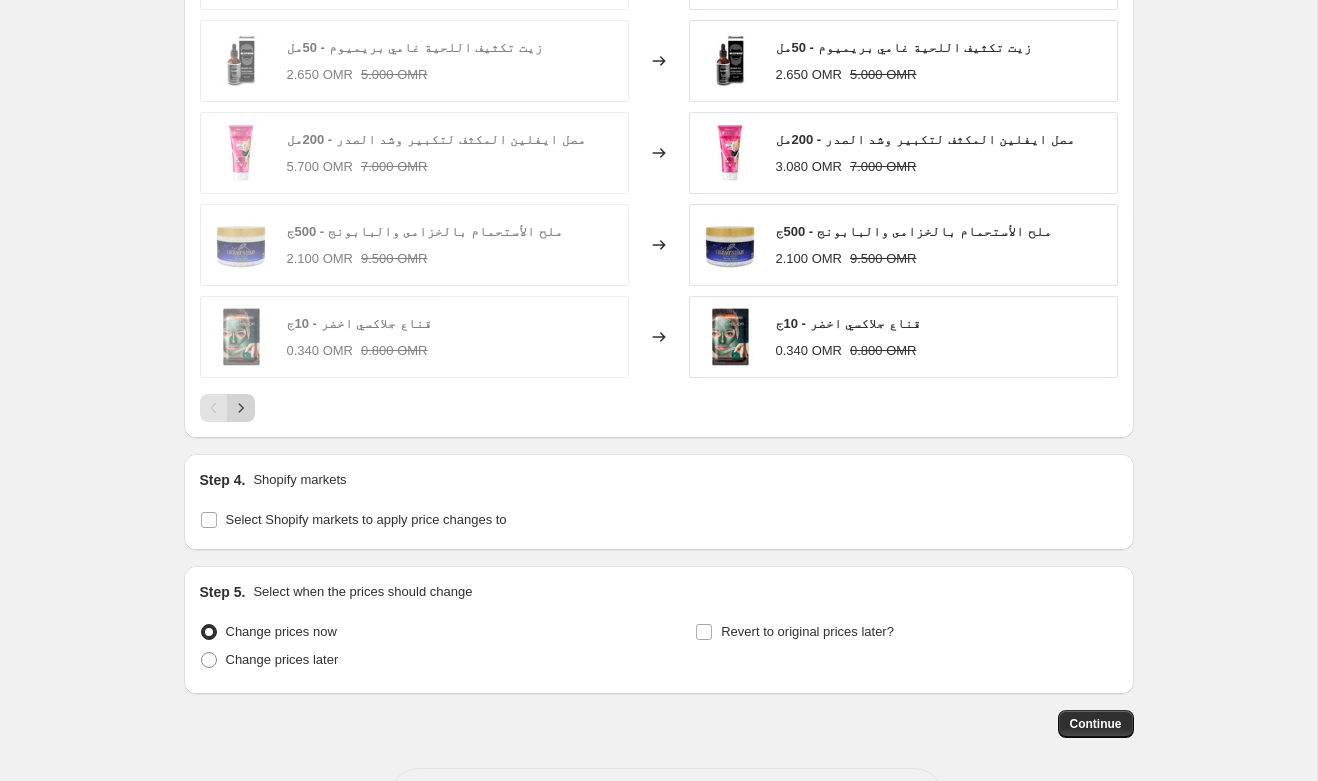 click 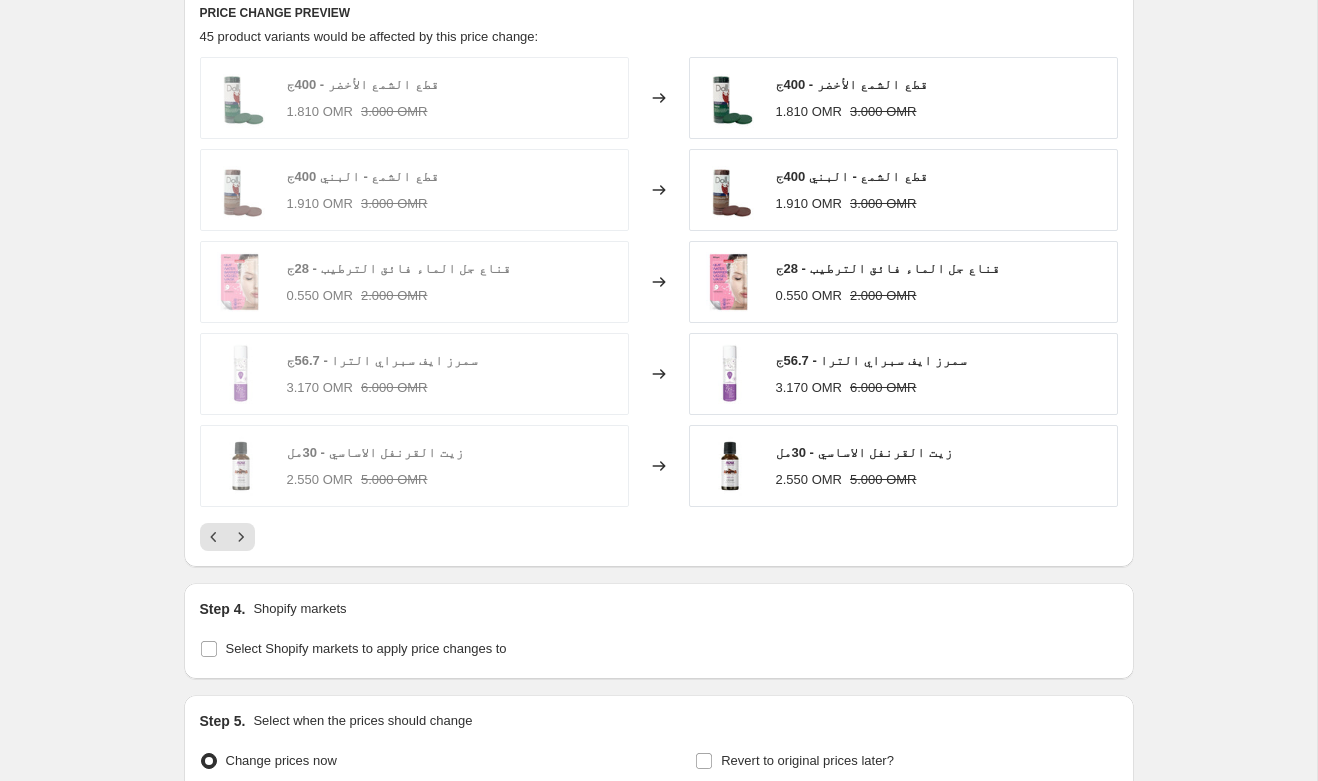 scroll, scrollTop: 1481, scrollLeft: 0, axis: vertical 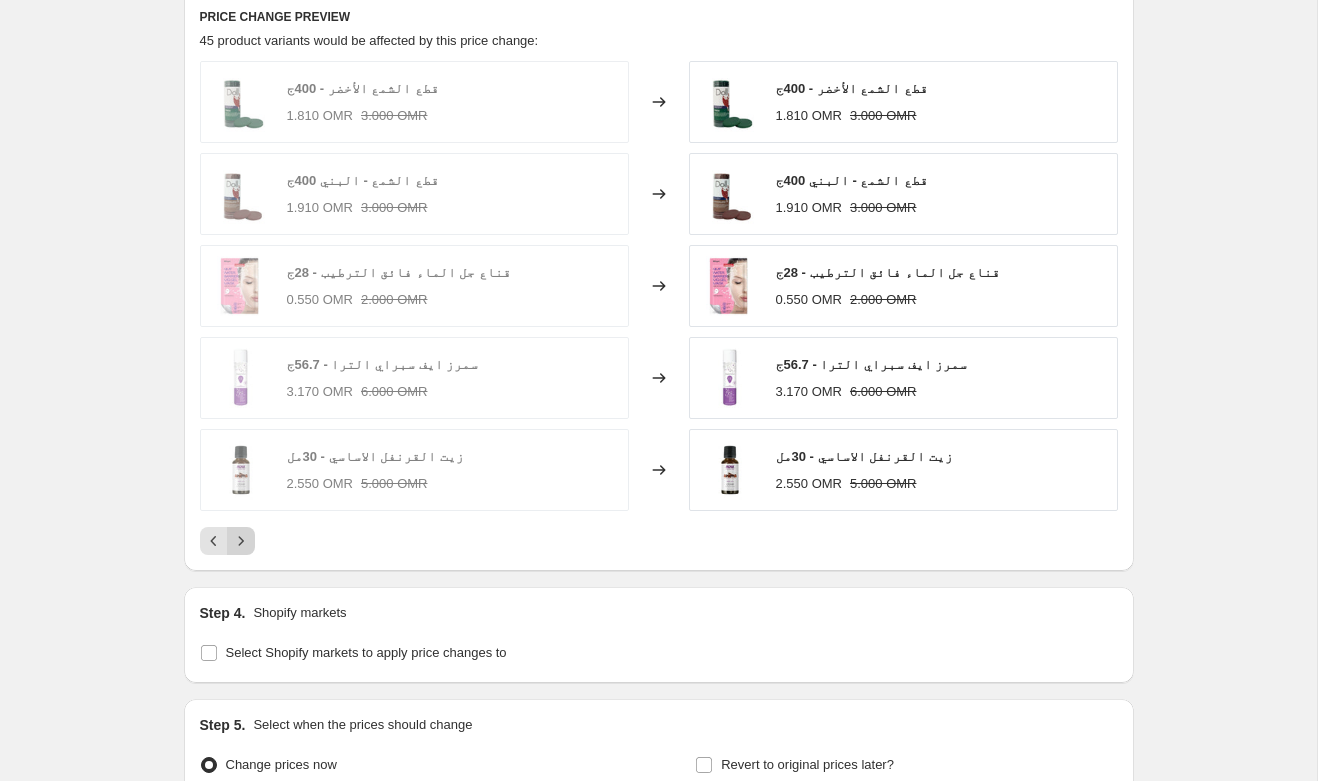 click 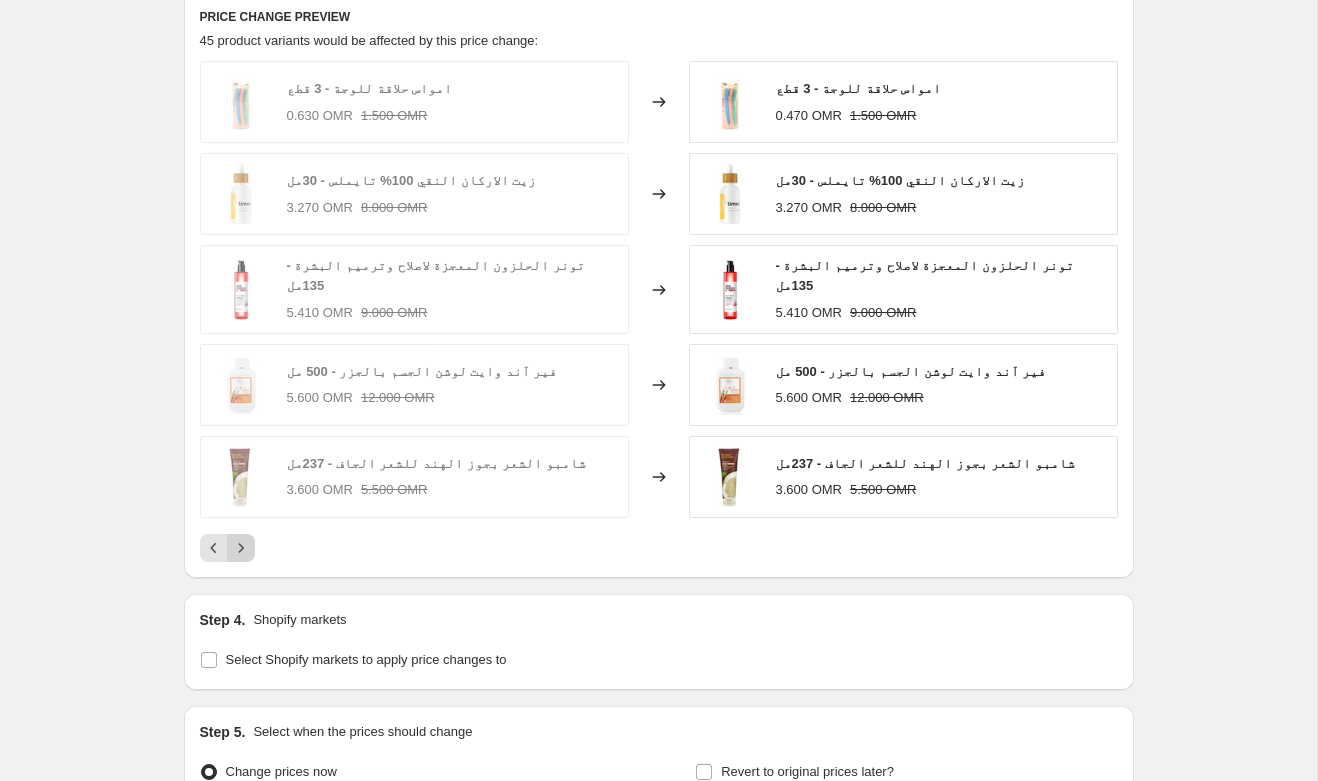 click 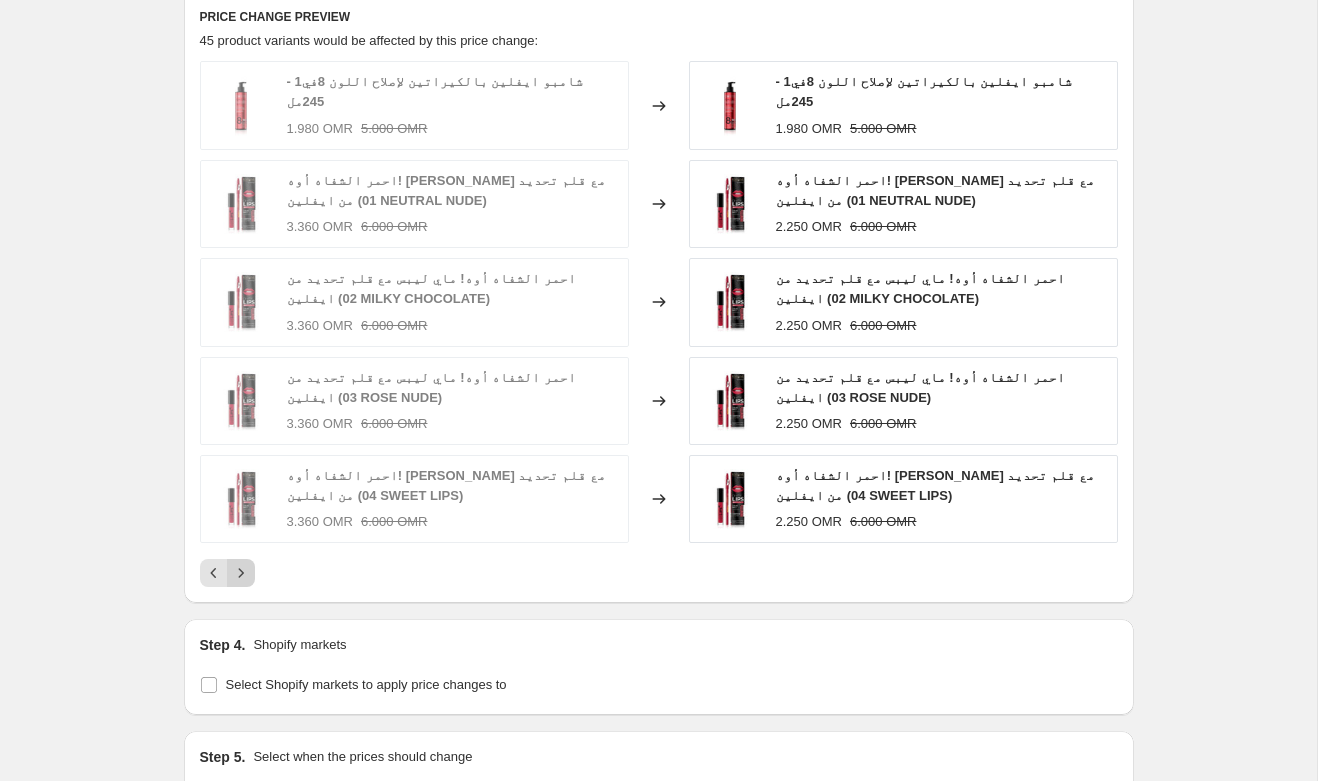 click 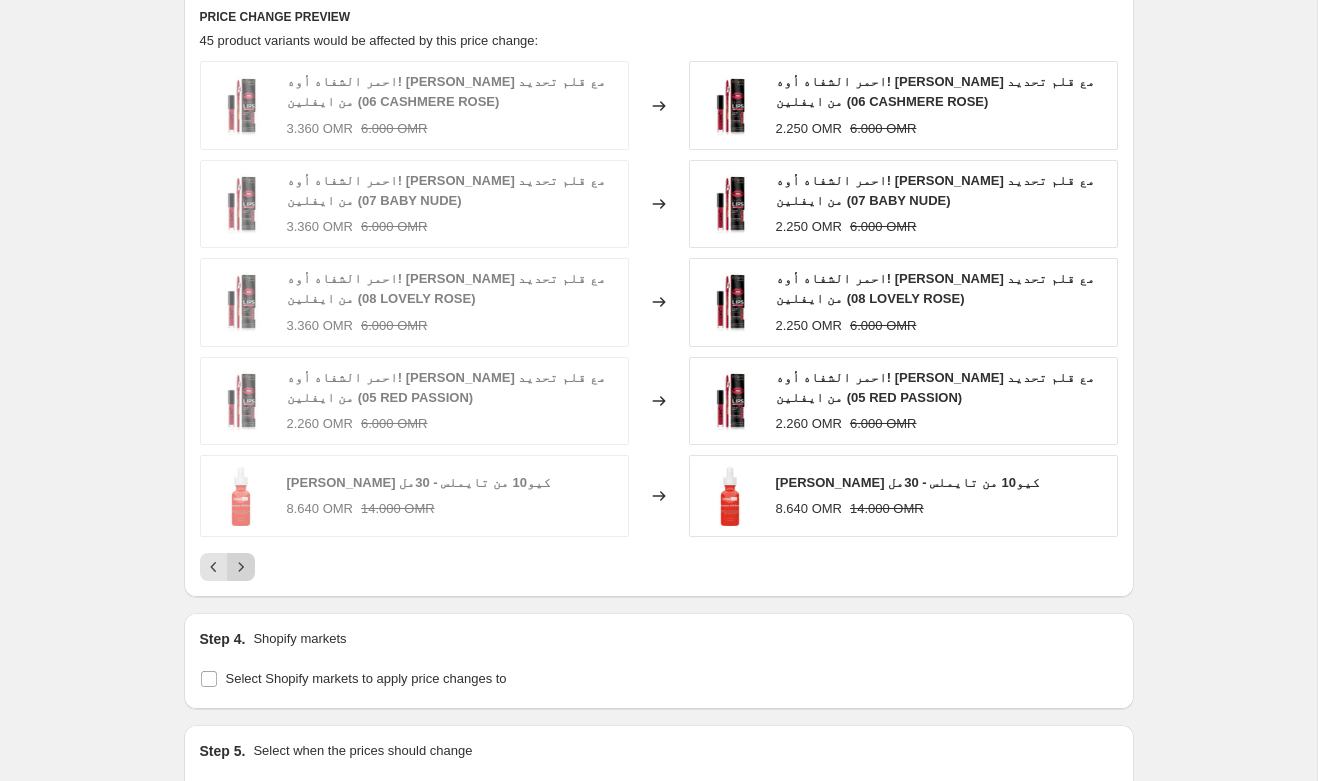click 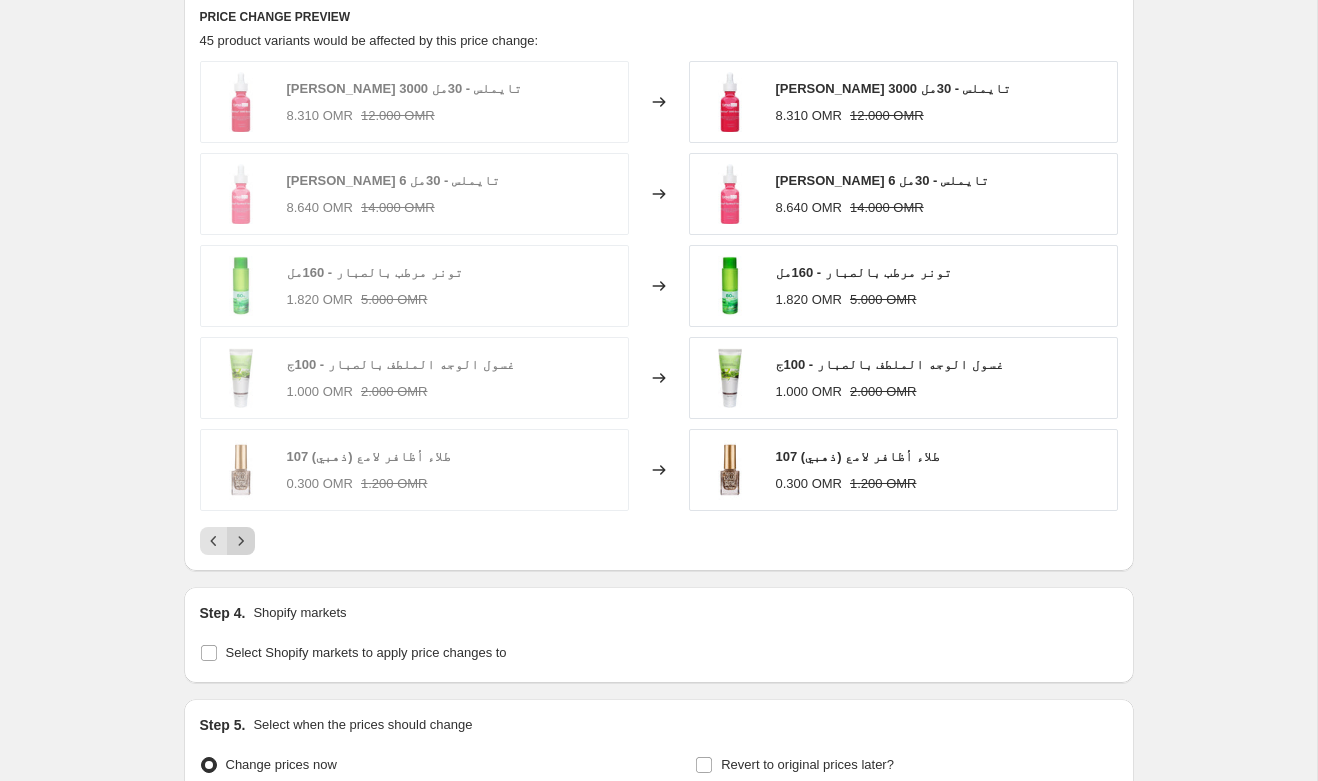 click at bounding box center (241, 541) 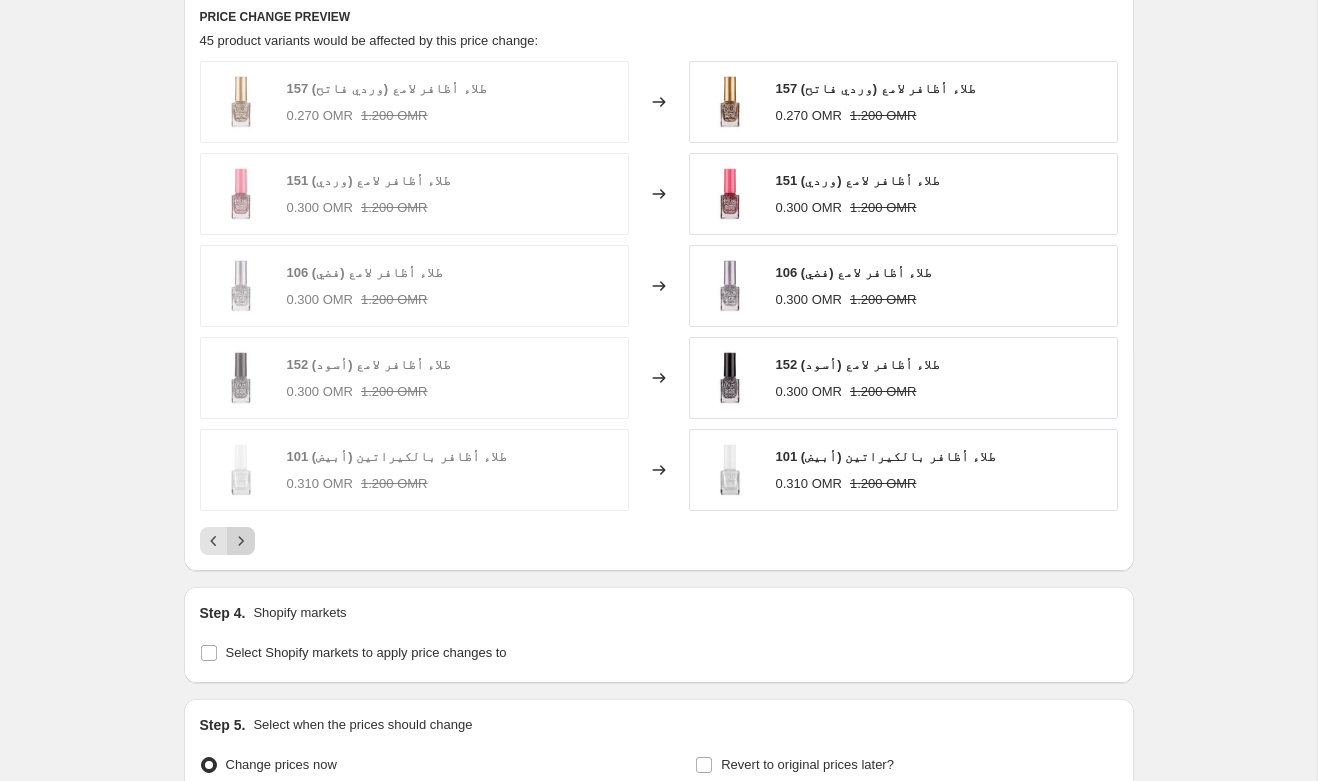 click 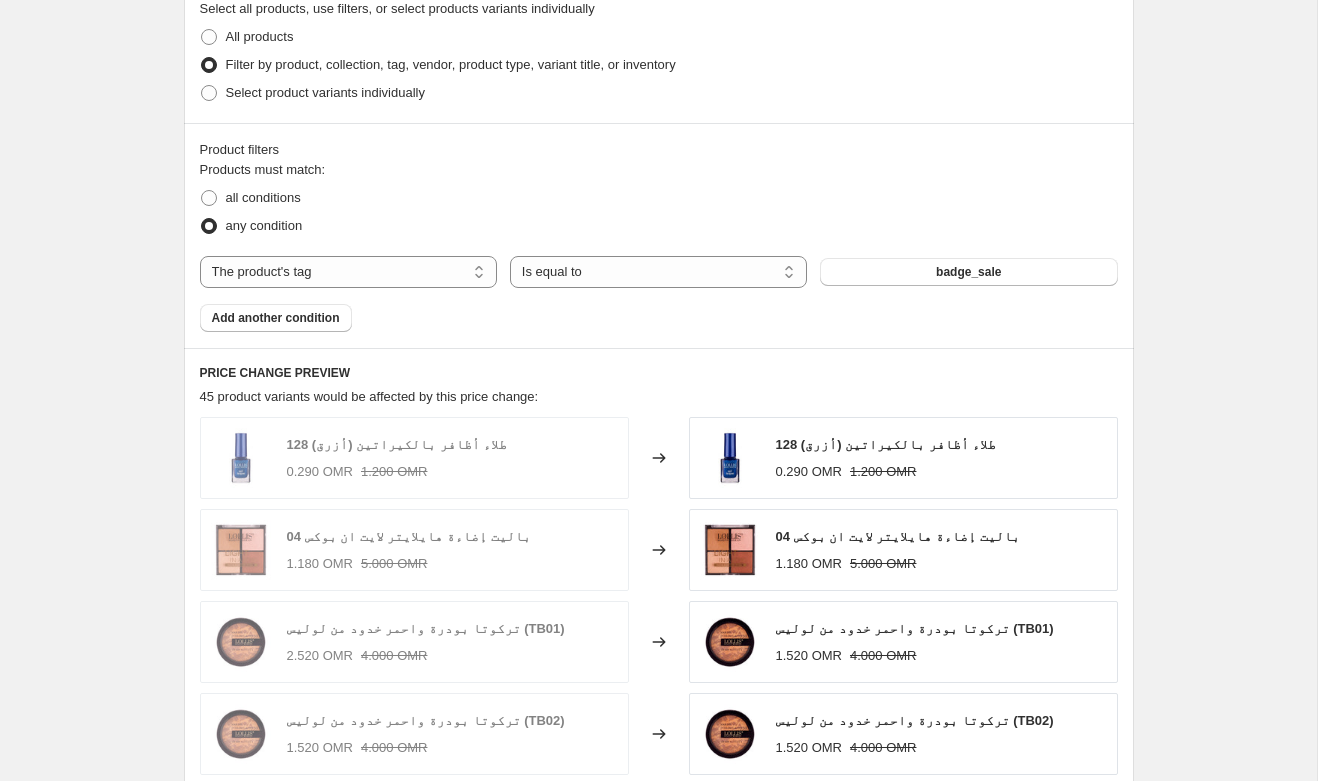 scroll, scrollTop: 936, scrollLeft: 0, axis: vertical 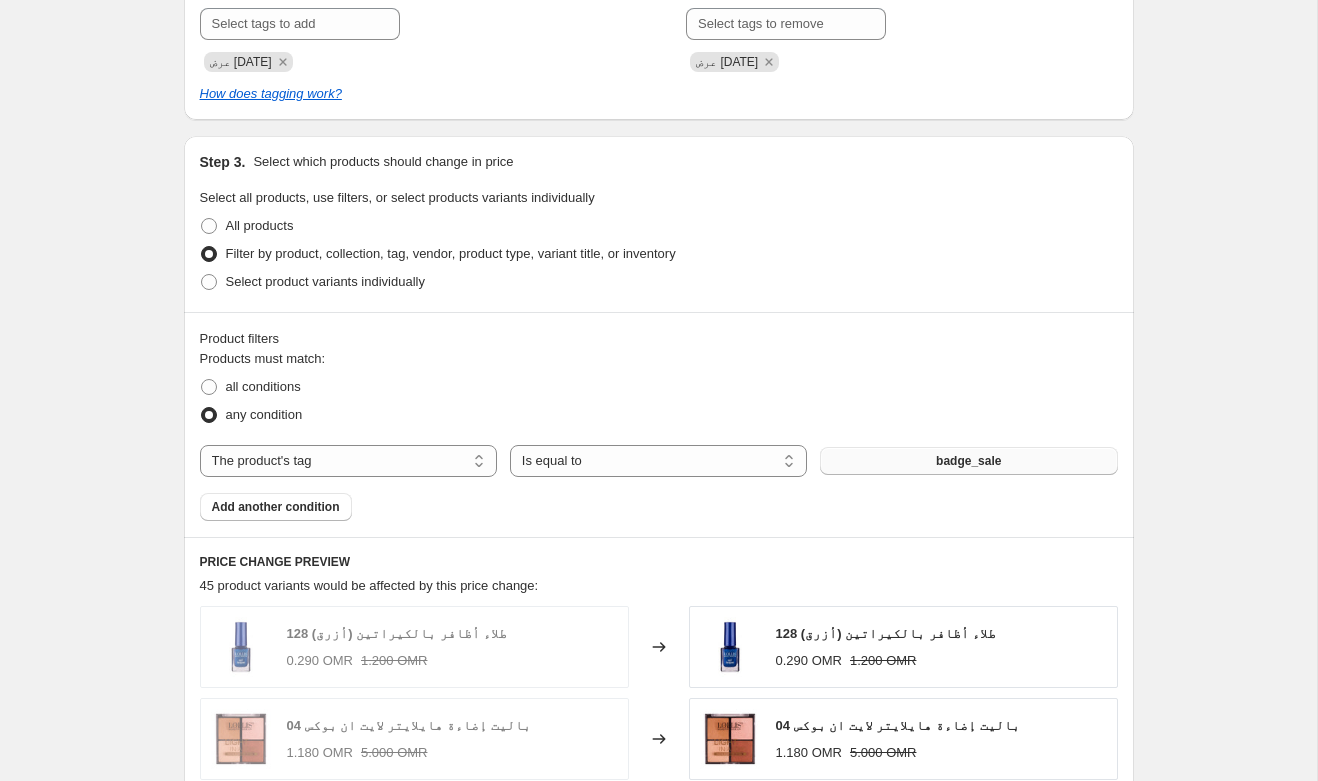click on "badge_sale" at bounding box center [968, 461] 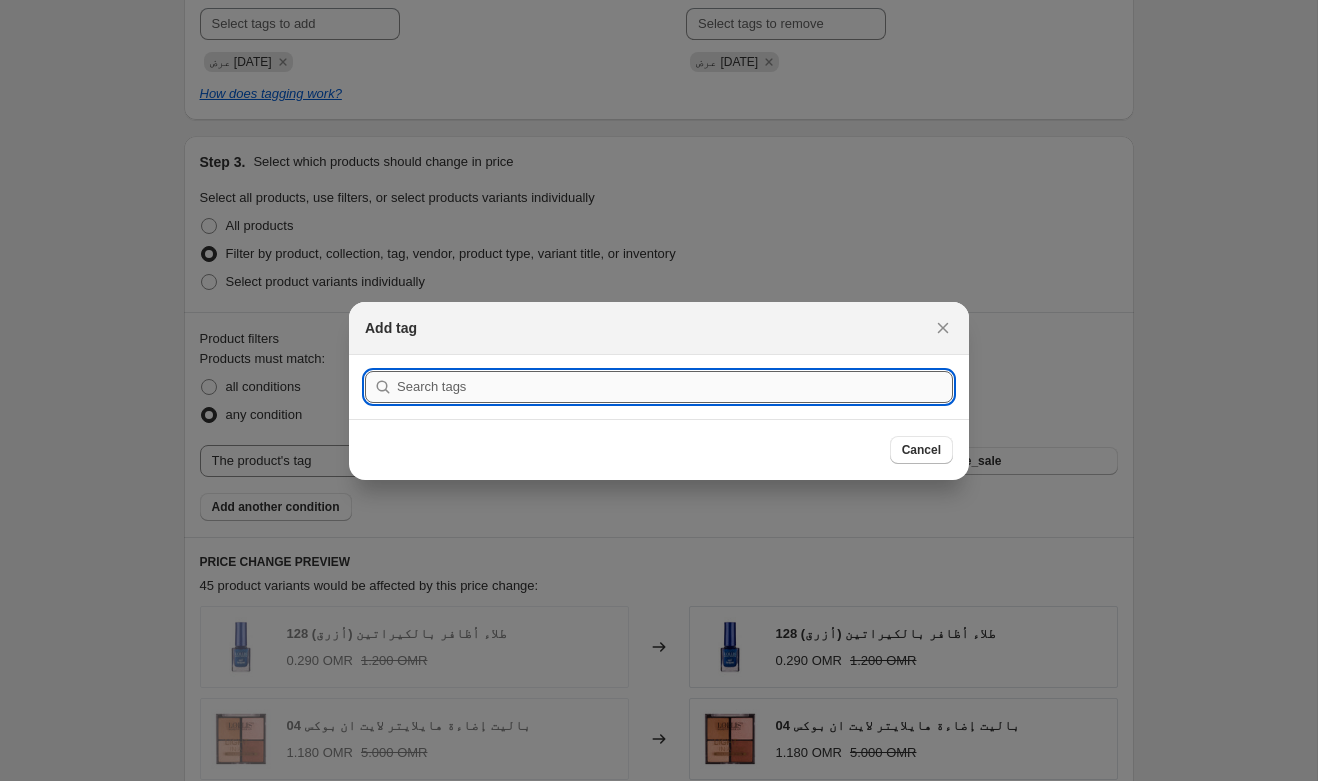 click at bounding box center [675, 387] 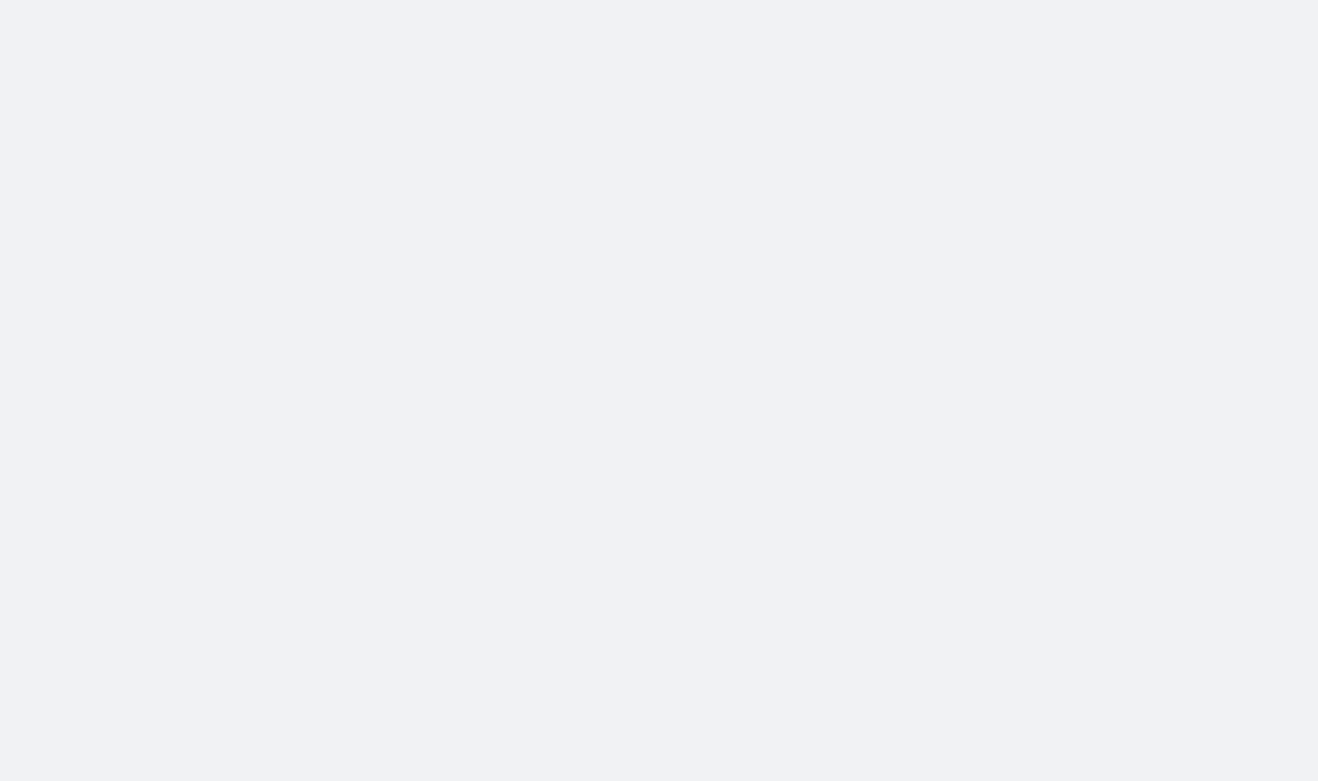 scroll, scrollTop: 0, scrollLeft: 0, axis: both 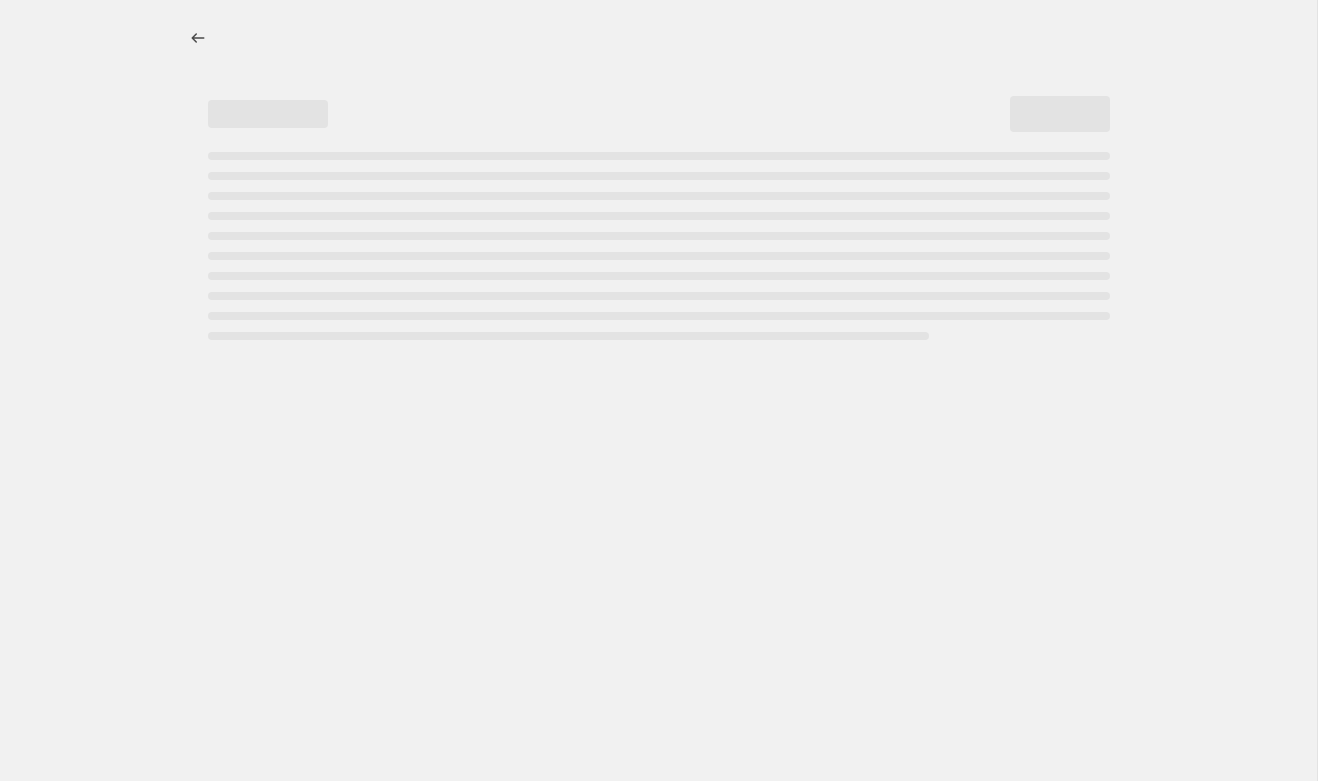 select on "percentage" 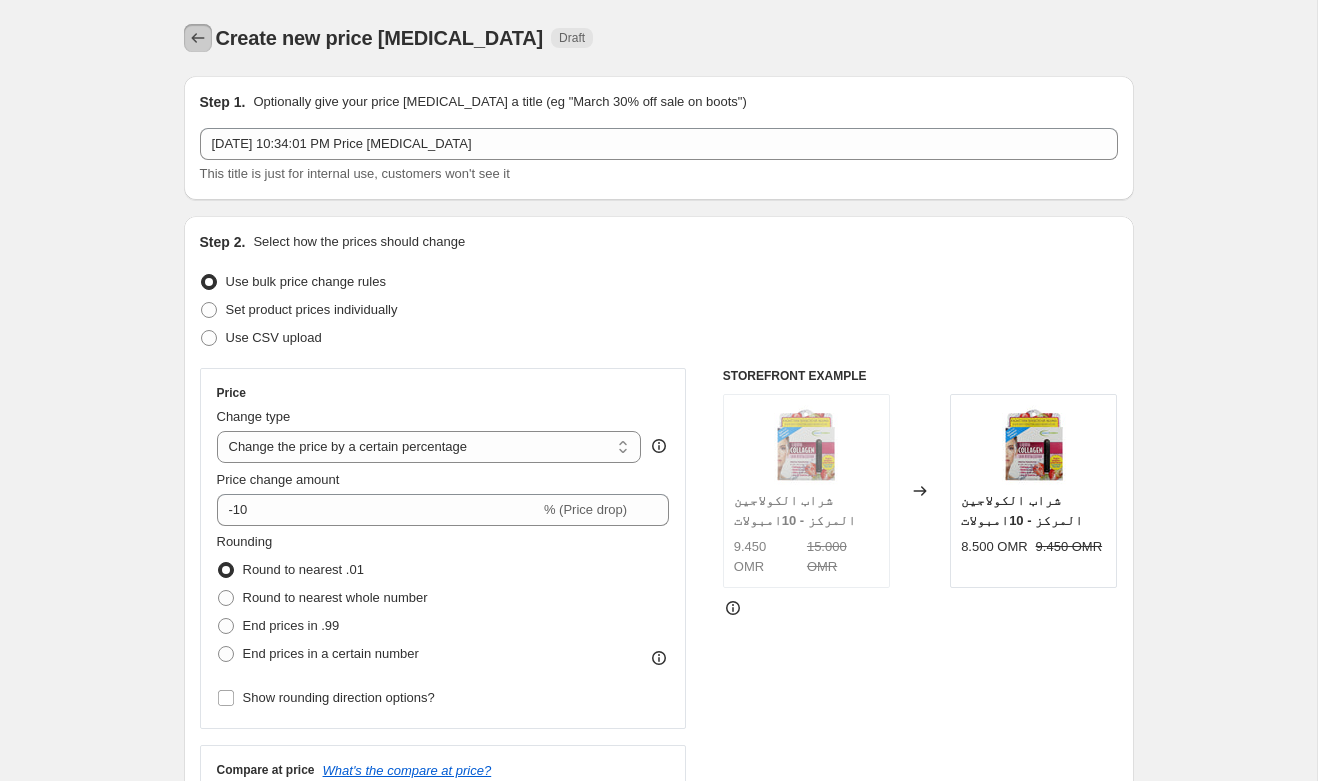 click at bounding box center [198, 38] 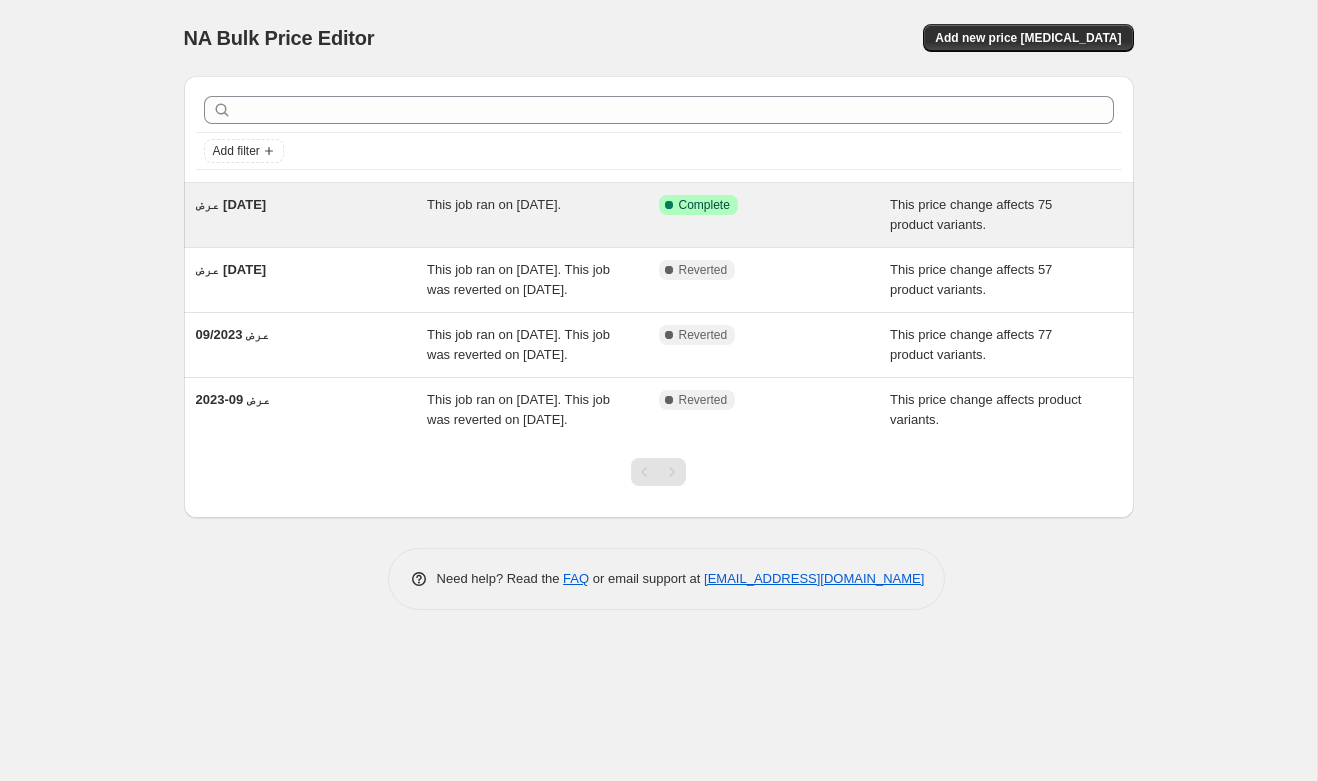 click on "عرض [DATE]" at bounding box center [312, 215] 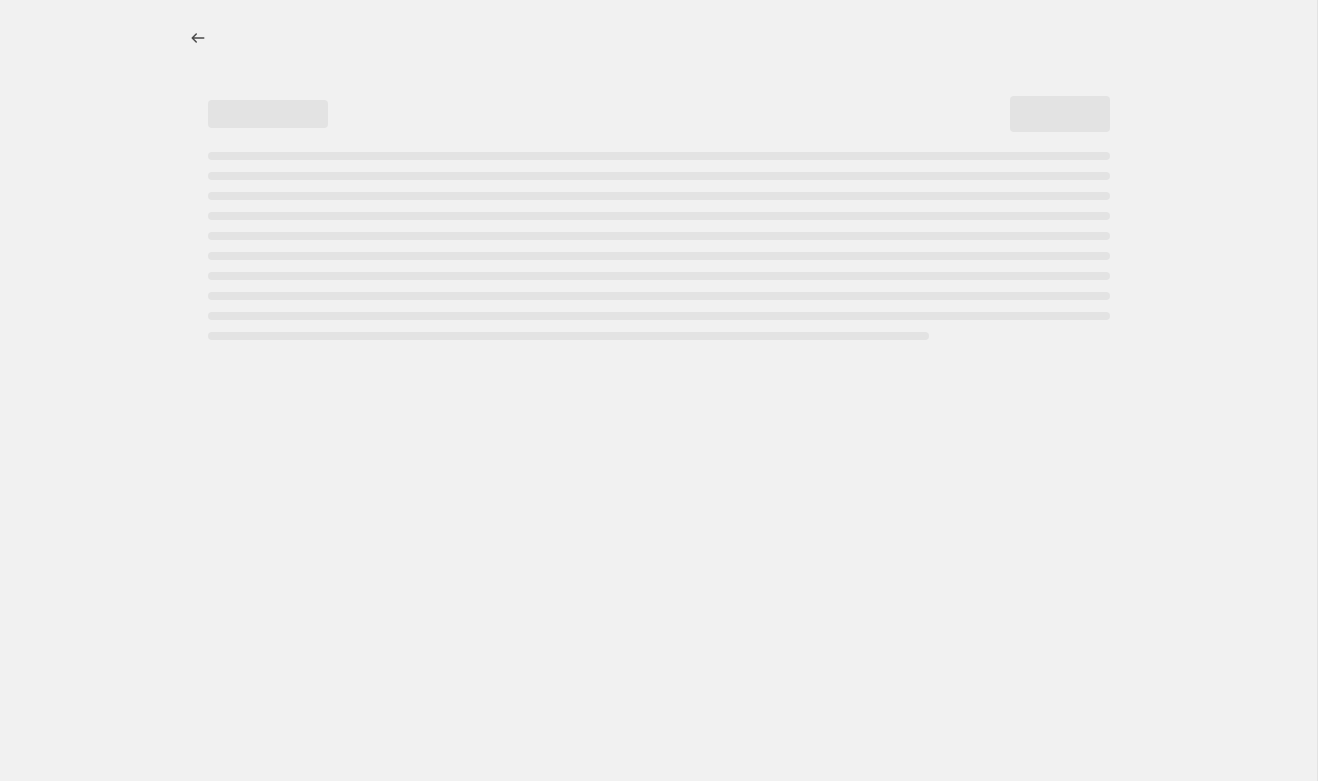 select on "pc" 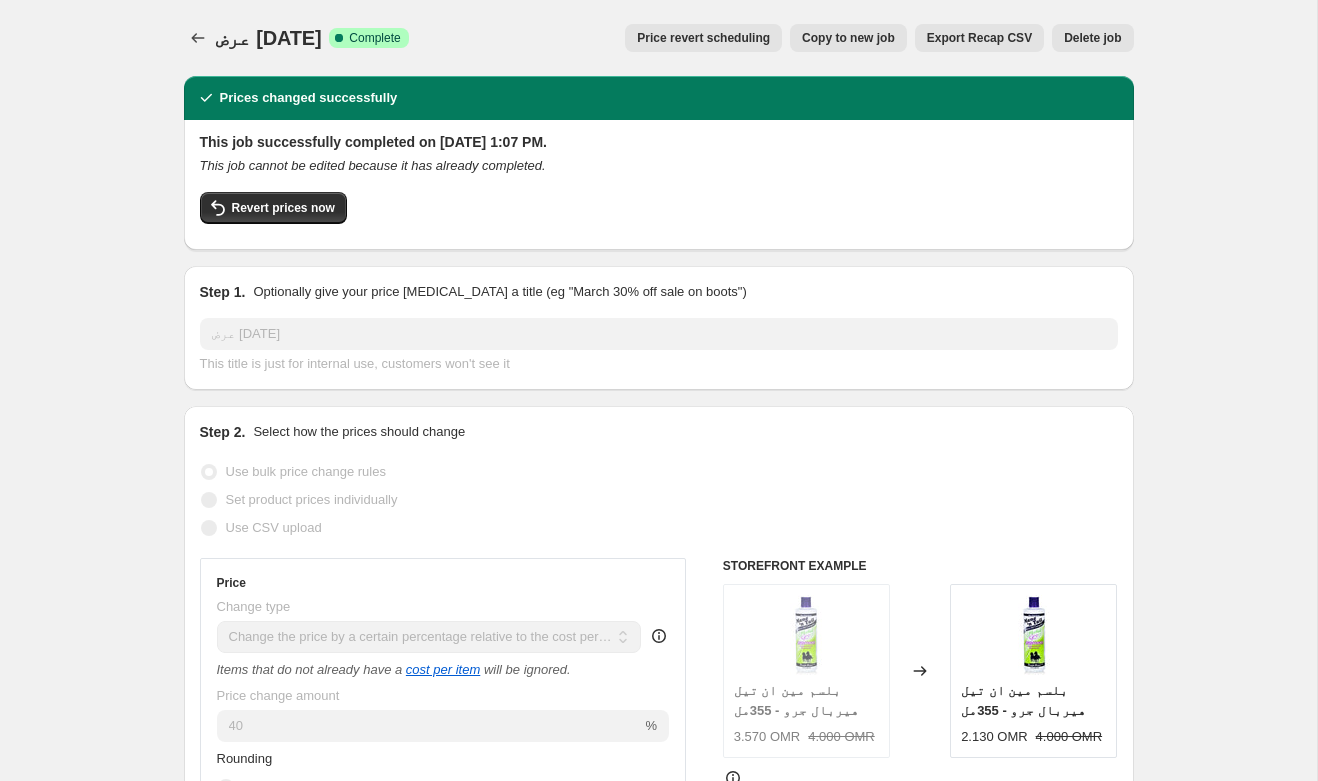 click on "Copy to new job" at bounding box center (848, 38) 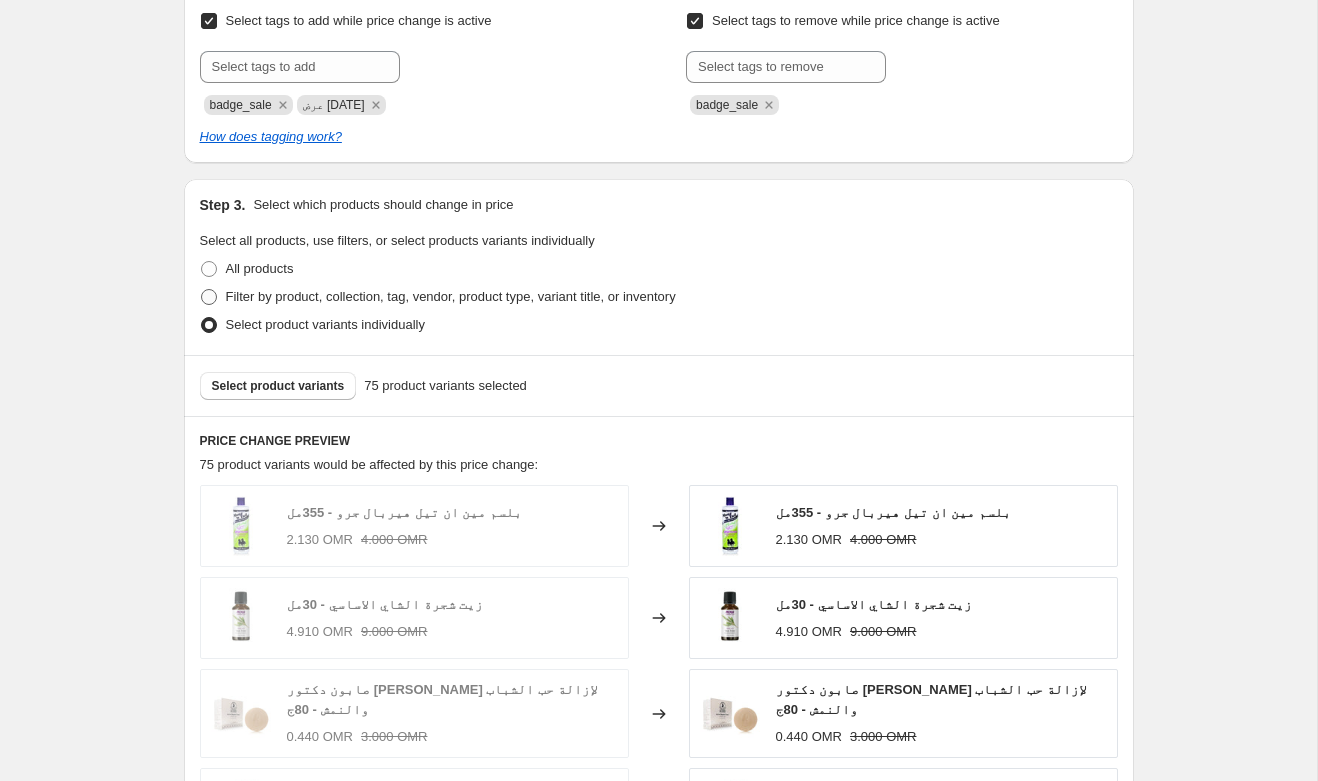 scroll, scrollTop: 894, scrollLeft: 0, axis: vertical 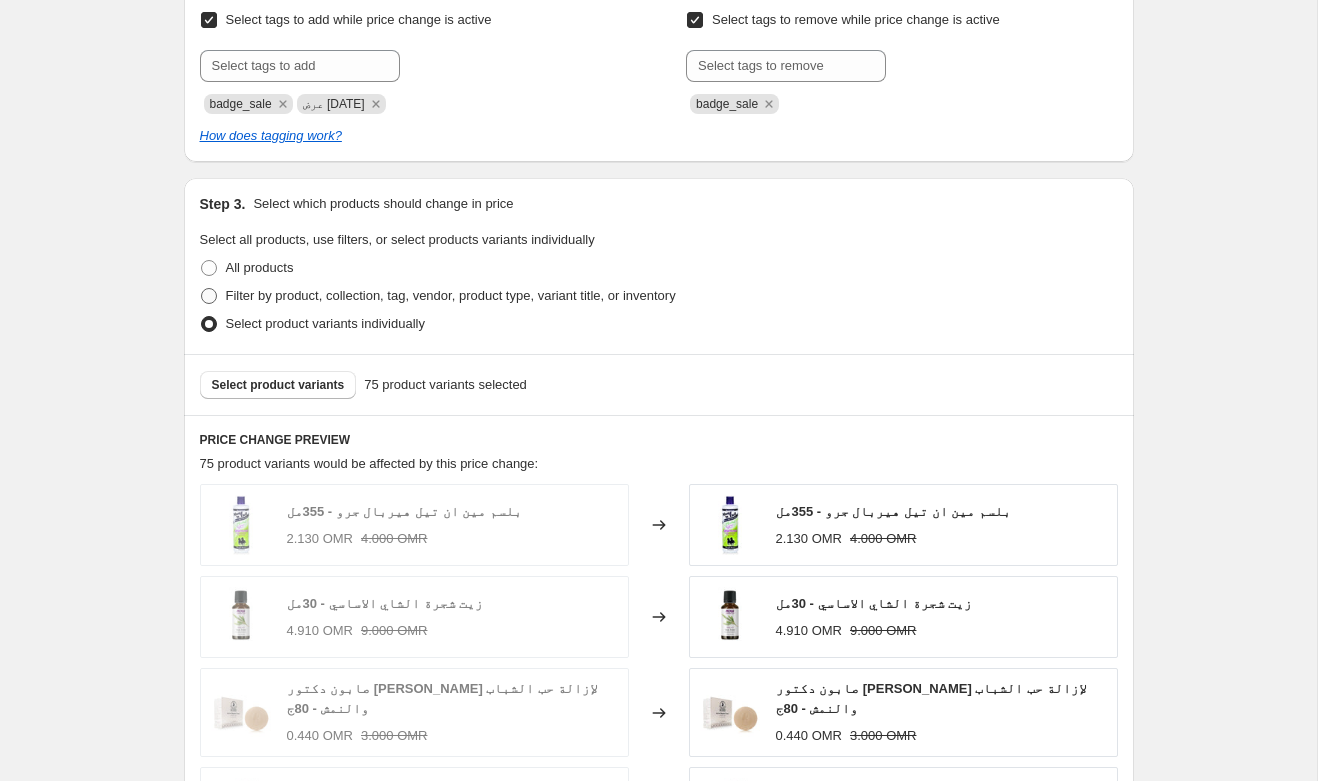 click on "Filter by product, collection, tag, vendor, product type, variant title, or inventory" at bounding box center (451, 295) 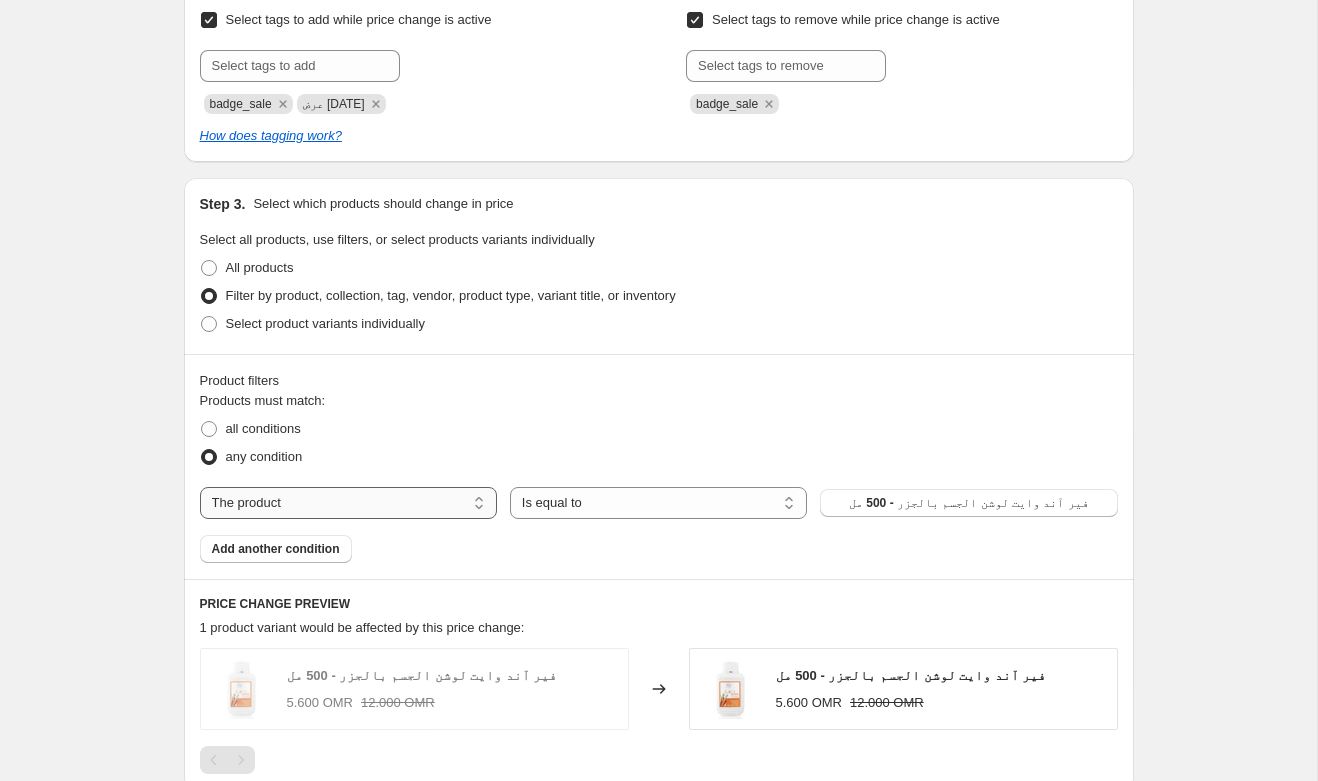 click on "The product The product's collection The product's tag The product's vendor The product's type The product's status The variant's title Inventory quantity" at bounding box center (348, 503) 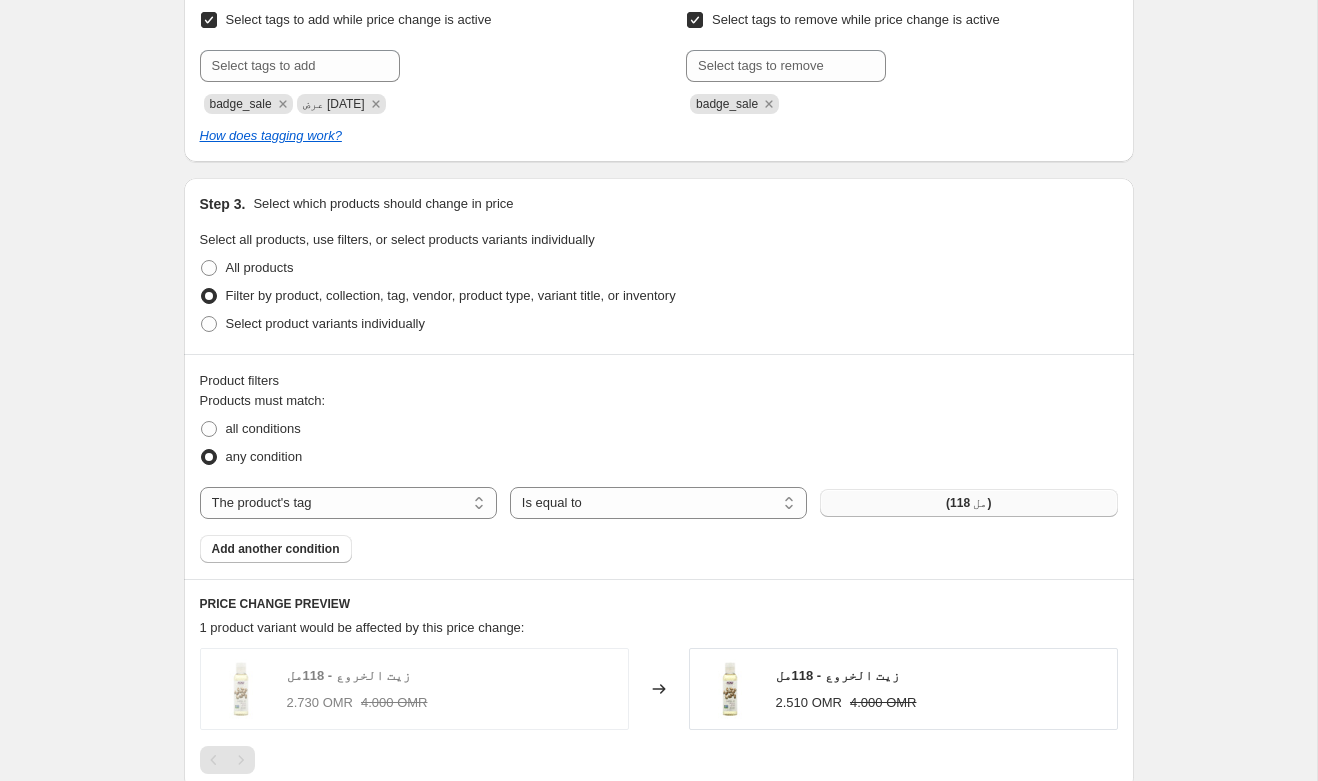 click on "(118 مل)" at bounding box center (968, 503) 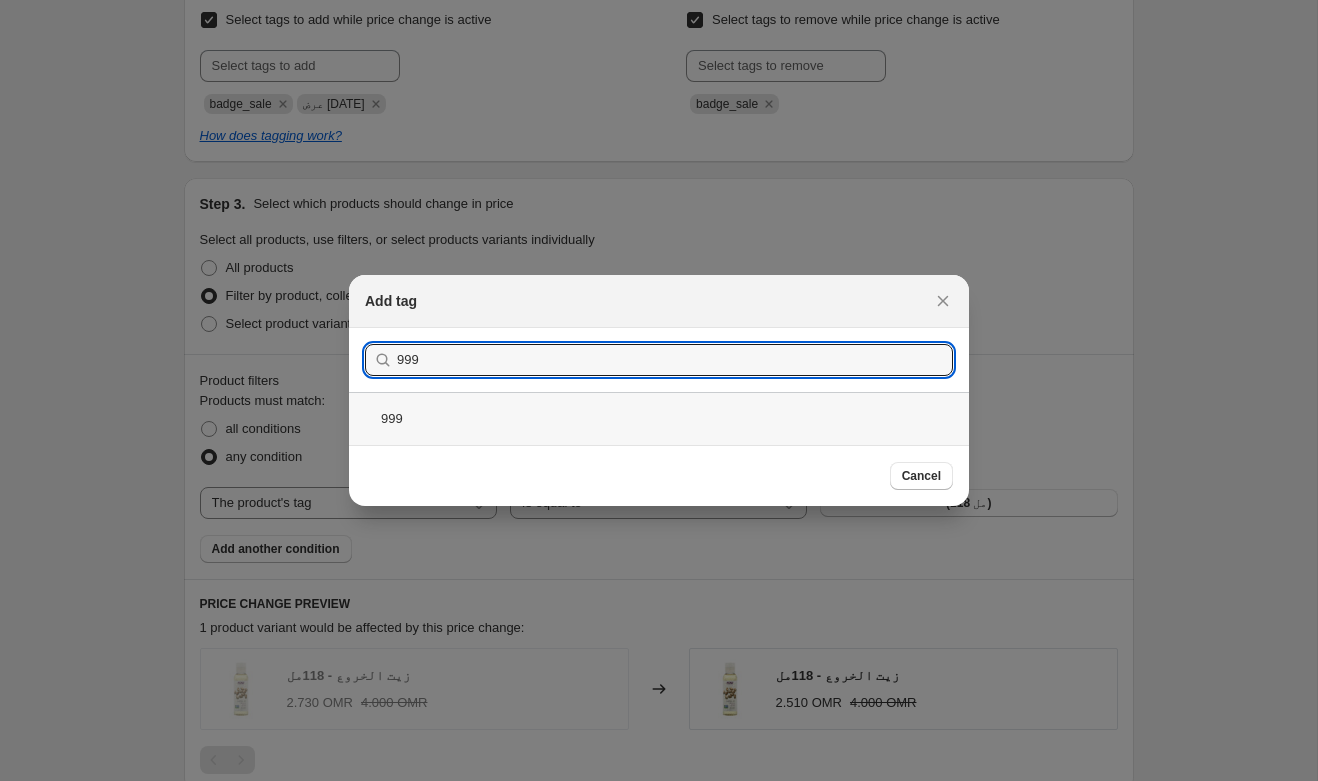 type on "999" 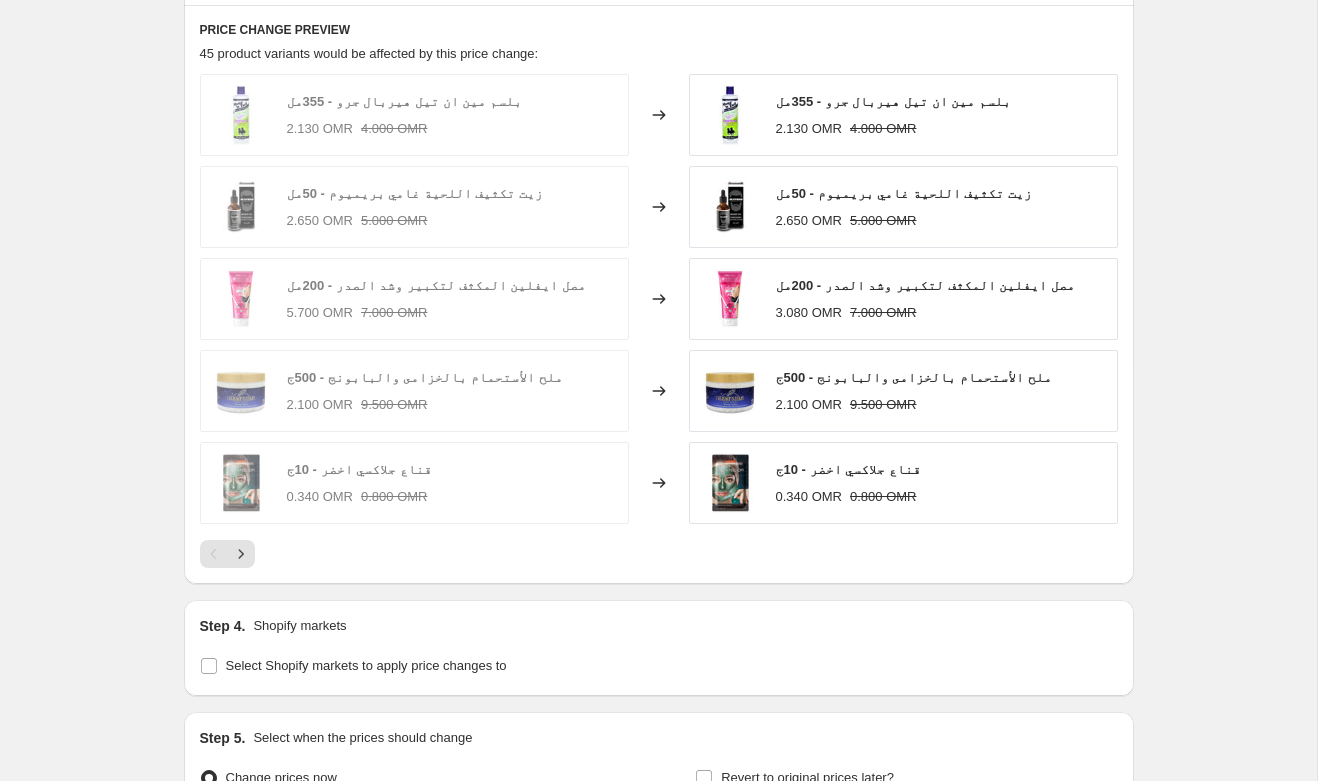 scroll, scrollTop: 1458, scrollLeft: 0, axis: vertical 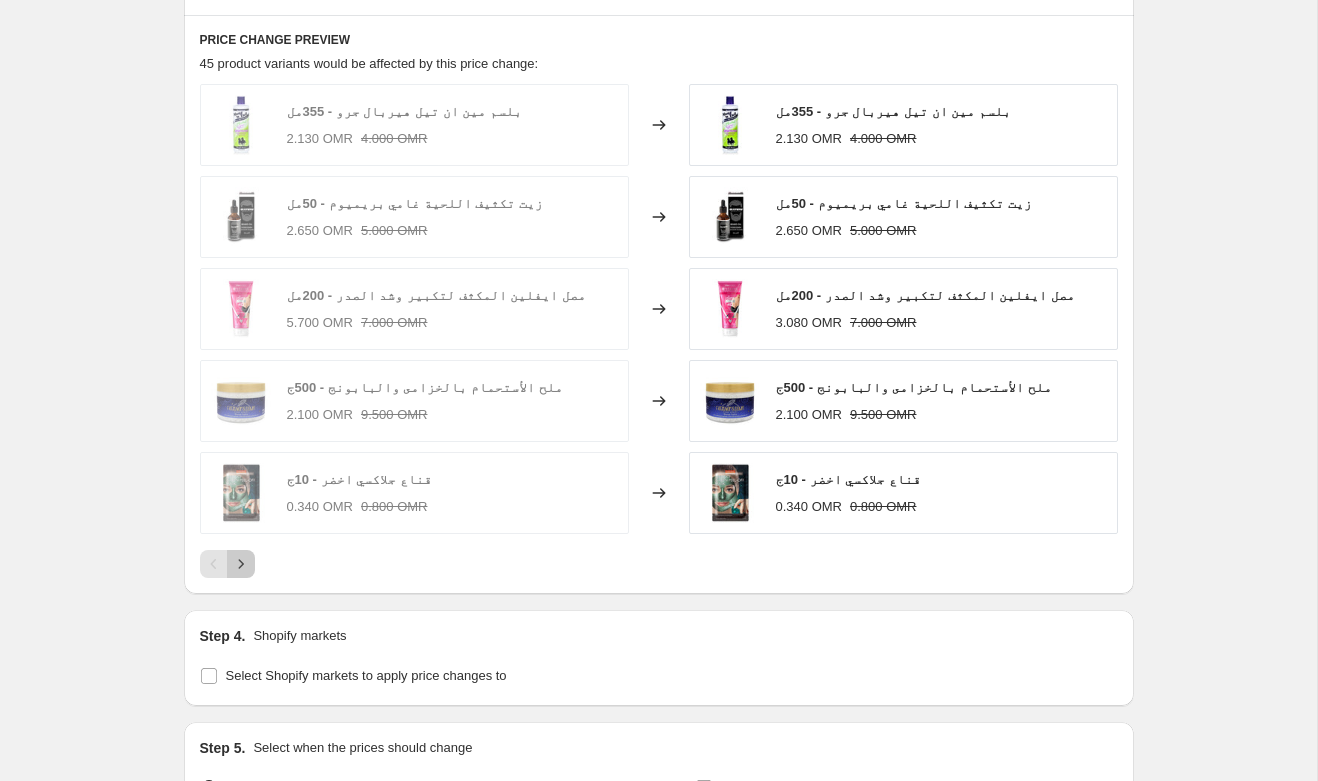 click 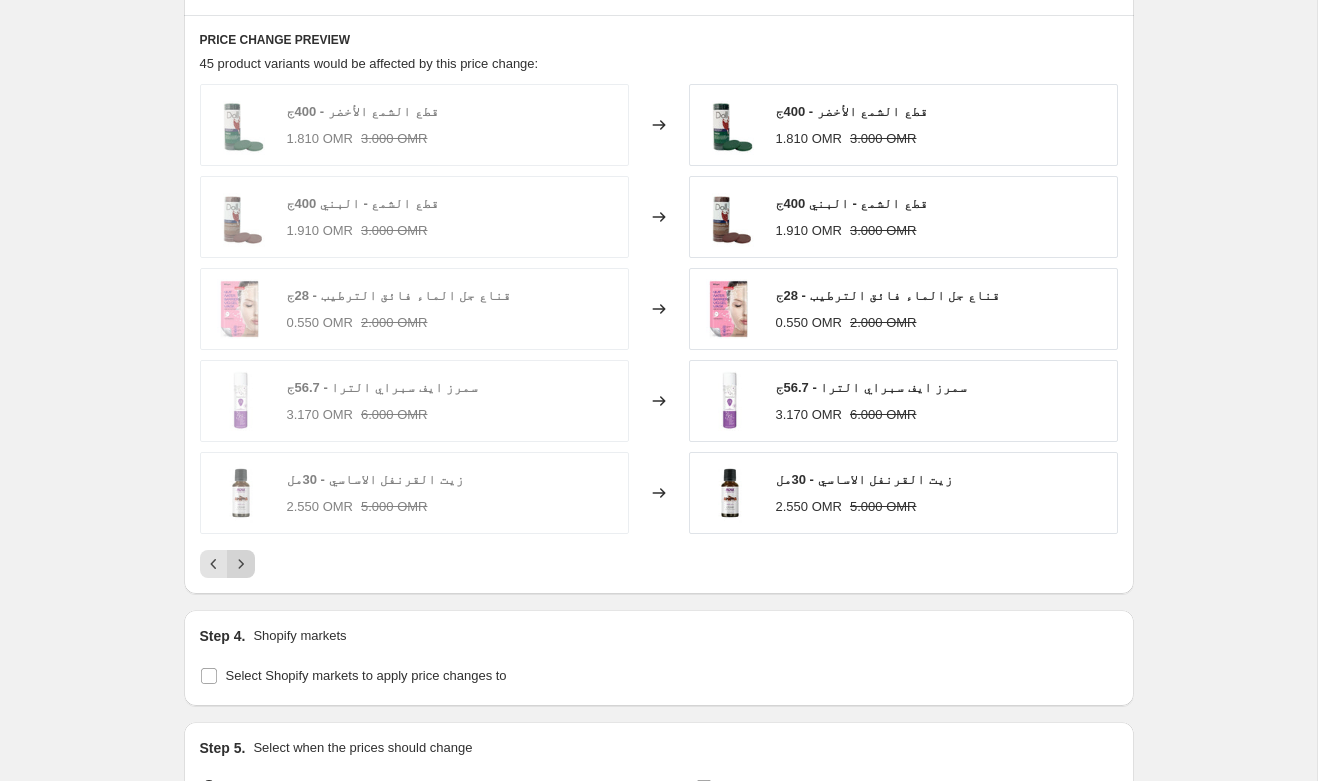 click 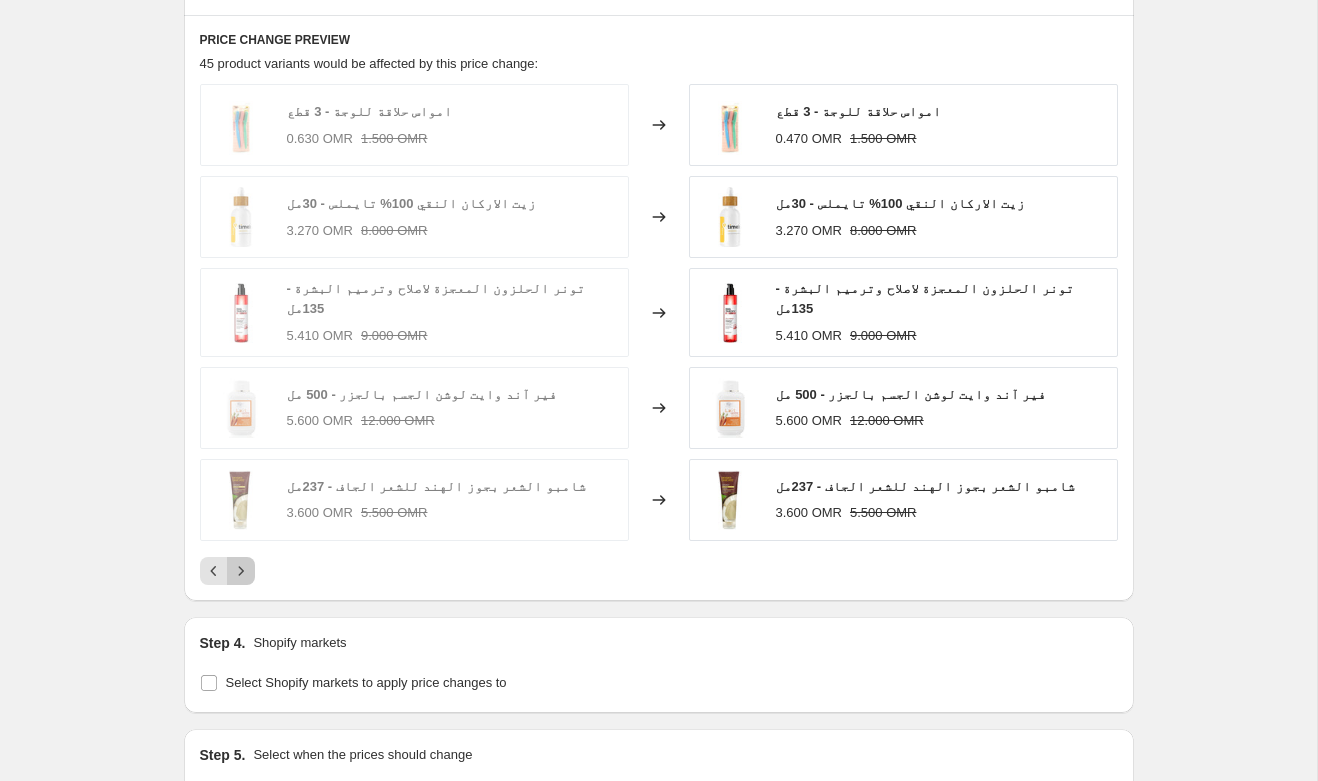 click 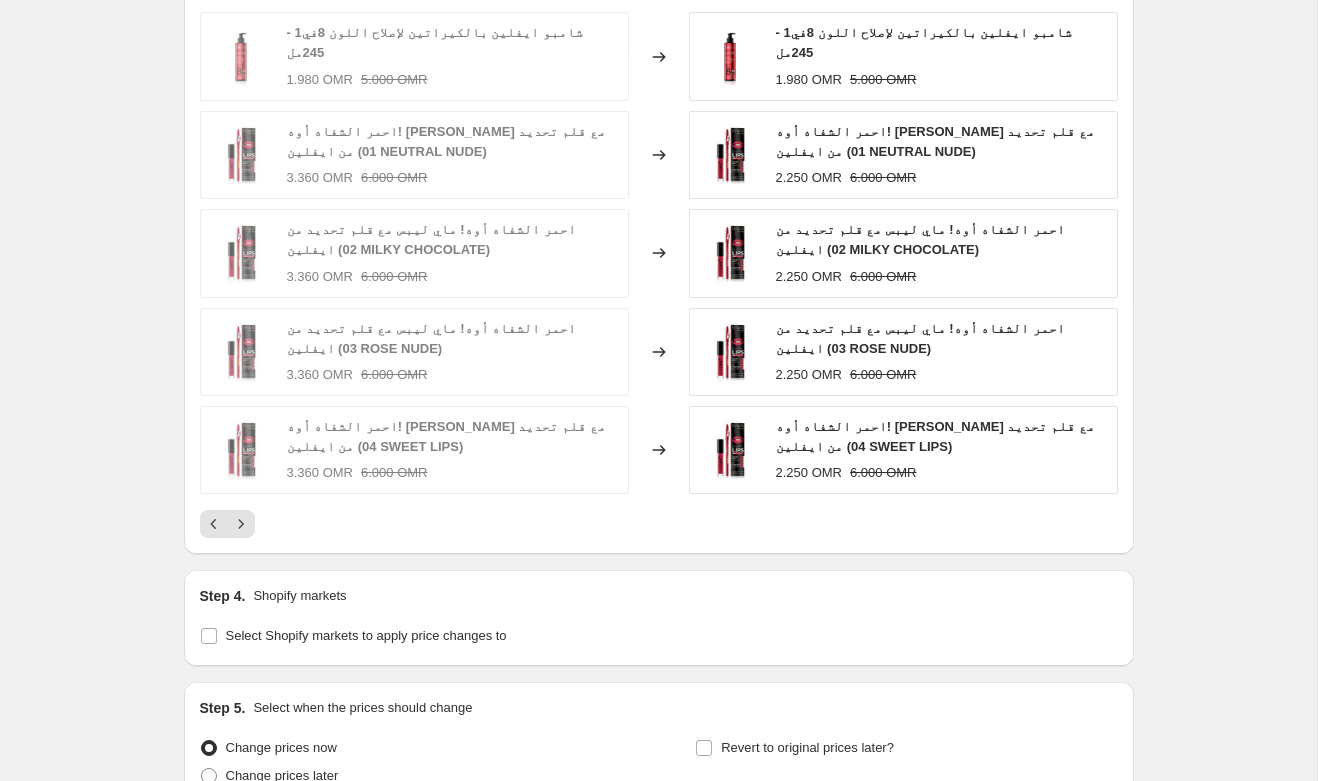 scroll, scrollTop: 1553, scrollLeft: 0, axis: vertical 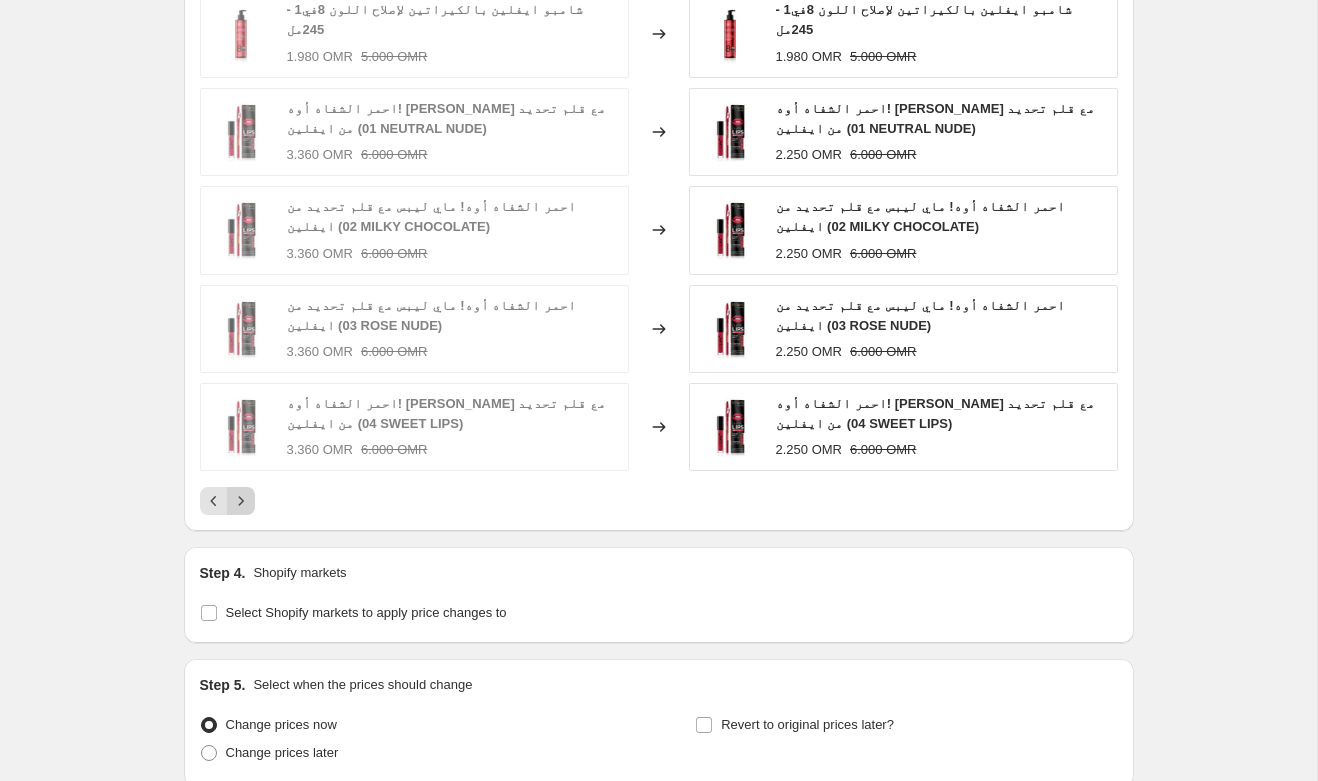 click 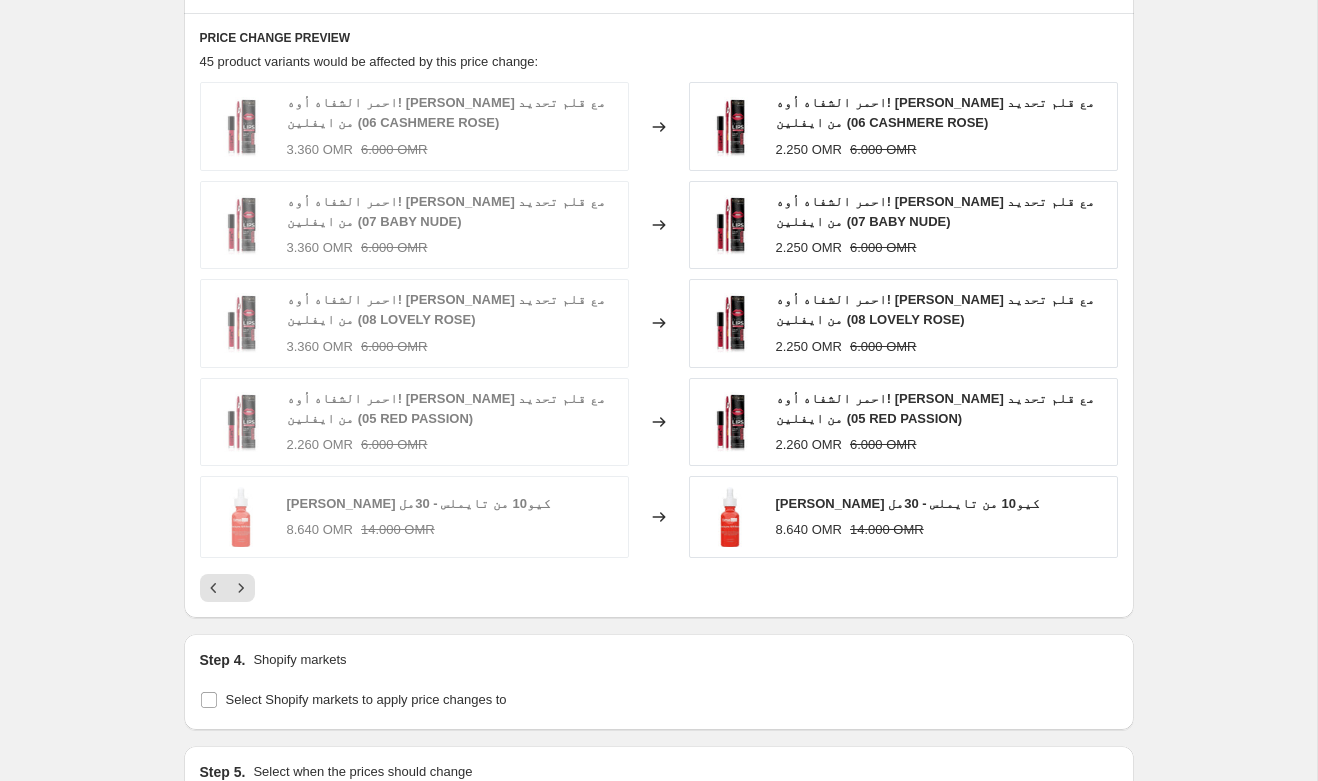 scroll, scrollTop: 1439, scrollLeft: 0, axis: vertical 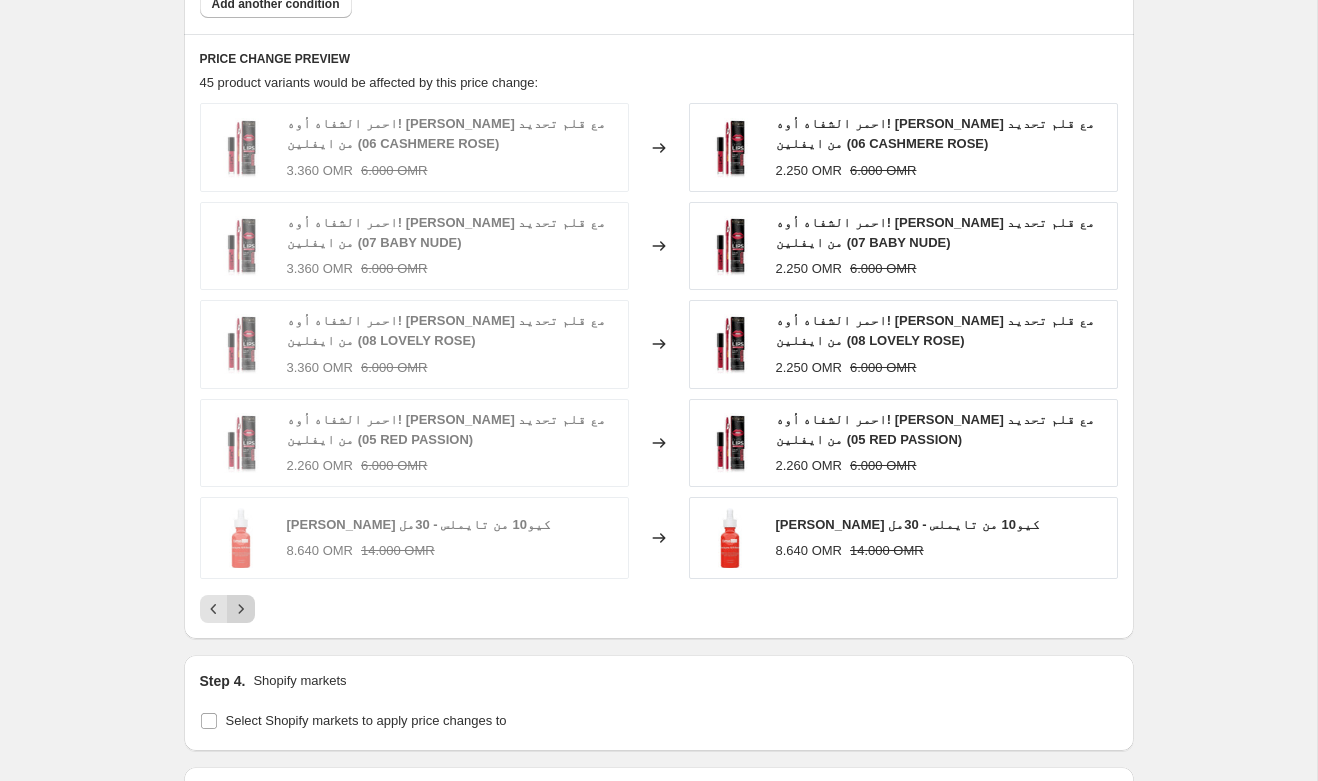 click 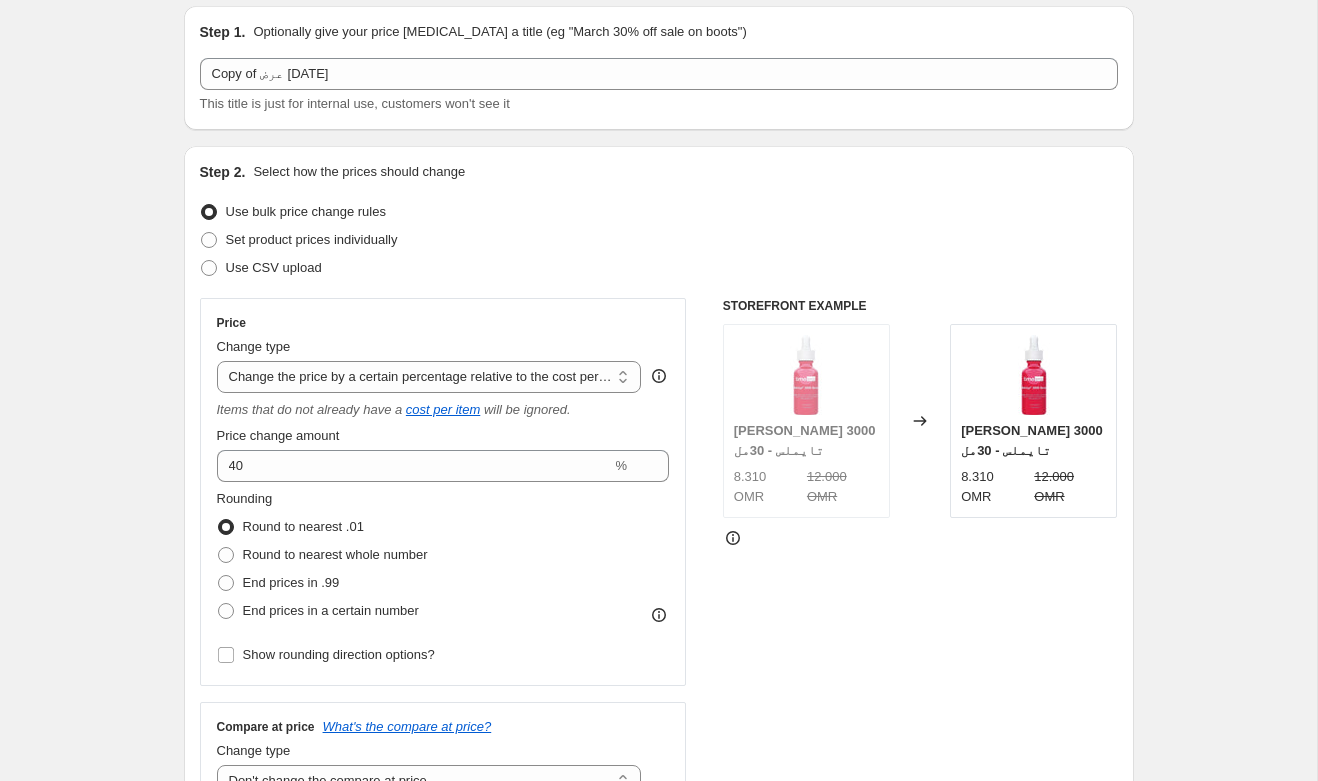 scroll, scrollTop: 0, scrollLeft: 0, axis: both 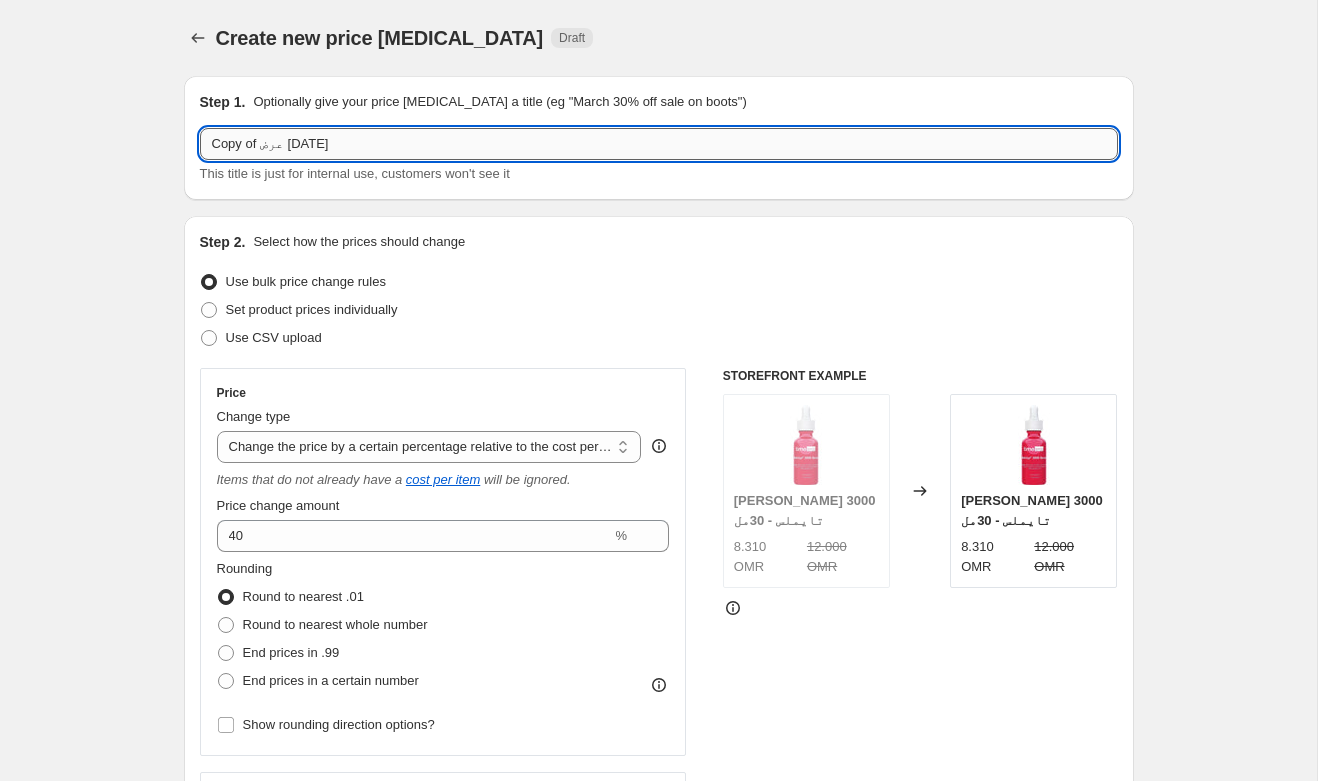 click on "Copy of عرض [DATE]" at bounding box center [659, 144] 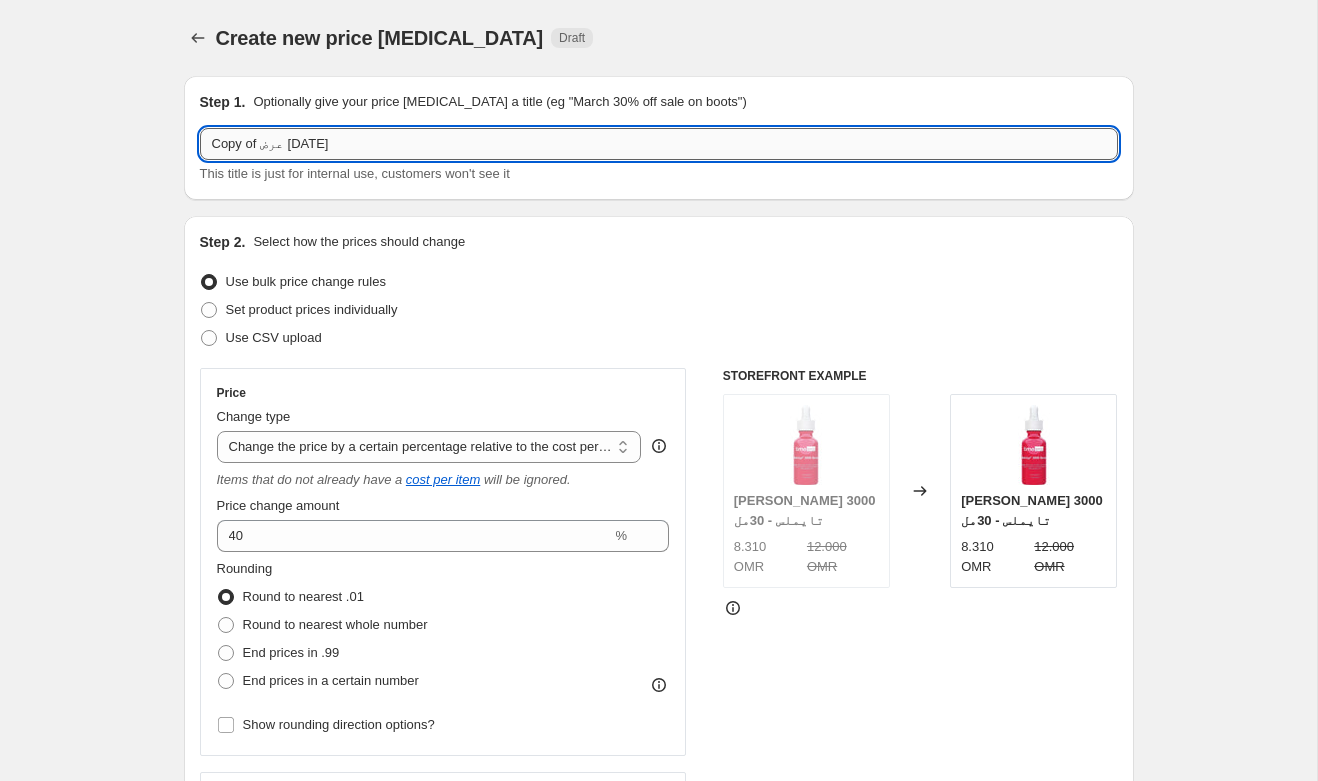 click on "Copy of عرض [DATE]" at bounding box center (659, 144) 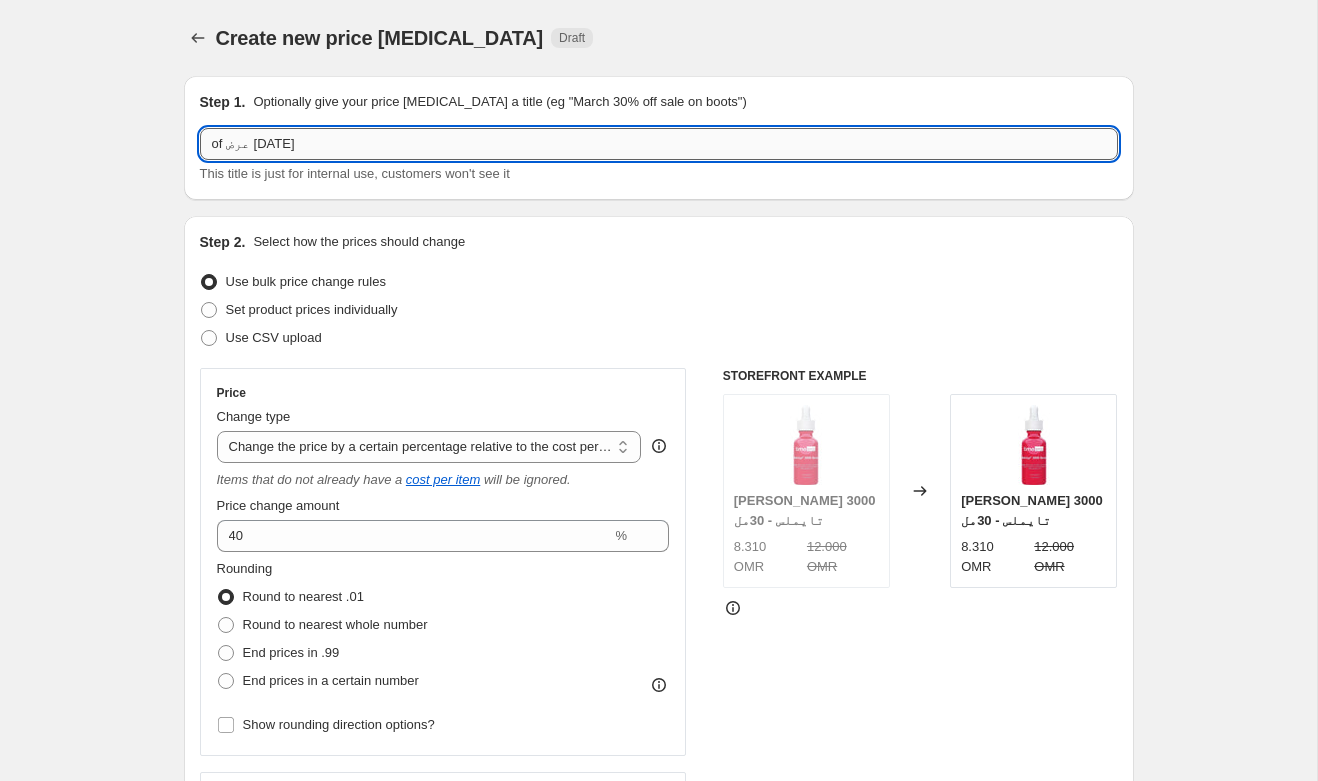click on "of عرض [DATE]" at bounding box center (659, 144) 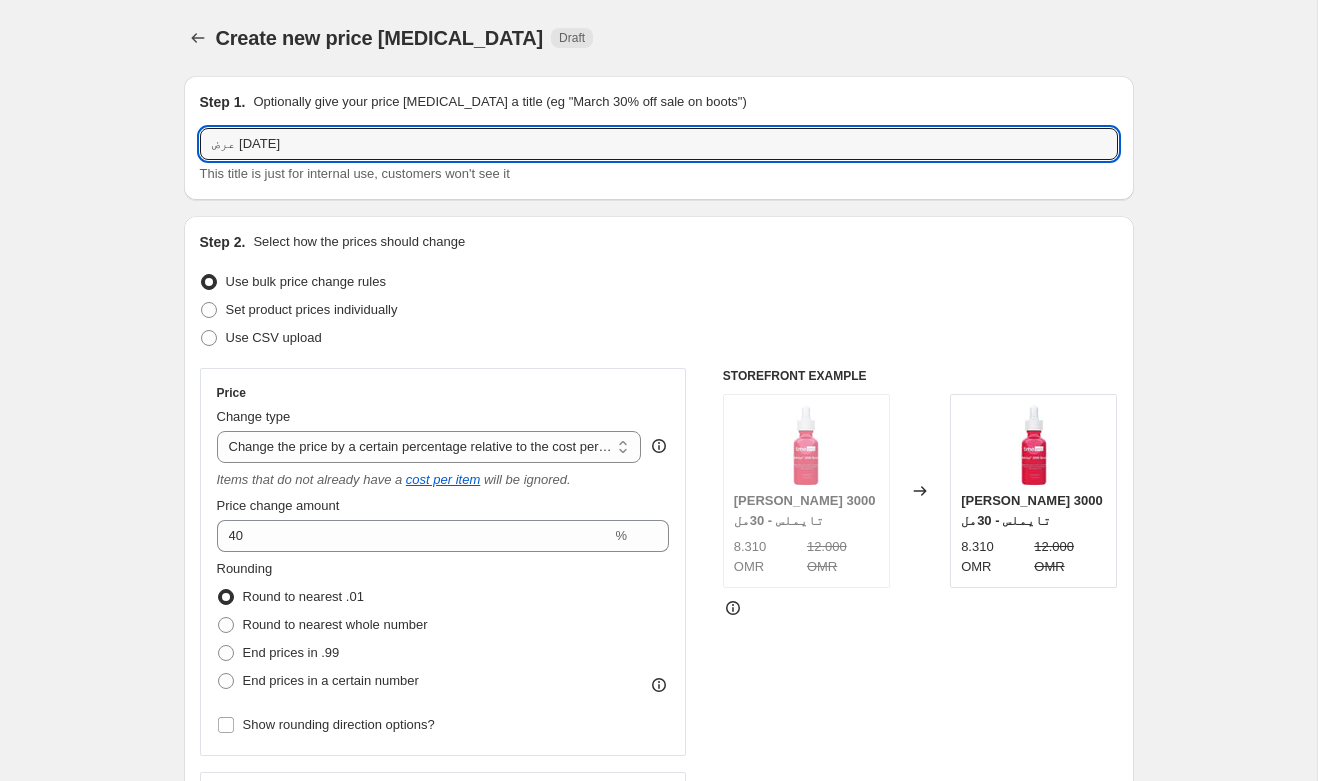 drag, startPoint x: 215, startPoint y: 141, endPoint x: 194, endPoint y: 137, distance: 21.377558 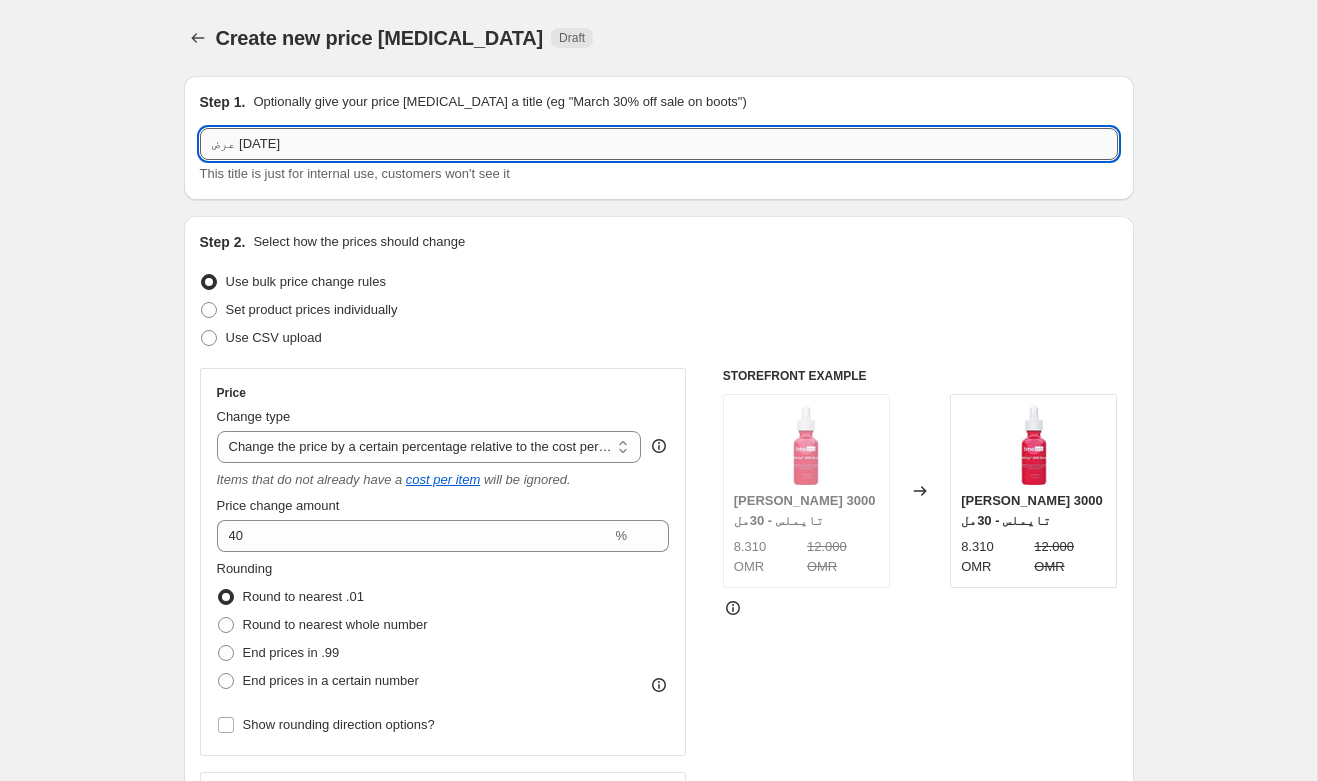 drag, startPoint x: 308, startPoint y: 140, endPoint x: 291, endPoint y: 144, distance: 17.464249 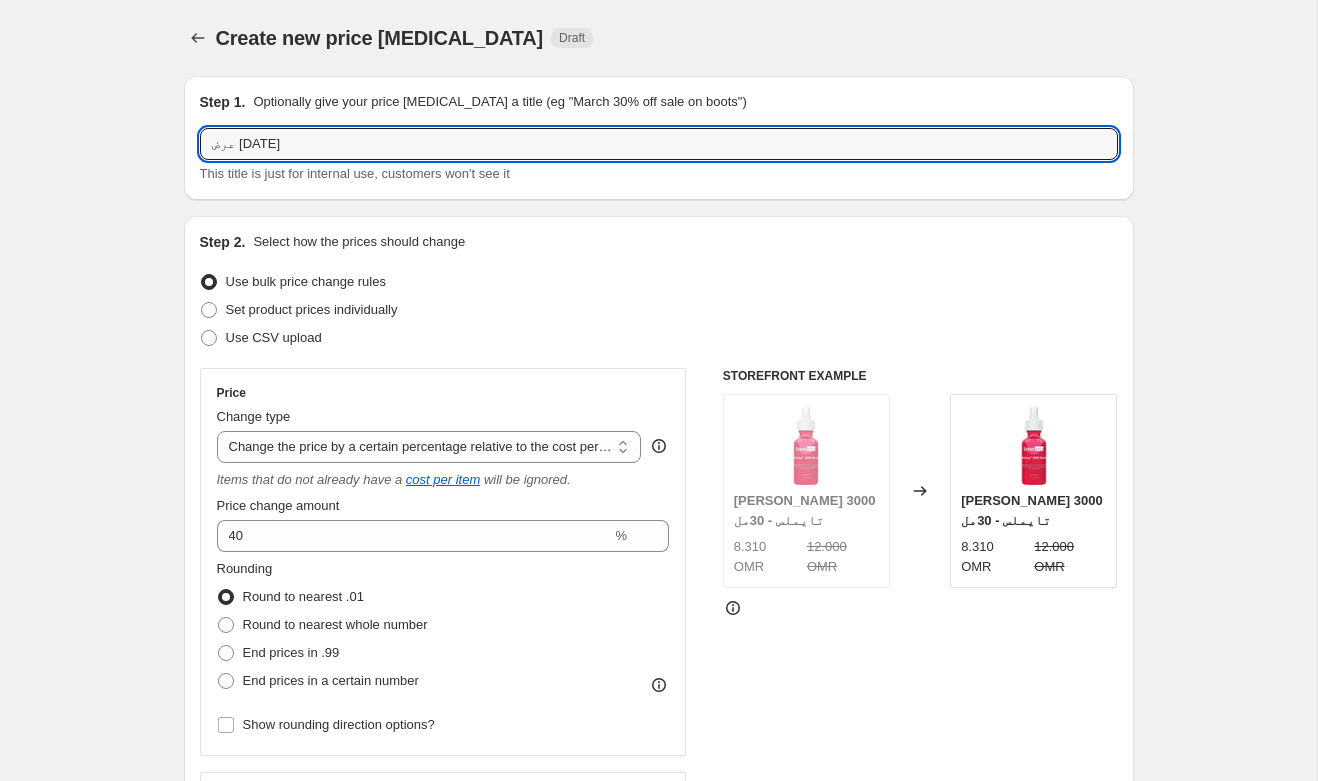 drag, startPoint x: 212, startPoint y: 141, endPoint x: 175, endPoint y: 138, distance: 37.12142 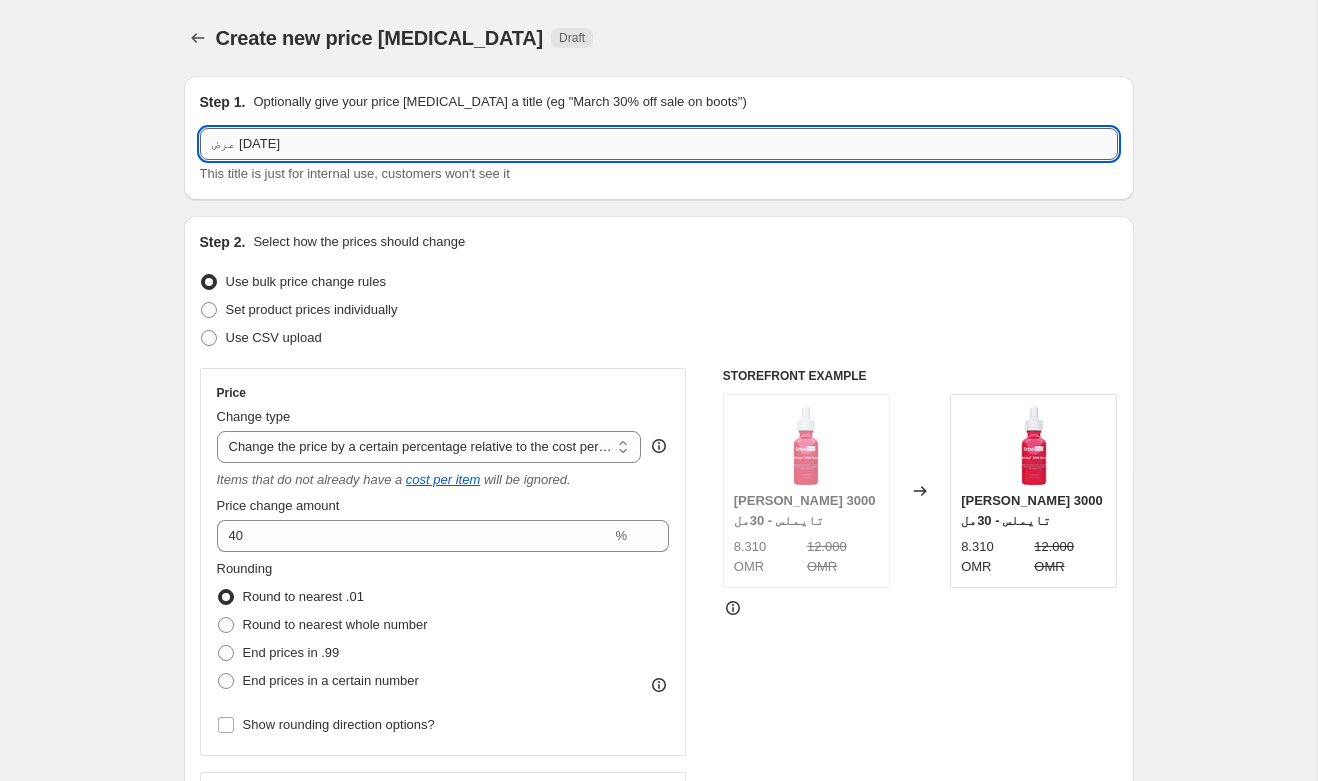 click on "عرض [DATE]" at bounding box center [659, 144] 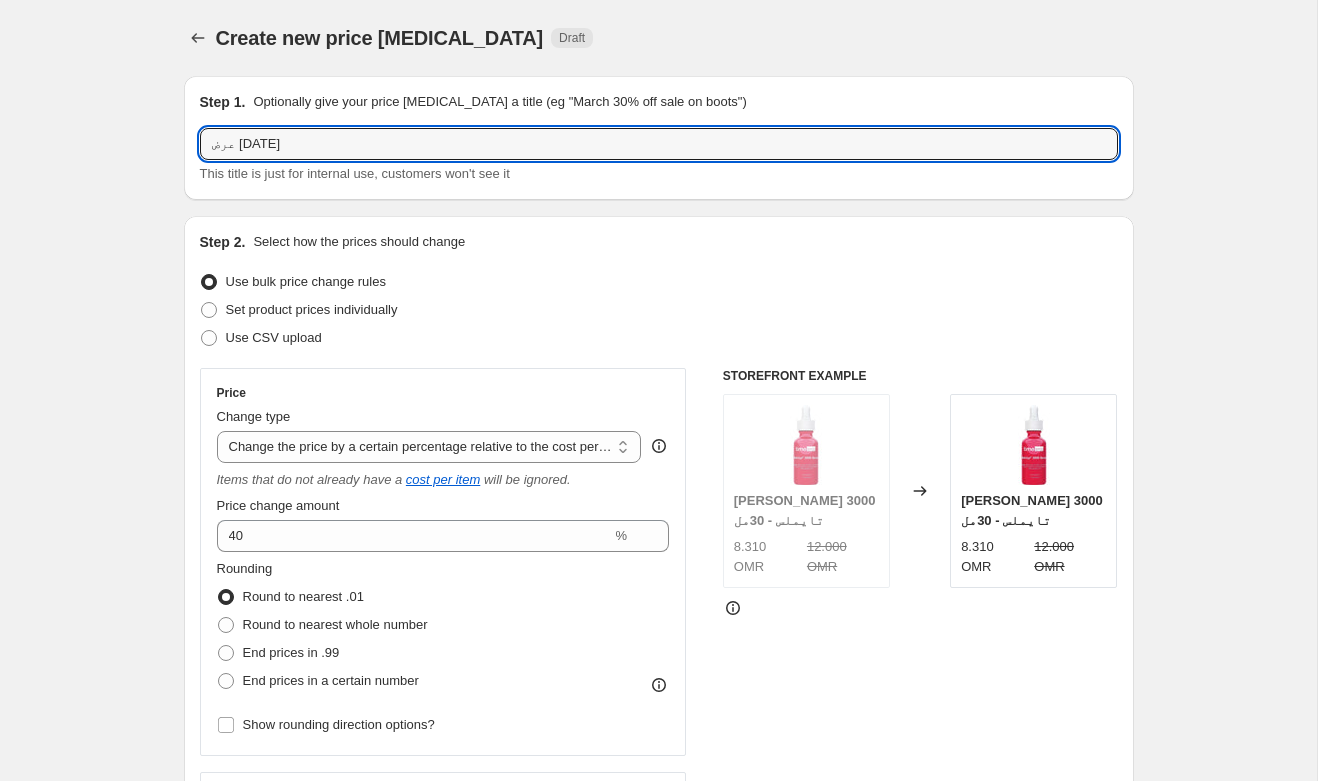 type on "عرض [DATE]" 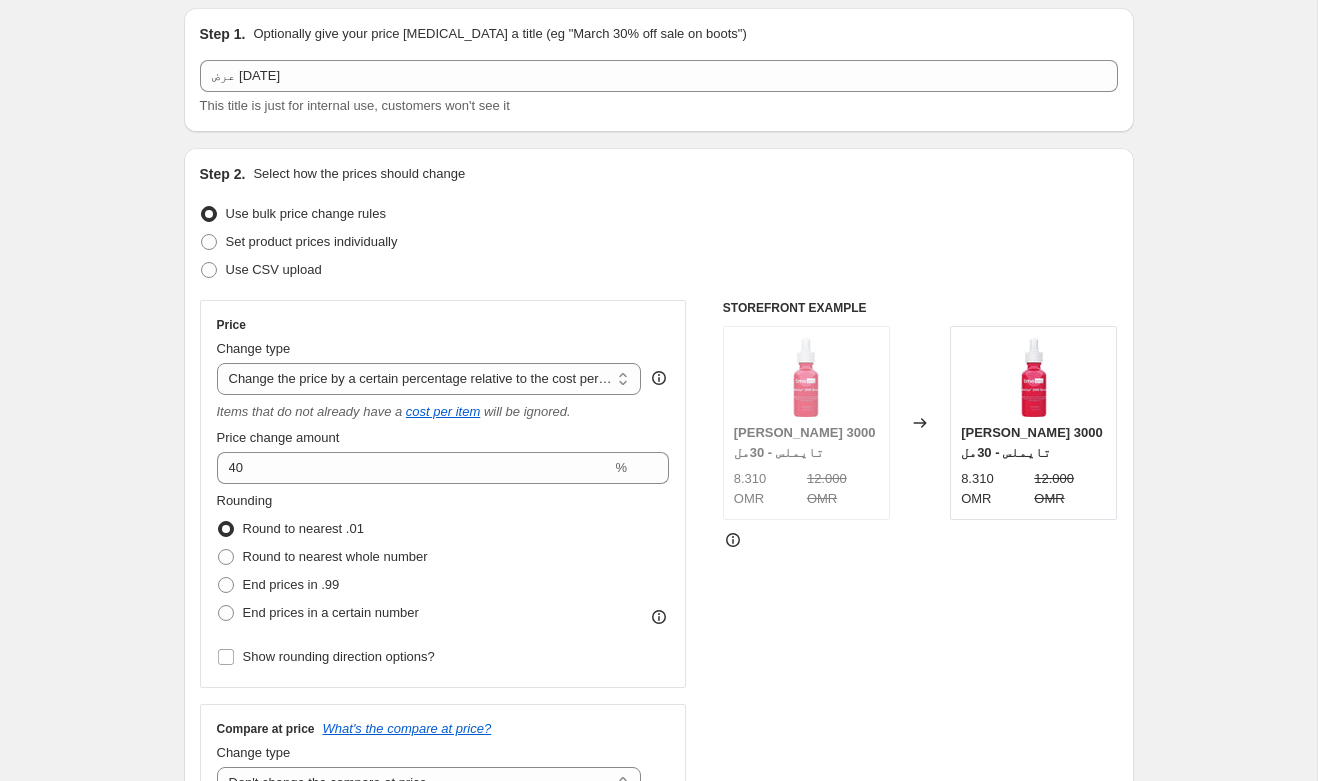 scroll, scrollTop: 6, scrollLeft: 0, axis: vertical 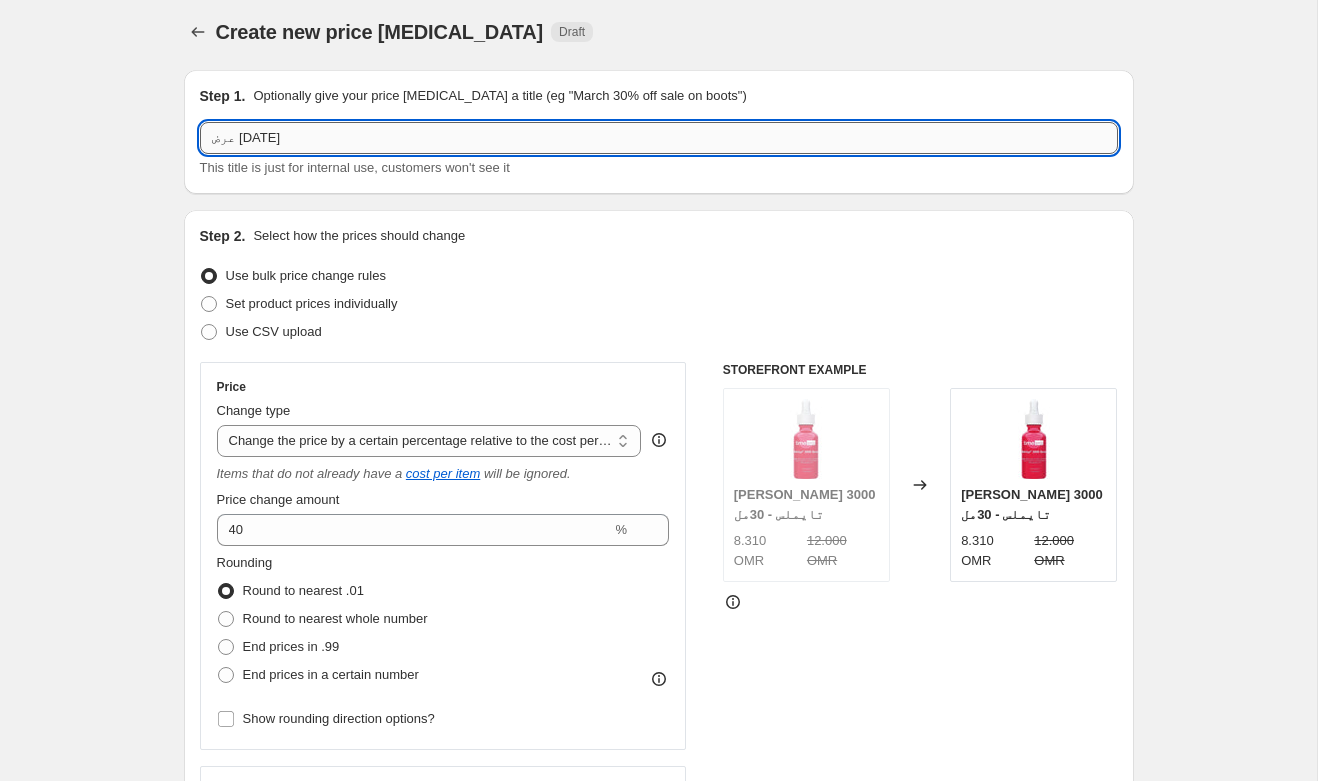 click on "عرض [DATE]" at bounding box center (659, 138) 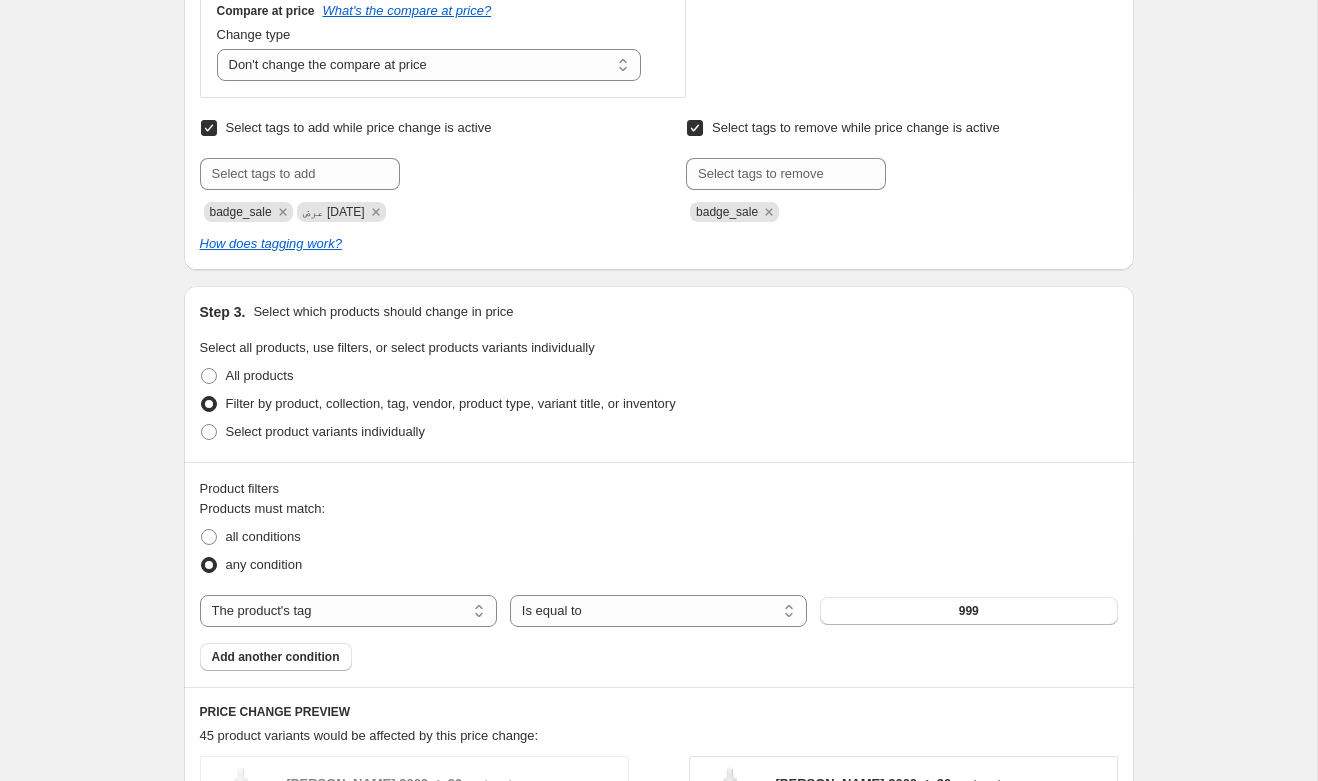 scroll, scrollTop: 865, scrollLeft: 0, axis: vertical 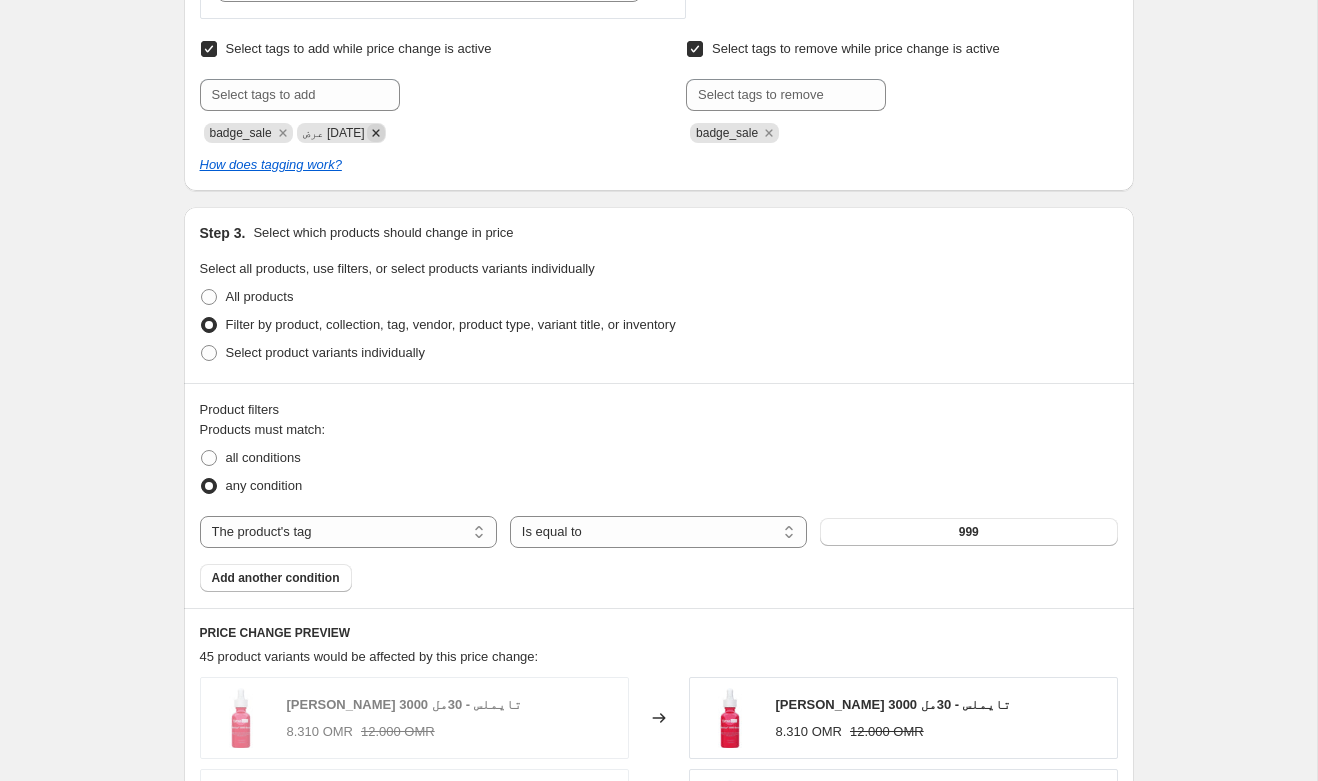 click 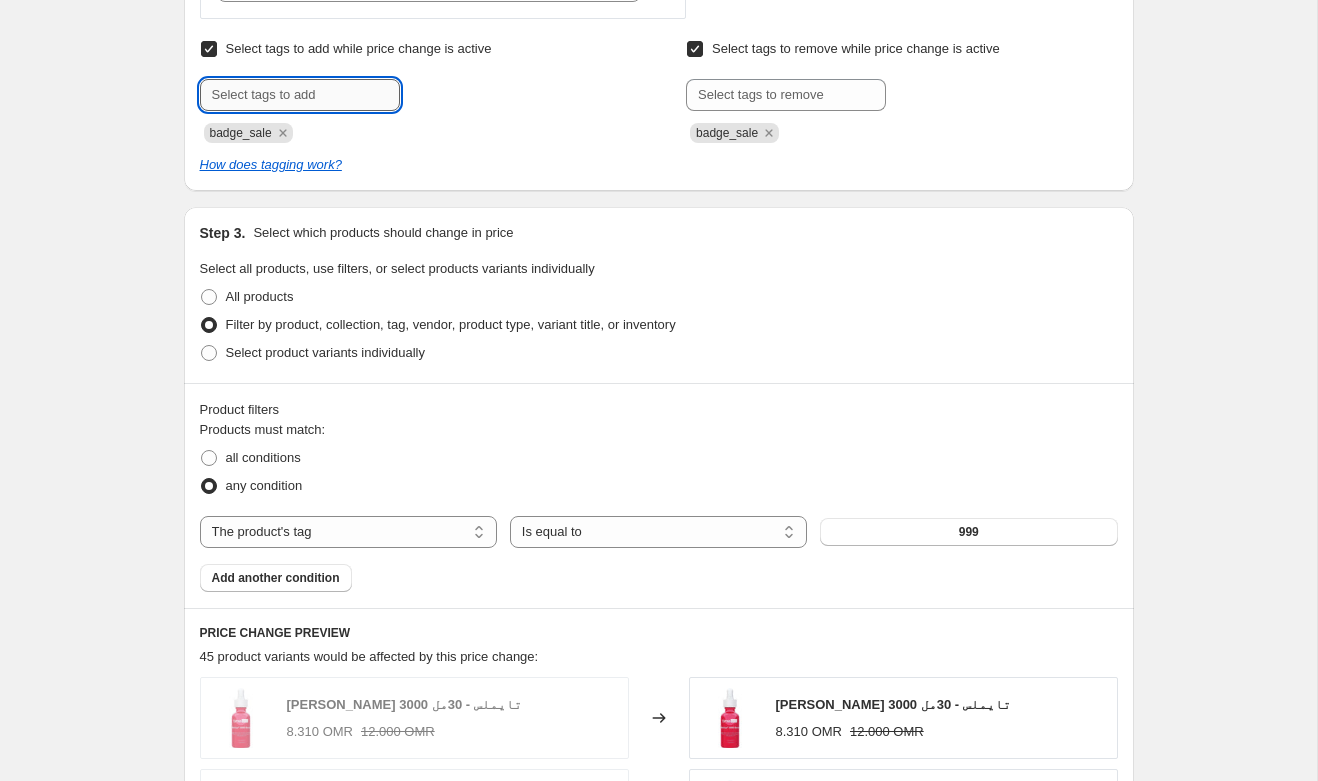 click at bounding box center (300, 95) 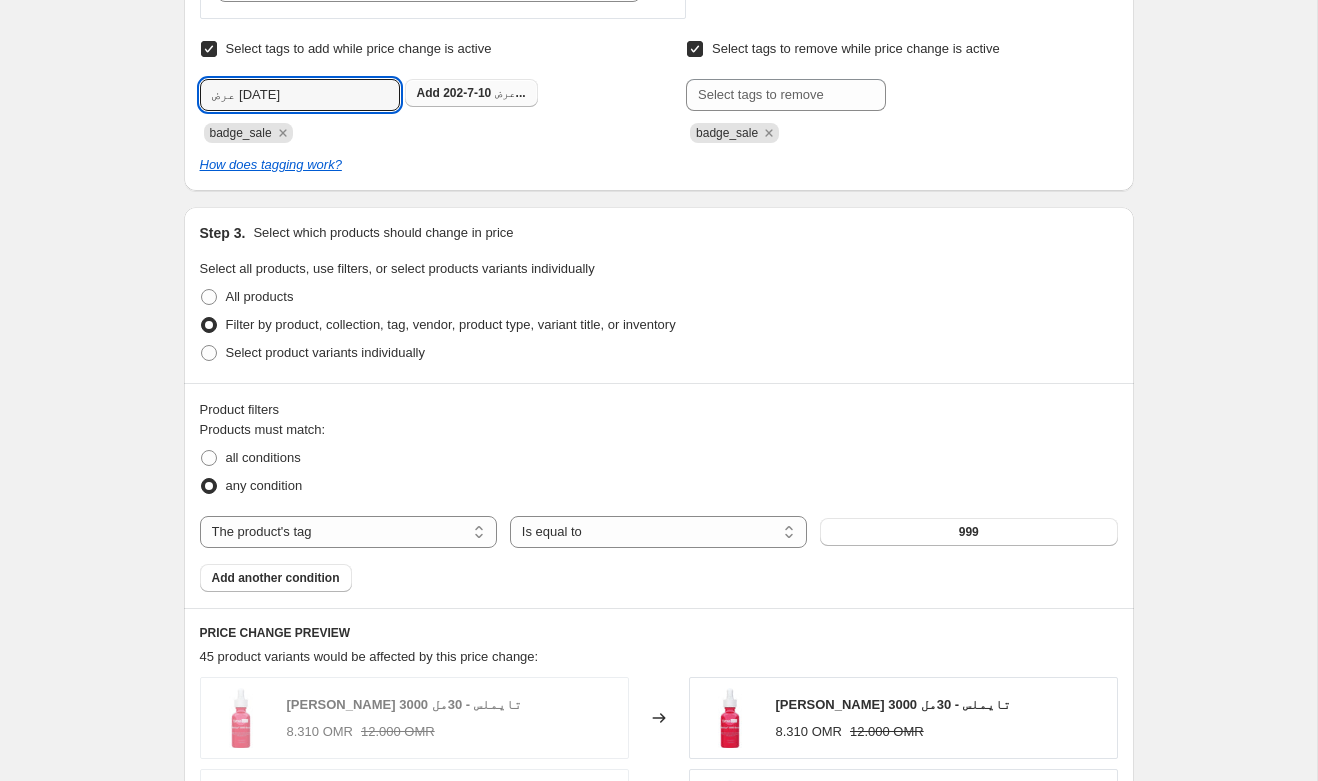 type on "عرض [DATE]" 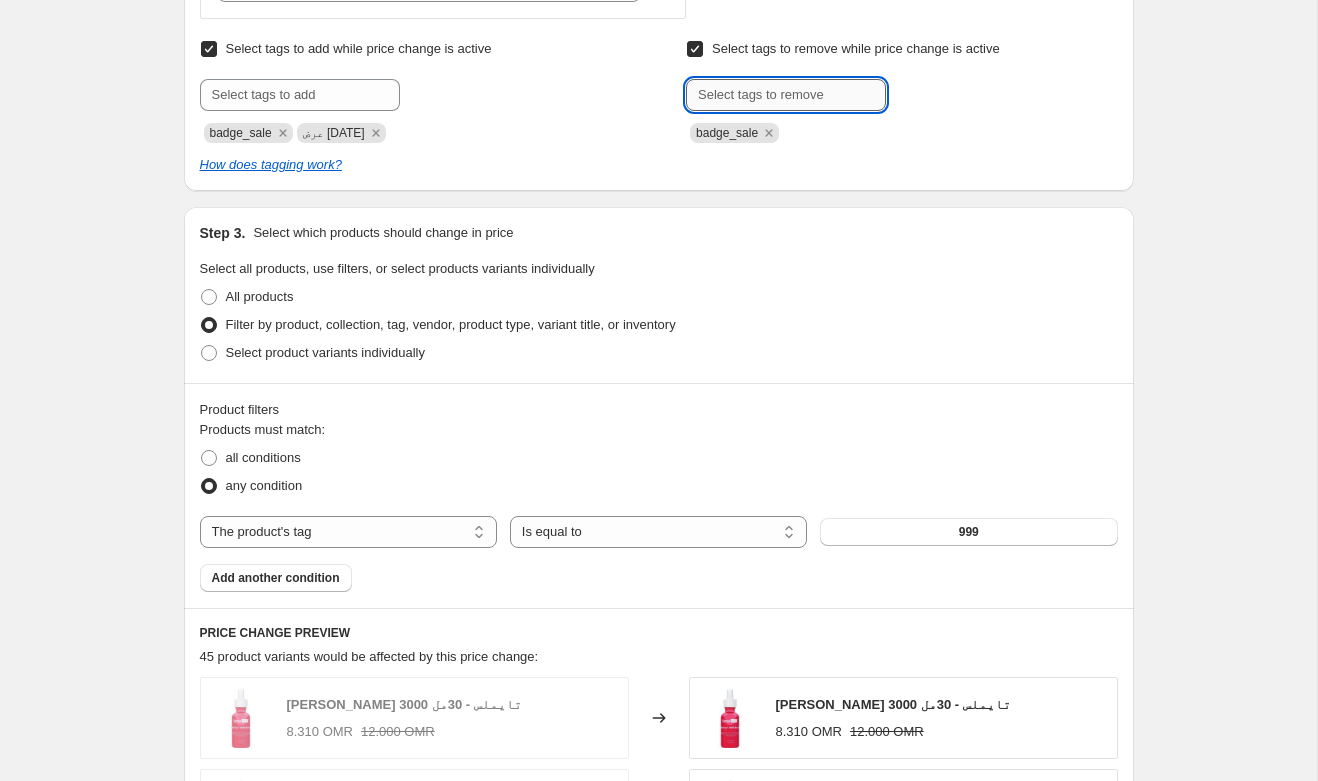 click at bounding box center (786, 95) 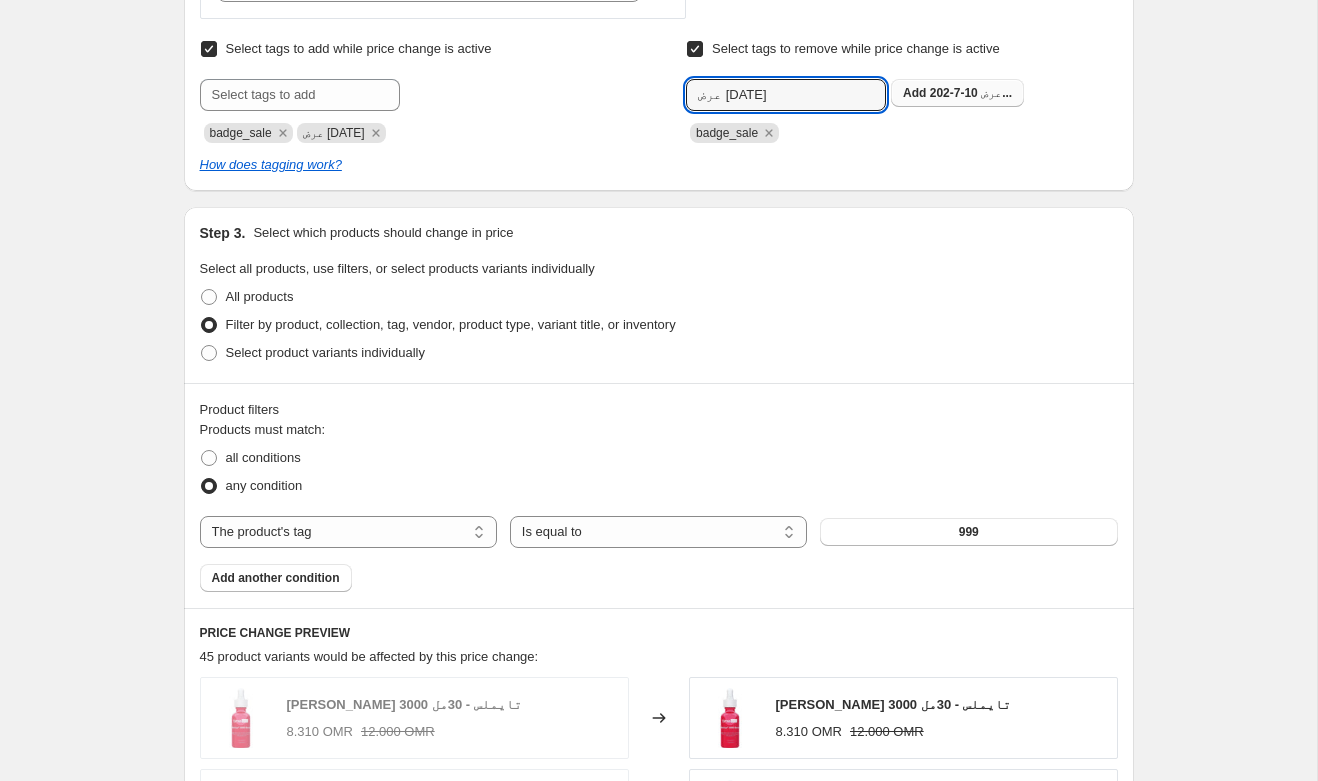 type on "عرض [DATE]" 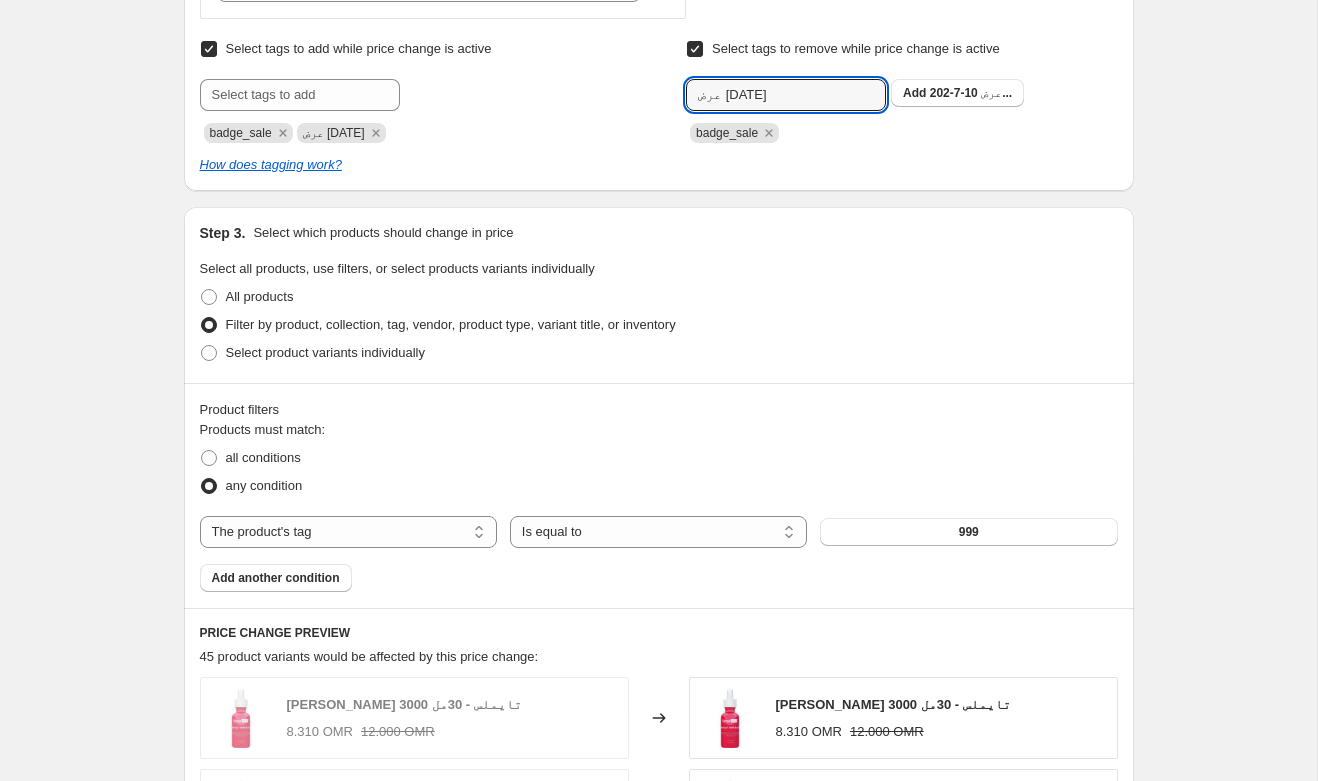 click on "عرض 10-7-202..." at bounding box center [971, 93] 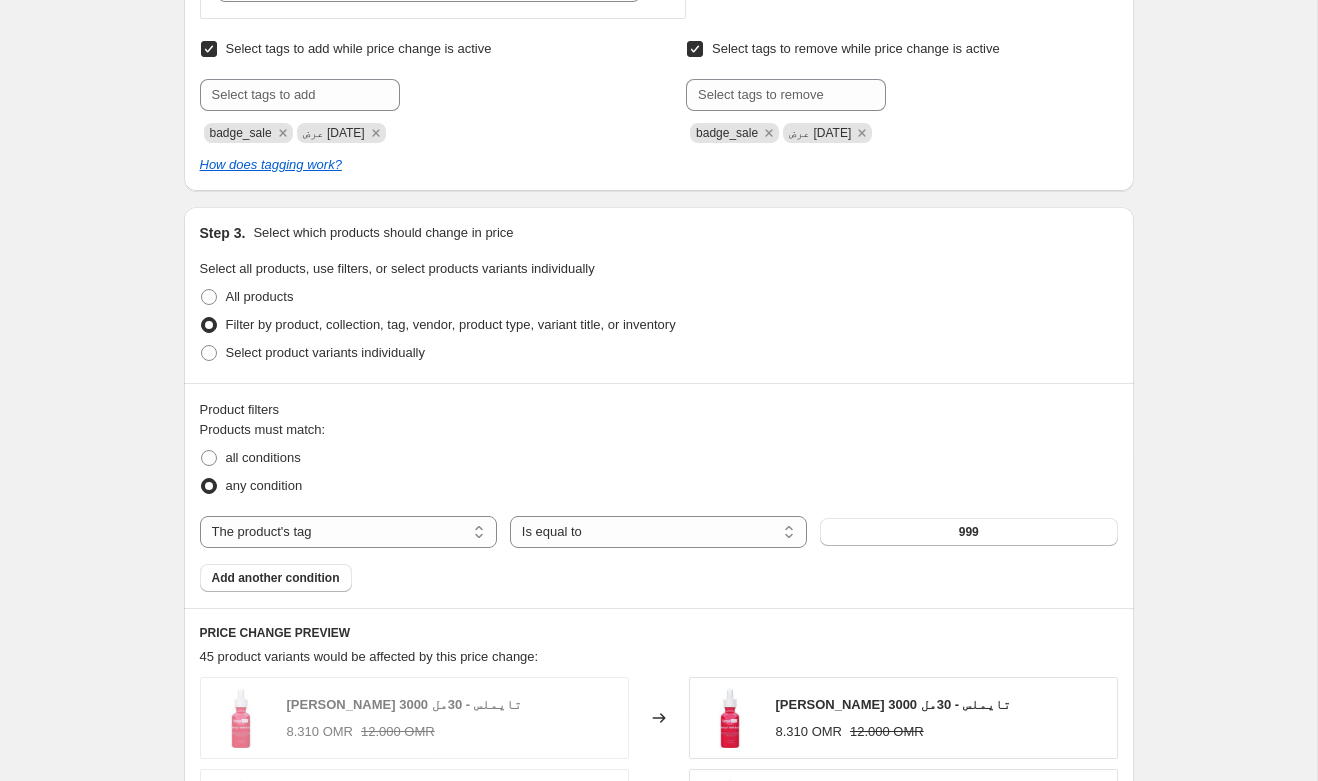 click on "Step 2. Select how the prices should change Use bulk price change rules Set product prices individually Use CSV upload Price Change type Change the price to a certain amount Change the price by a certain amount Change the price by a certain percentage Change the price to the current compare at price (price before sale) Change the price by a certain amount relative to the compare at price Change the price by a certain percentage relative to the compare at price Don't change the price Change the price by a certain percentage relative to the cost per item Change price to certain cost margin Change the price by a certain percentage relative to the cost per item Items that do not already have a   cost per item   will be ignored. Price change amount 40 % Rounding Round to nearest .01 Round to nearest whole number End prices in .99 End prices in a certain number Show rounding direction options? Compare at price What's the compare at price? Change type Change the compare at price to the current price (sale) 8.310 OMR" at bounding box center (659, -229) 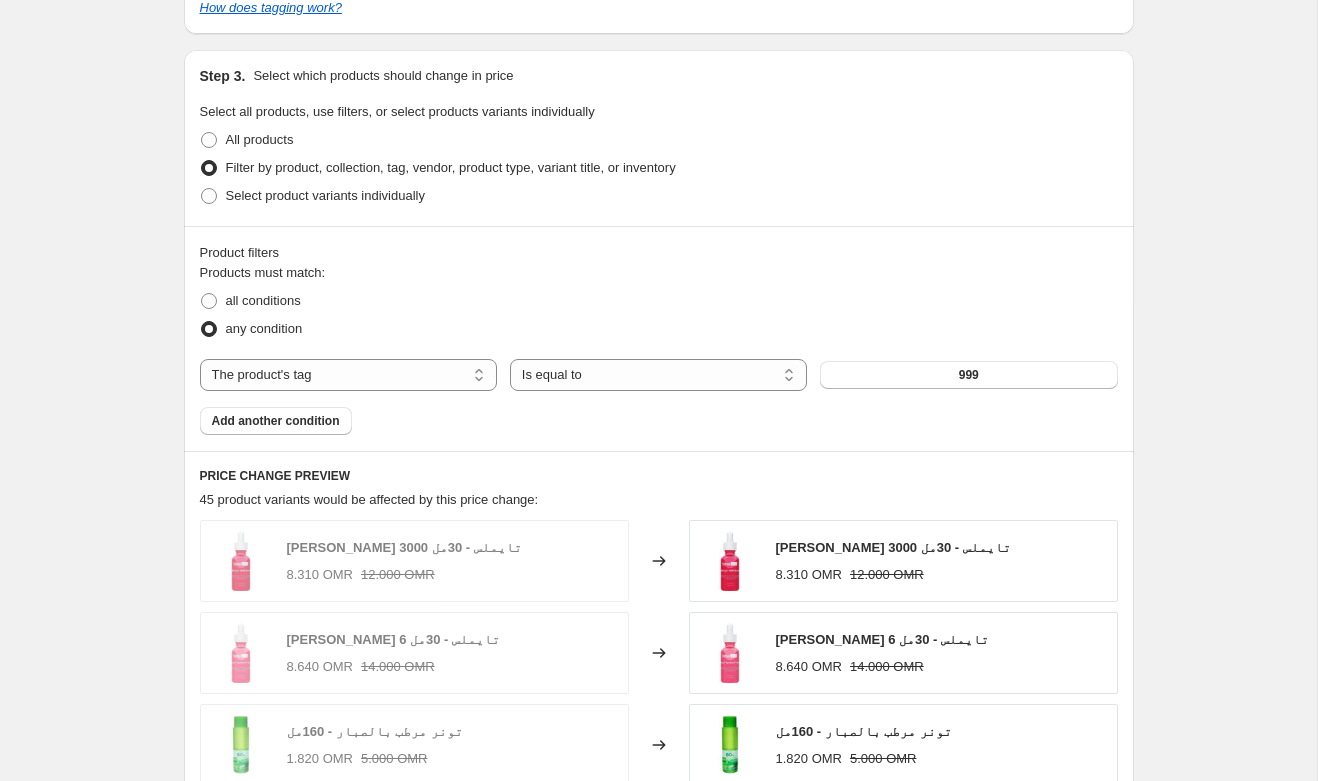 scroll, scrollTop: 946, scrollLeft: 0, axis: vertical 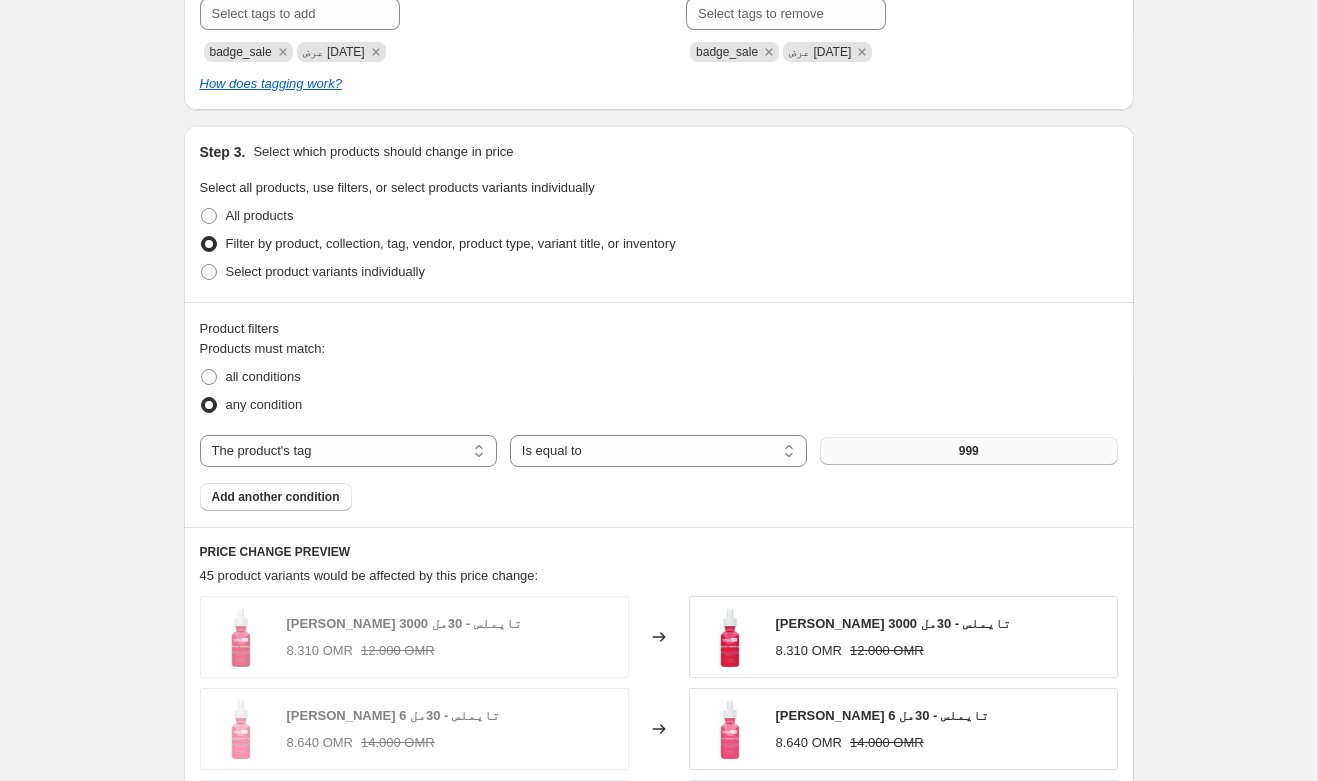 click on "999" at bounding box center [968, 451] 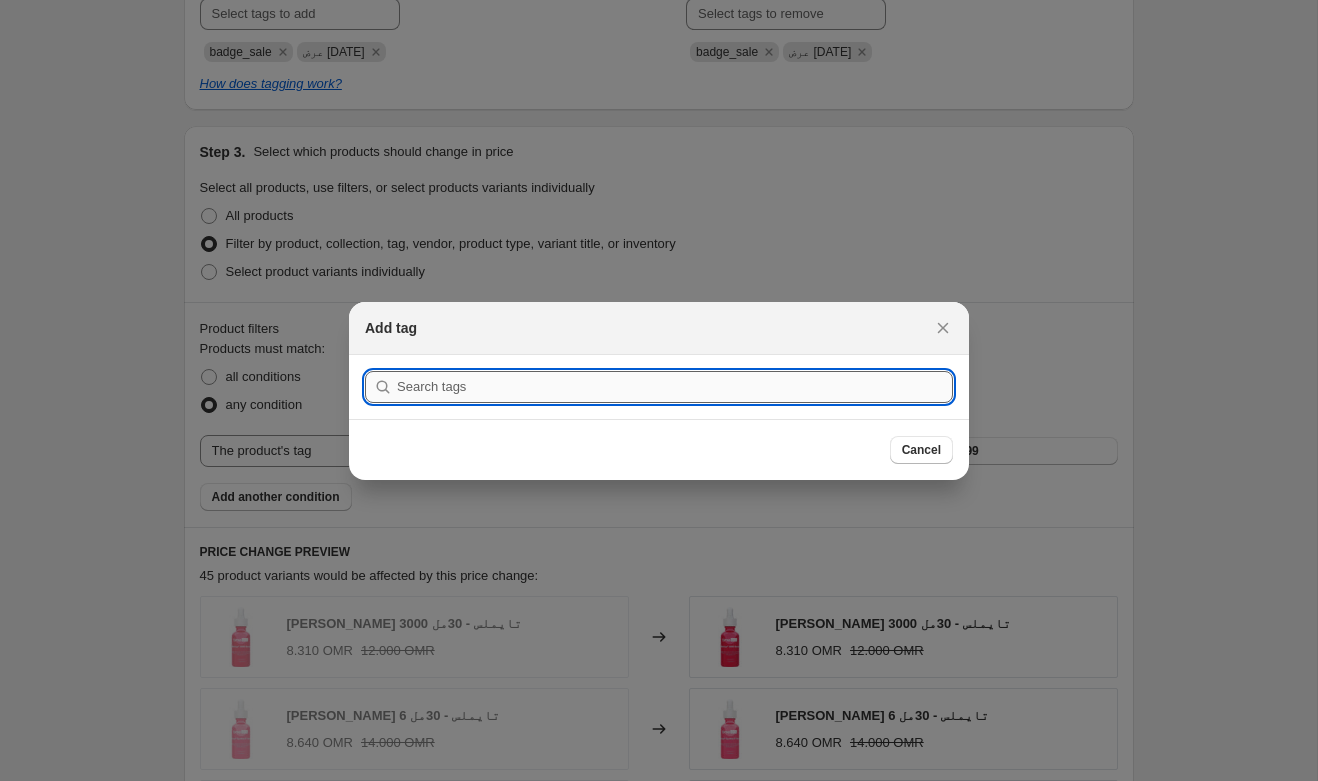 click at bounding box center (675, 387) 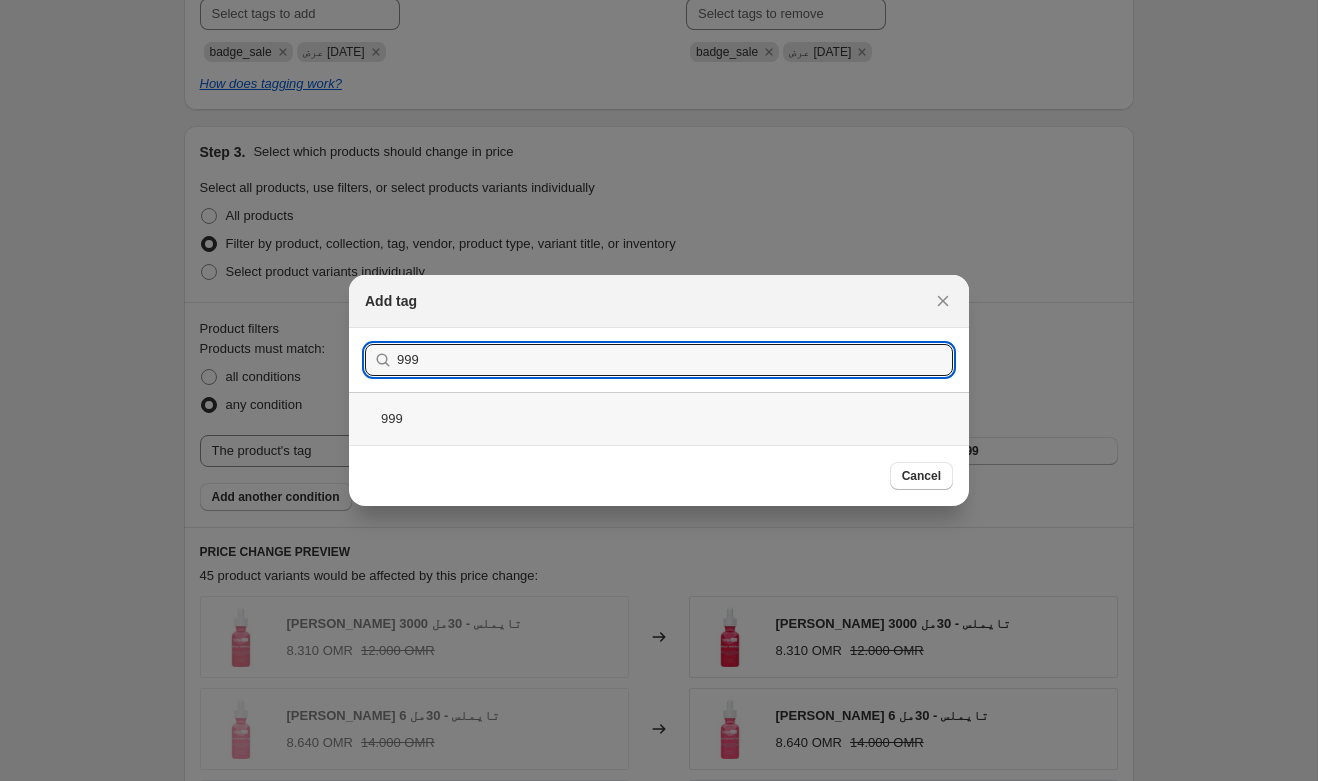 type on "999" 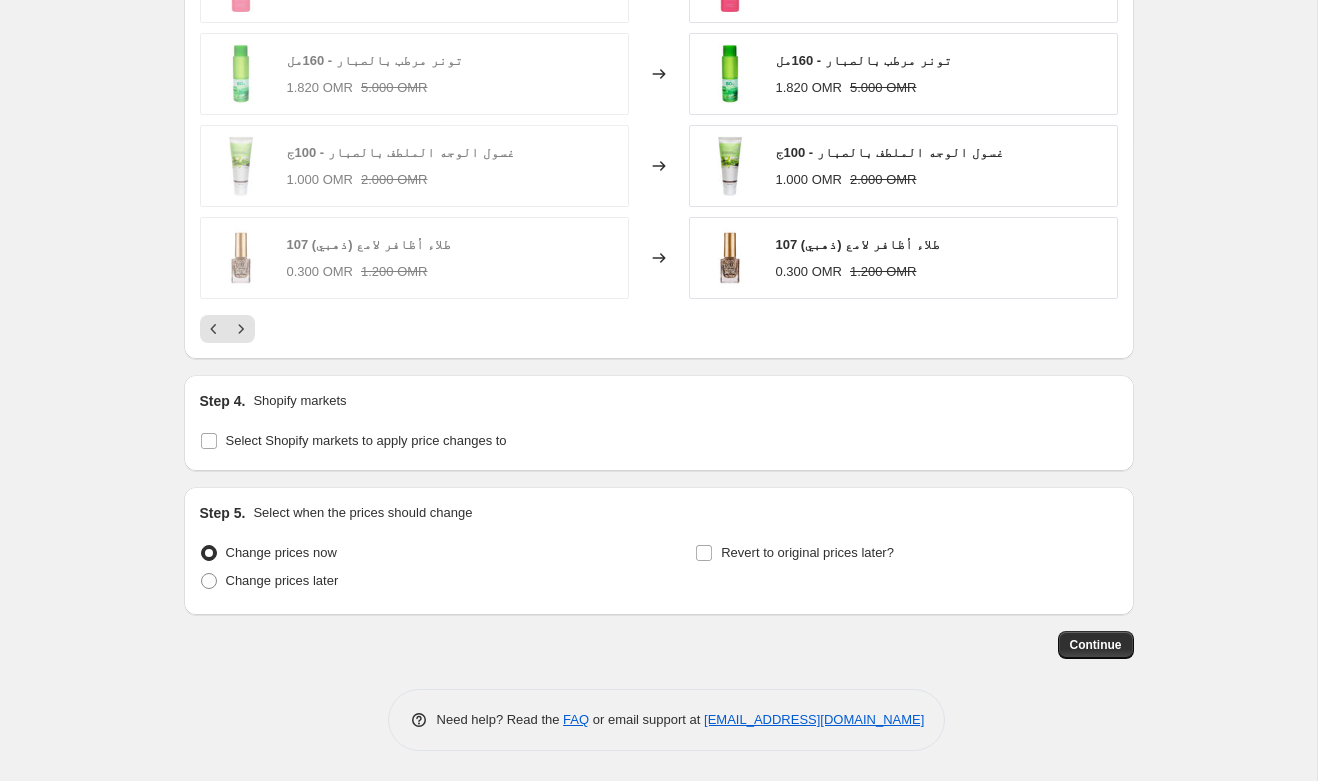 scroll, scrollTop: 1688, scrollLeft: 0, axis: vertical 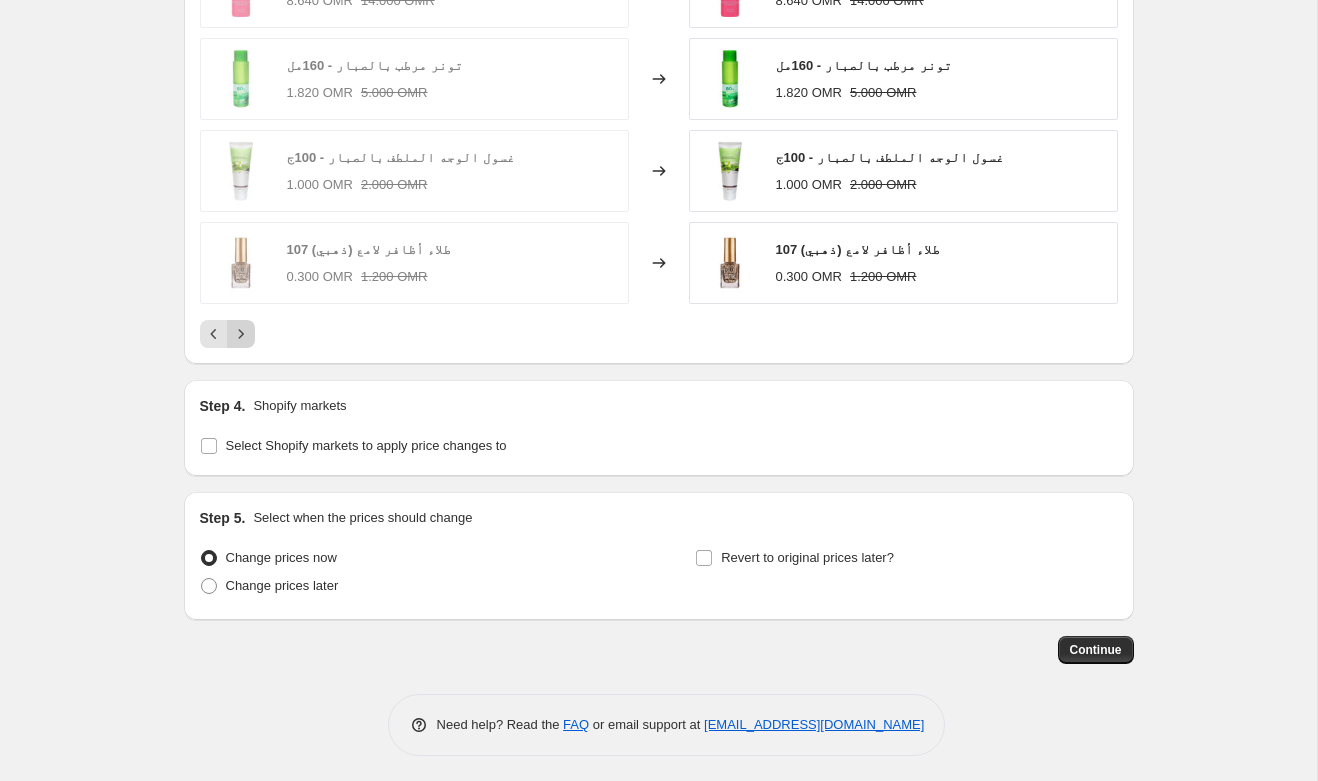 click 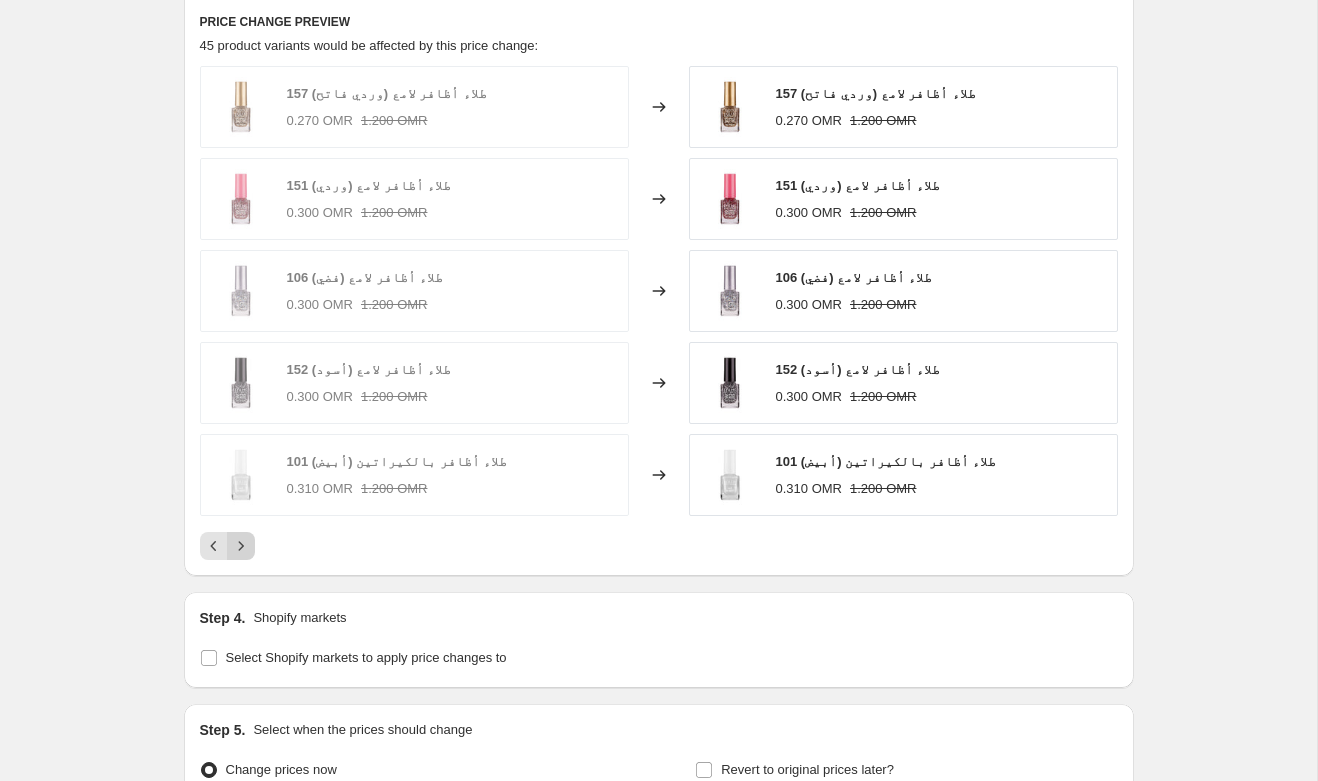 scroll, scrollTop: 1482, scrollLeft: 0, axis: vertical 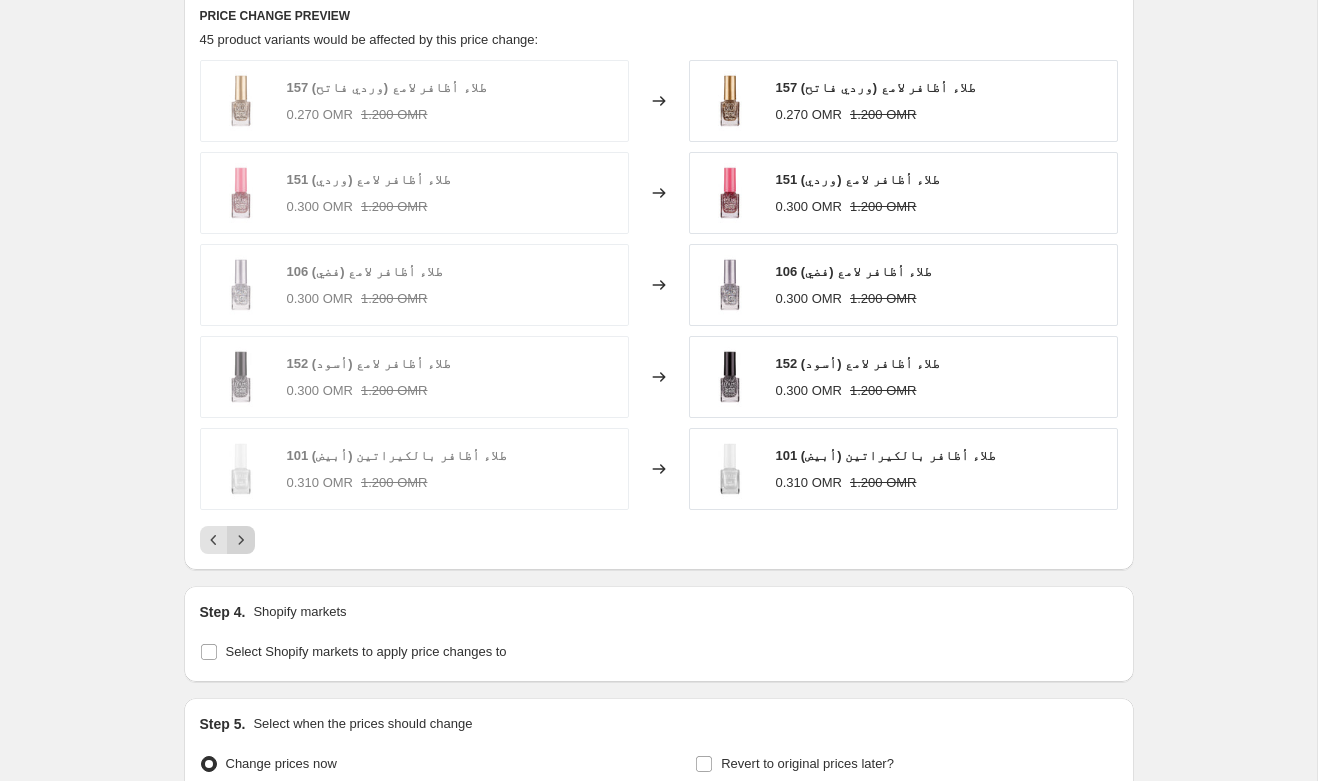 click 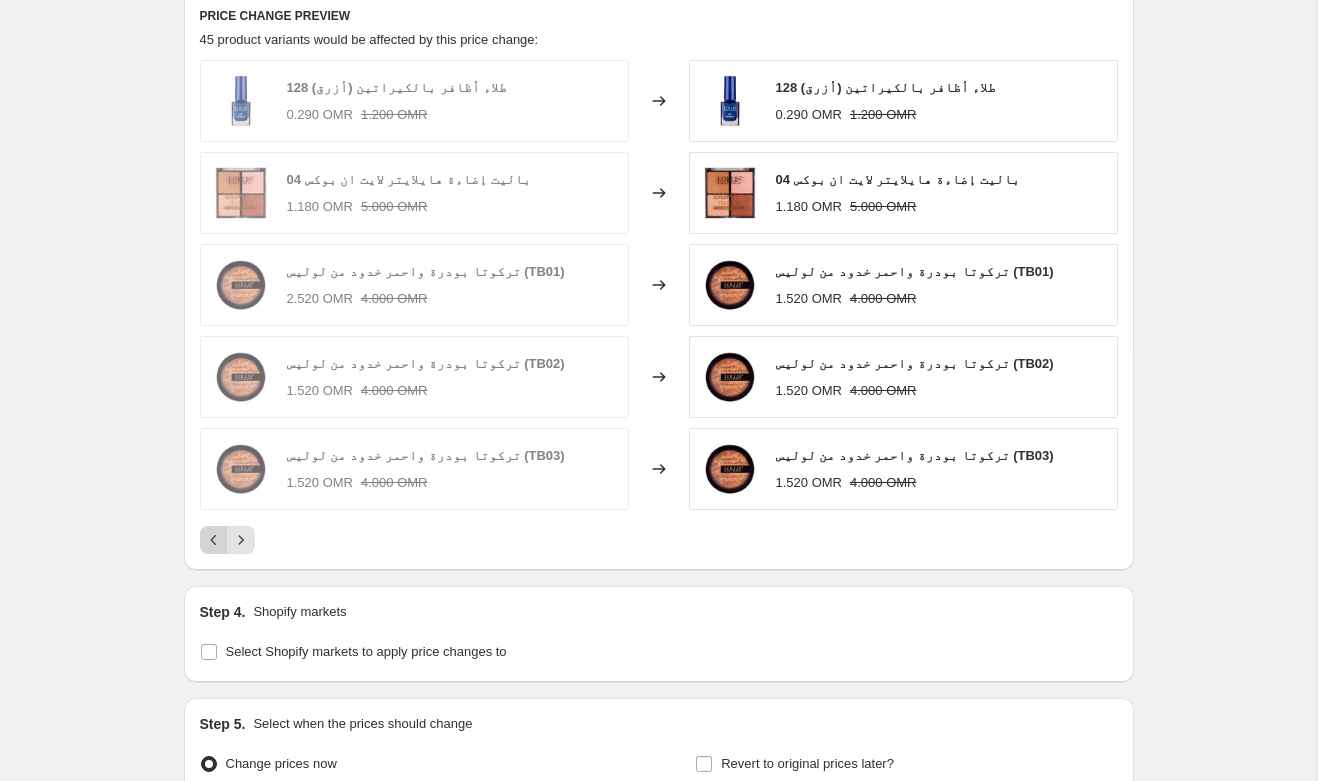 click at bounding box center (214, 540) 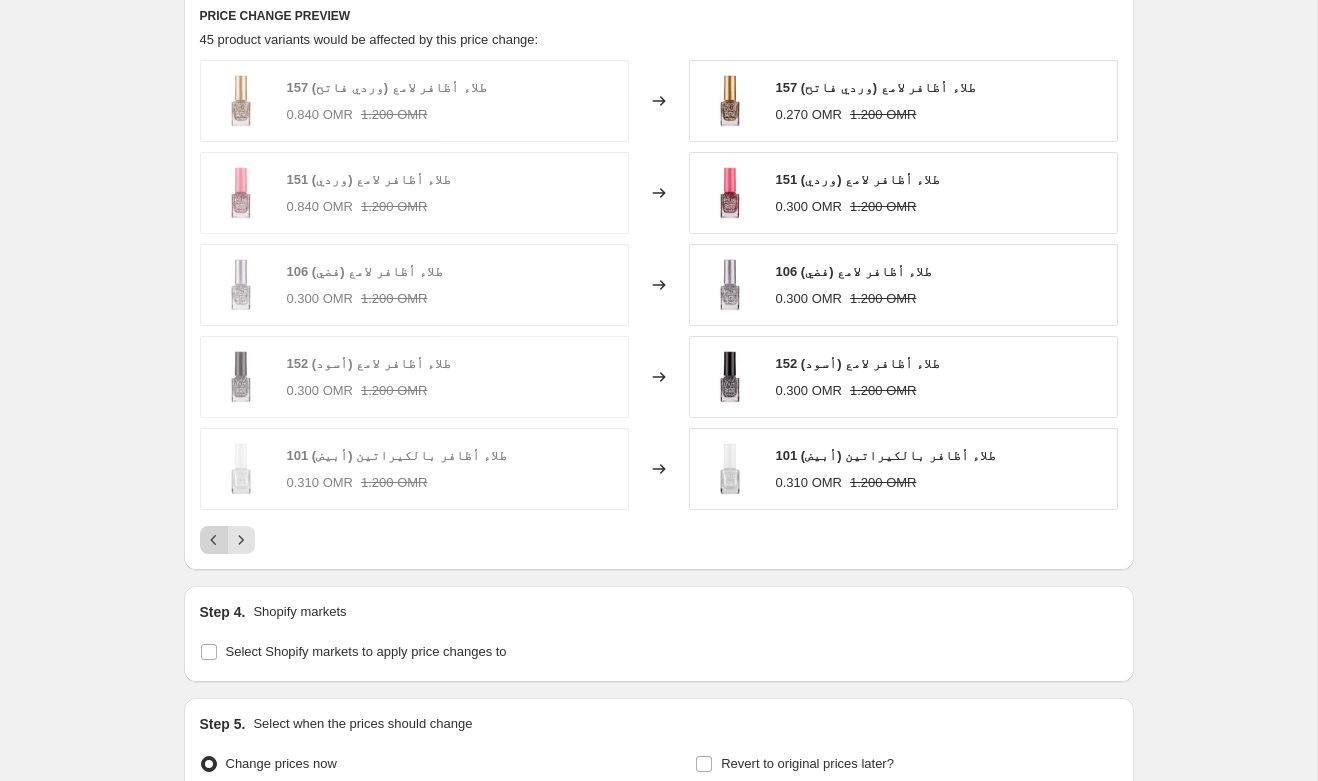 click at bounding box center (214, 540) 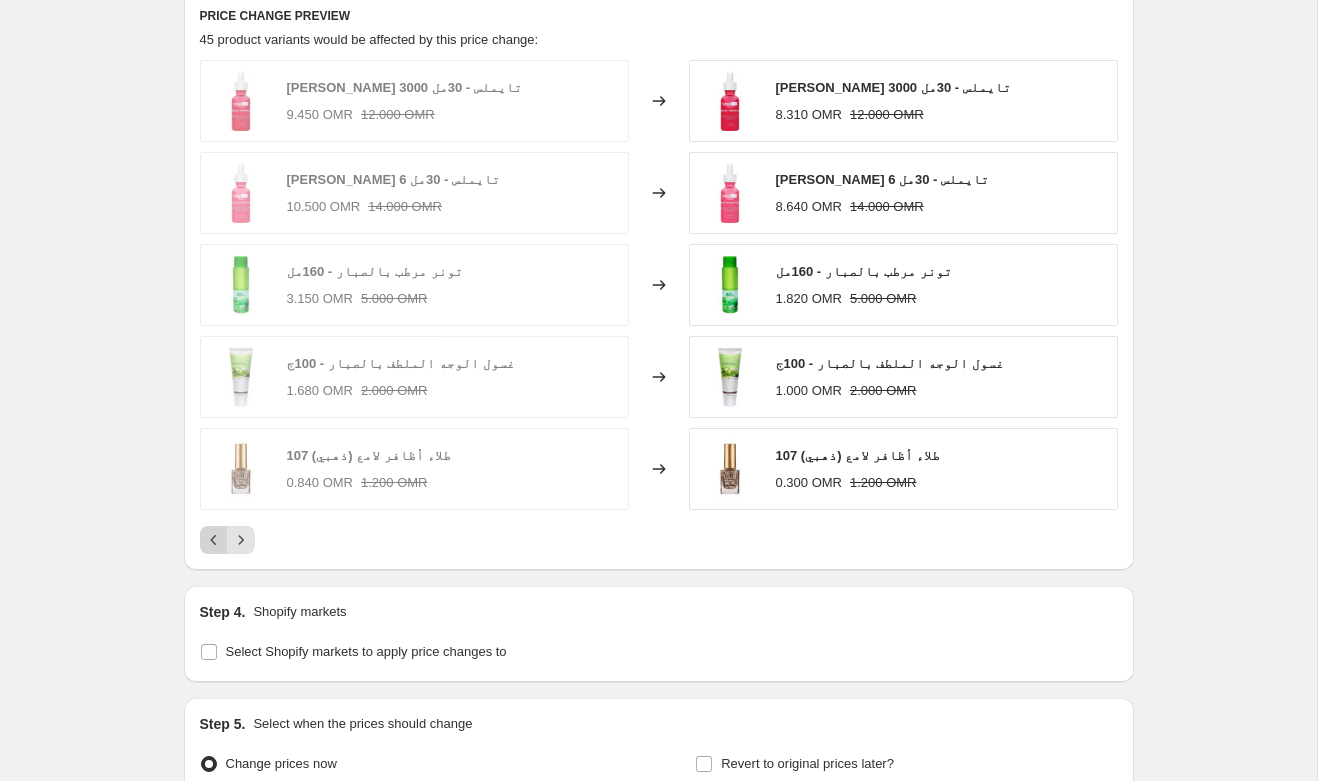click at bounding box center [214, 540] 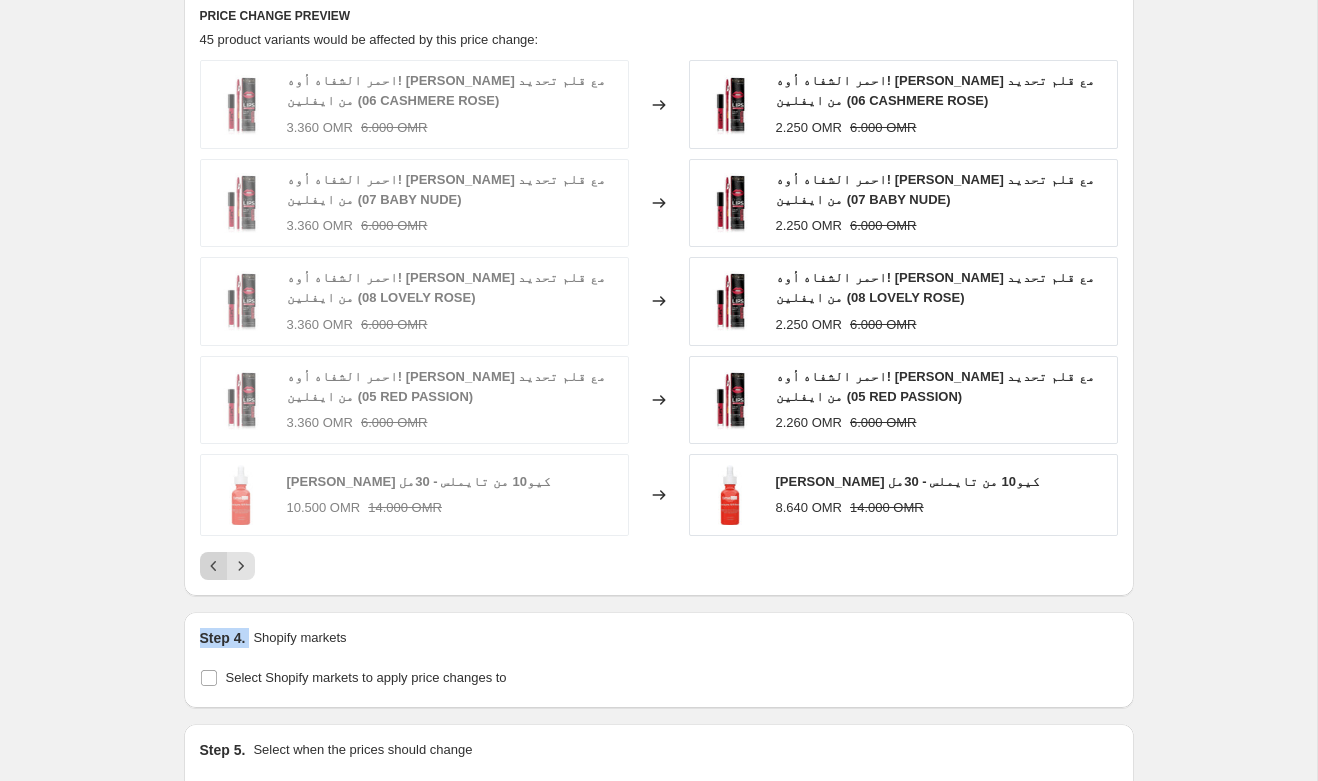 click on "احمر الشفاه أوه! ماي ليبس مع قلم تحديد من ايفلين (06 CASHMERE ROSE) 3.360 OMR 6.000 OMR Changed to احمر الشفاه أوه! ماي ليبس مع قلم تحديد من ايفلين (06 CASHMERE ROSE) 2.250 OMR 6.000 OMR احمر الشفاه أوه! ماي ليبس مع قلم تحديد من ايفلين (07 BABY NUDE) 3.360 OMR 6.000 OMR Changed to احمر الشفاه أوه! ماي ليبس مع قلم تحديد من ايفلين (07 BABY NUDE) 2.250 OMR 6.000 OMR احمر الشفاه أوه! ماي ليبس مع قلم تحديد من ايفلين (08 LOVELY ROSE) 3.360 OMR 6.000 OMR Changed to احمر الشفاه أوه! ماي ليبس مع قلم تحديد من ايفلين (08 LOVELY ROSE) 2.250 OMR 6.000 OMR احمر الشفاه أوه! ماي ليبس مع قلم تحديد من ايفلين (05 RED PASSION) 3.360 OMR 6.000 OMR Changed to احمر الشفاه أوه! ماي ليبس مع قلم تحديد من ايفلين (05 RED PASSION)" at bounding box center [659, 320] 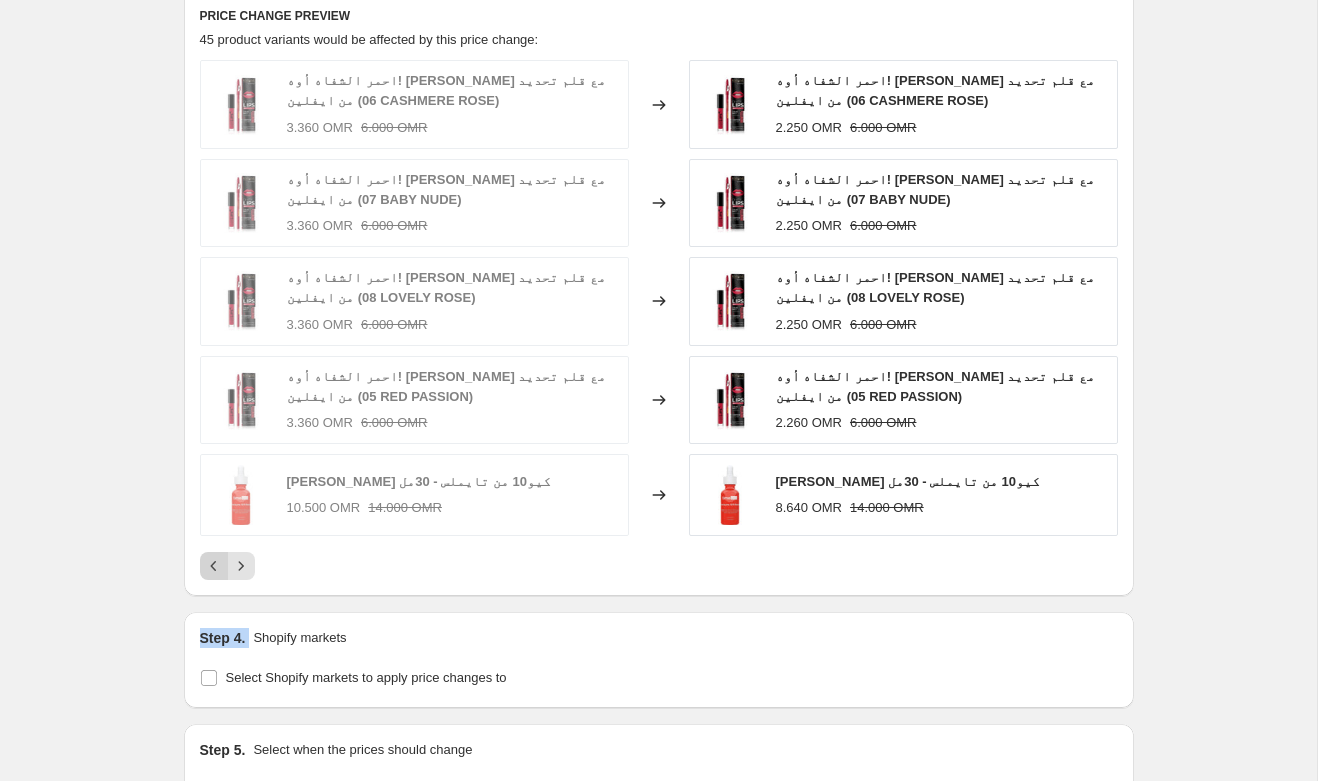 click at bounding box center [214, 566] 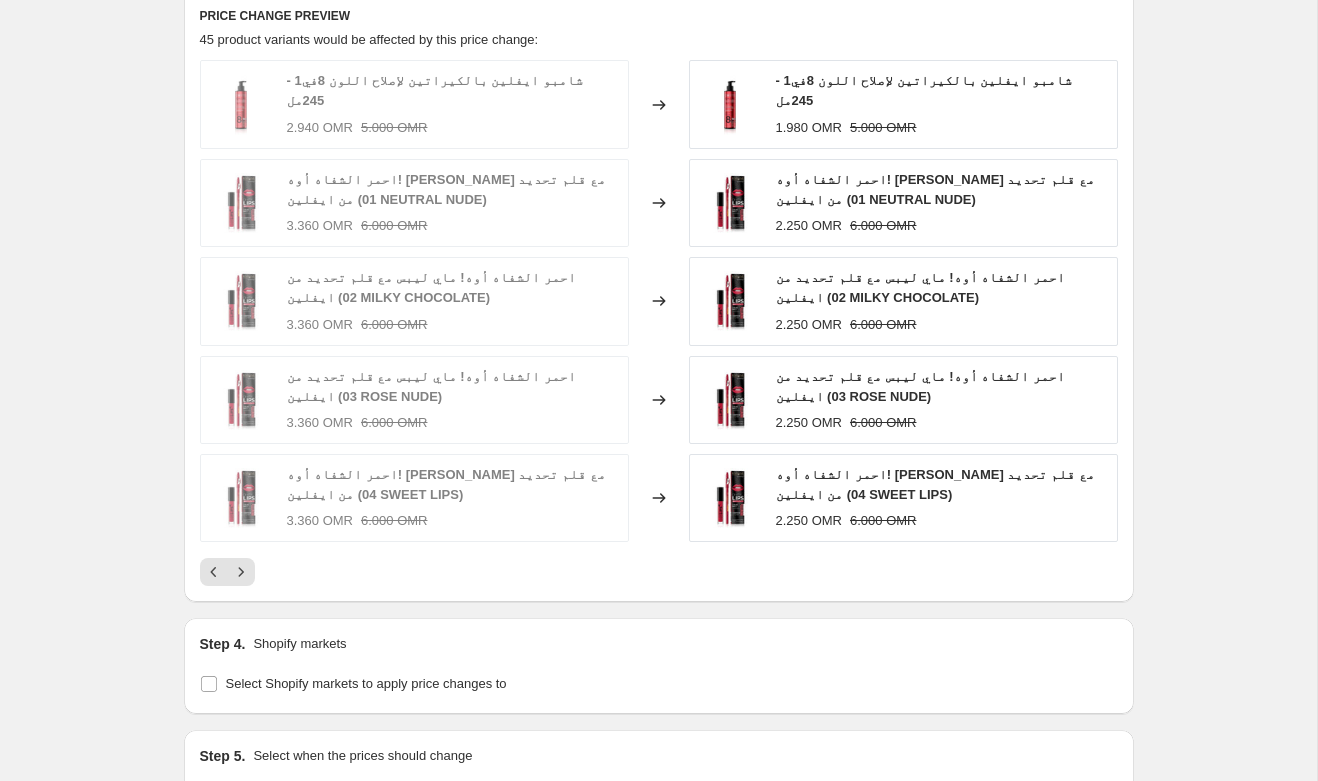 click on "Create new price [MEDICAL_DATA]. This page is ready Create new price [MEDICAL_DATA] Draft Step 1. Optionally give your price [MEDICAL_DATA] a title (eg "March 30% off sale on boots") عرض [DATE] This title is just for internal use, customers won't see it Step 2. Select how the prices should change Use bulk price change rules Set product prices individually Use CSV upload Price Change type Change the price to a certain amount Change the price by a certain amount Change the price by a certain percentage Change the price to the current compare at price (price before sale) Change the price by a certain amount relative to the compare at price Change the price by a certain percentage relative to the compare at price Don't change the price Change the price by a certain percentage relative to the cost per item Change price to certain cost margin Change the price by a certain percentage relative to the cost per item Items that do not already have a   cost per item   will be ignored. Price change amount 40 % Rounding Submit" at bounding box center (658, -229) 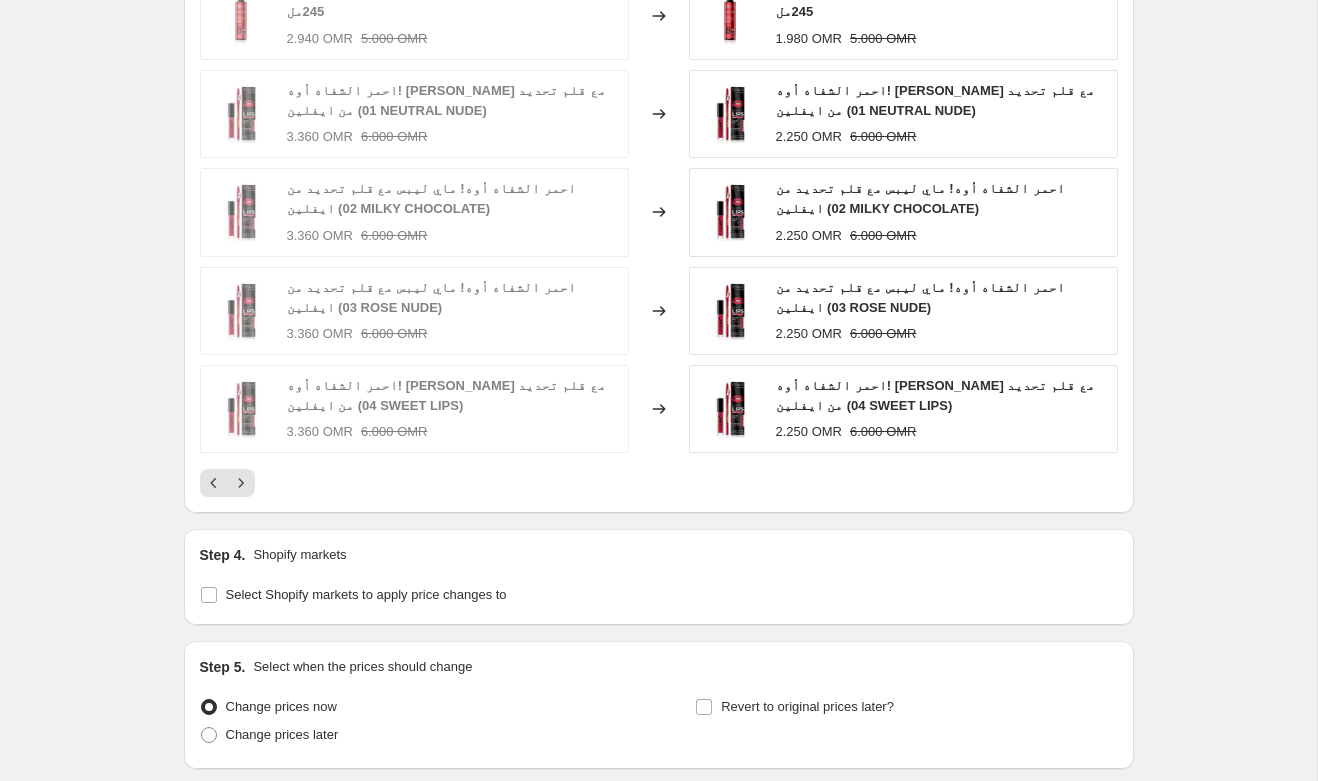 scroll, scrollTop: 1572, scrollLeft: 0, axis: vertical 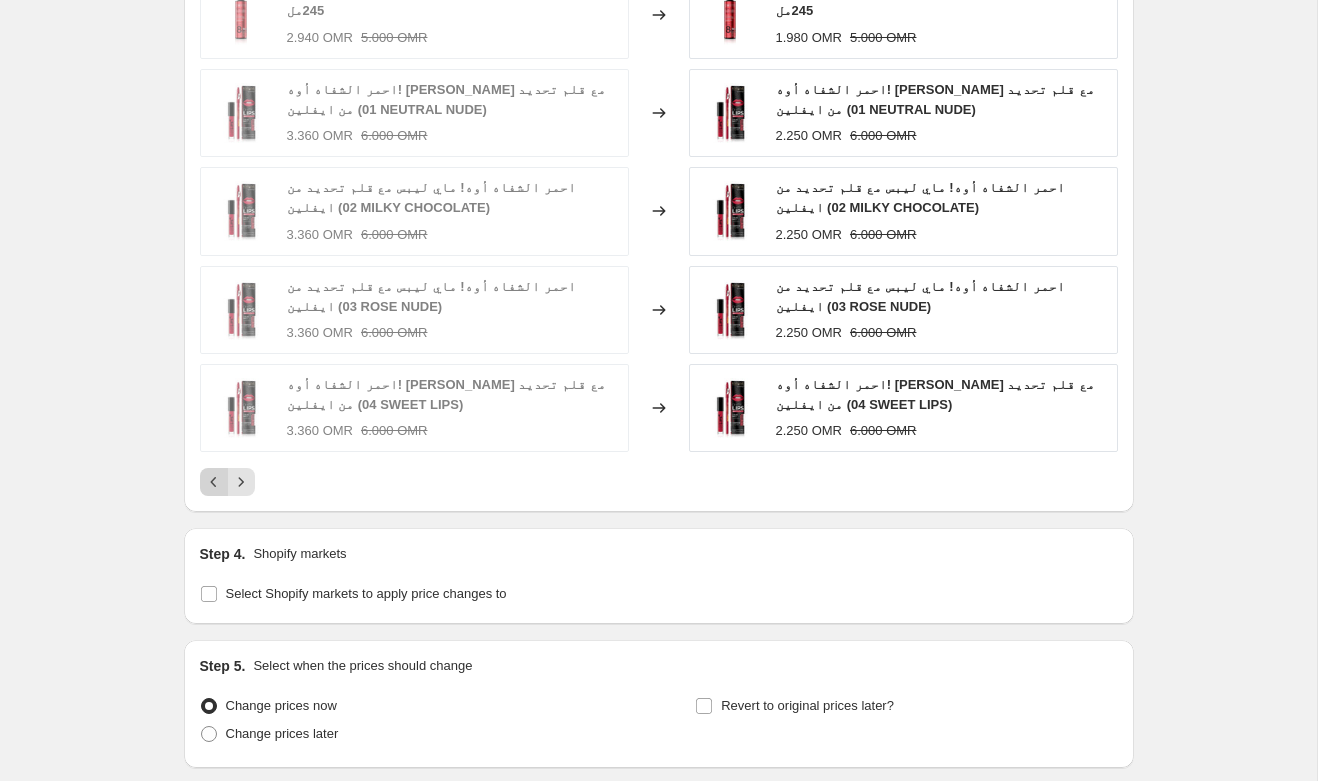 click 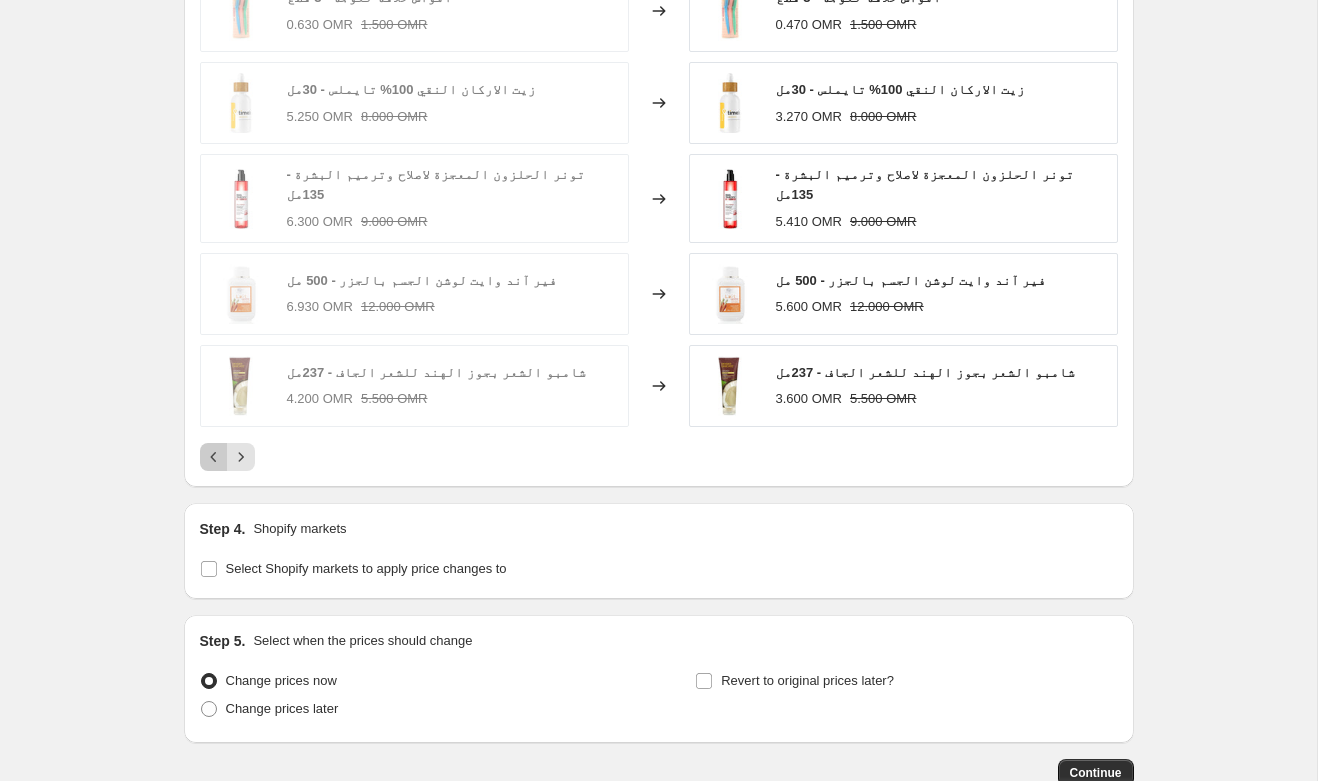 click 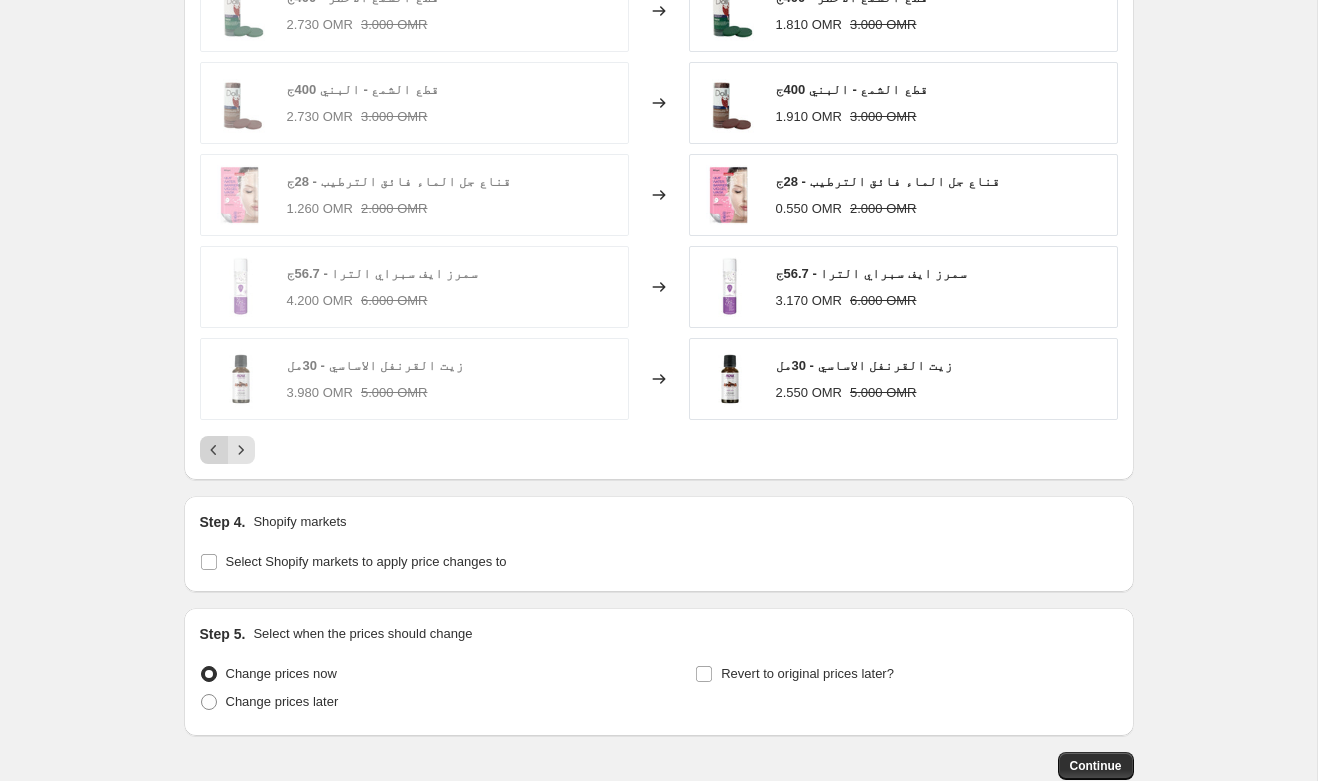 click 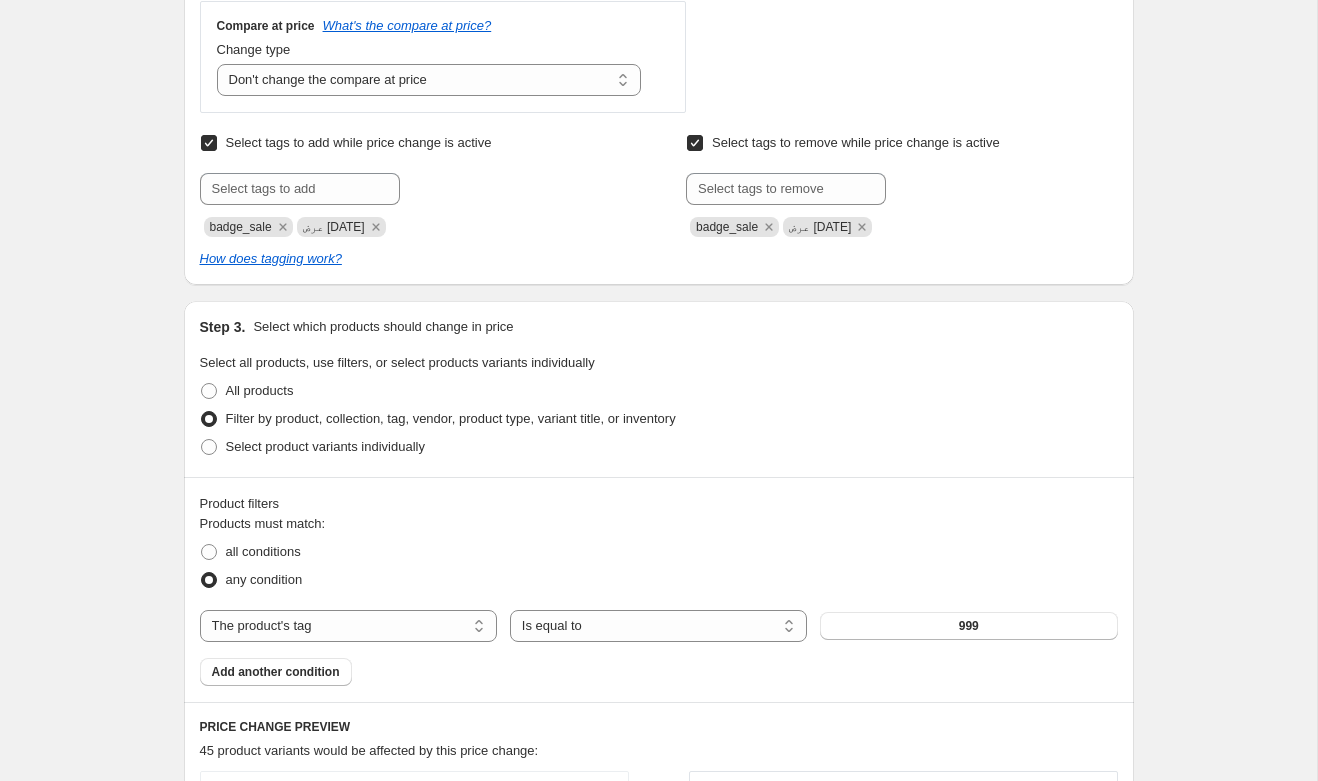 scroll, scrollTop: 951, scrollLeft: 0, axis: vertical 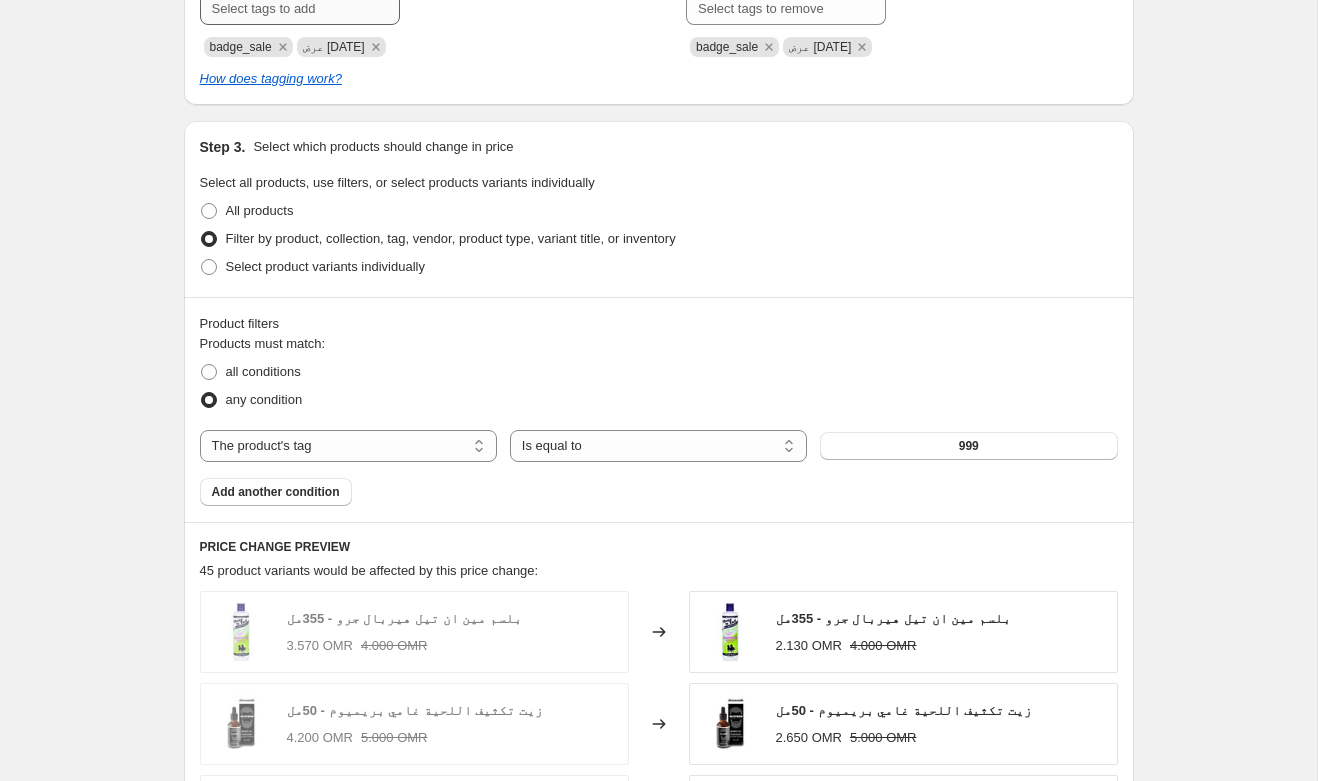 select on "pc" 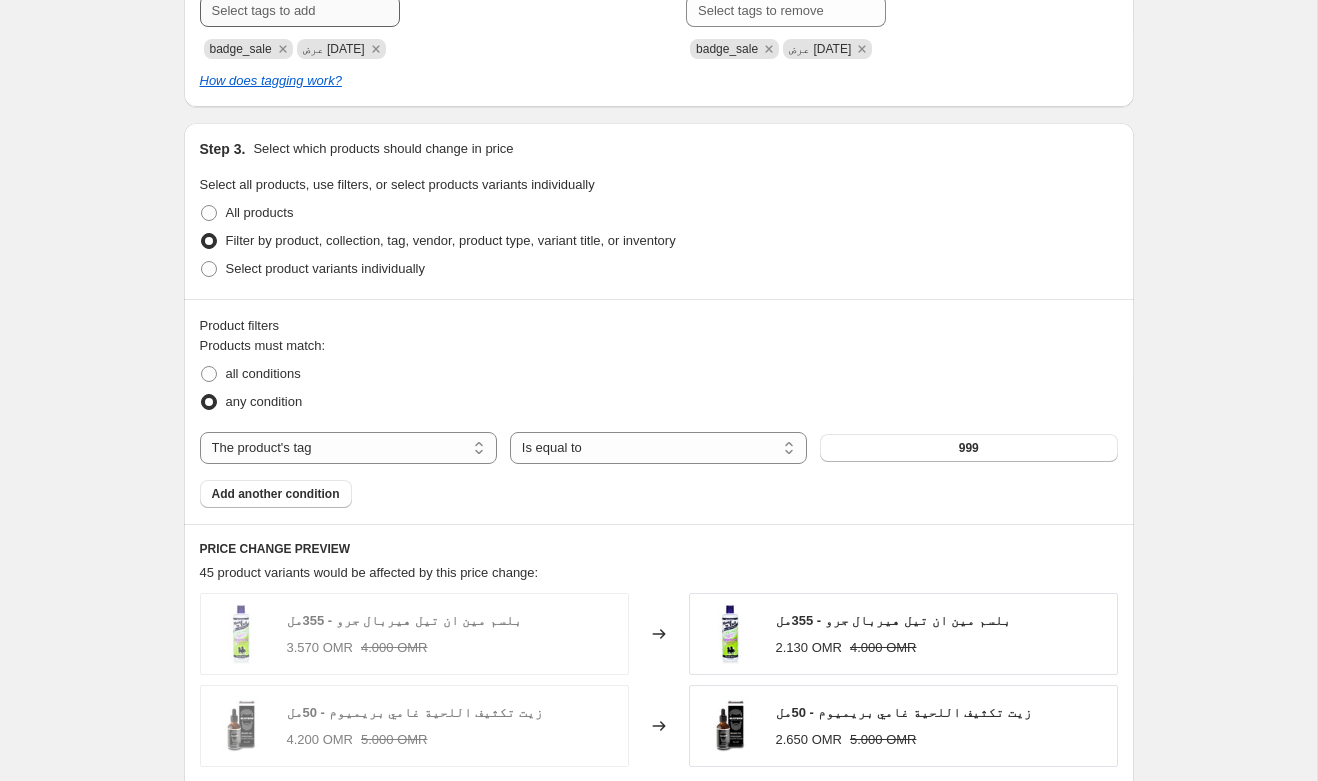 scroll, scrollTop: 1320, scrollLeft: 0, axis: vertical 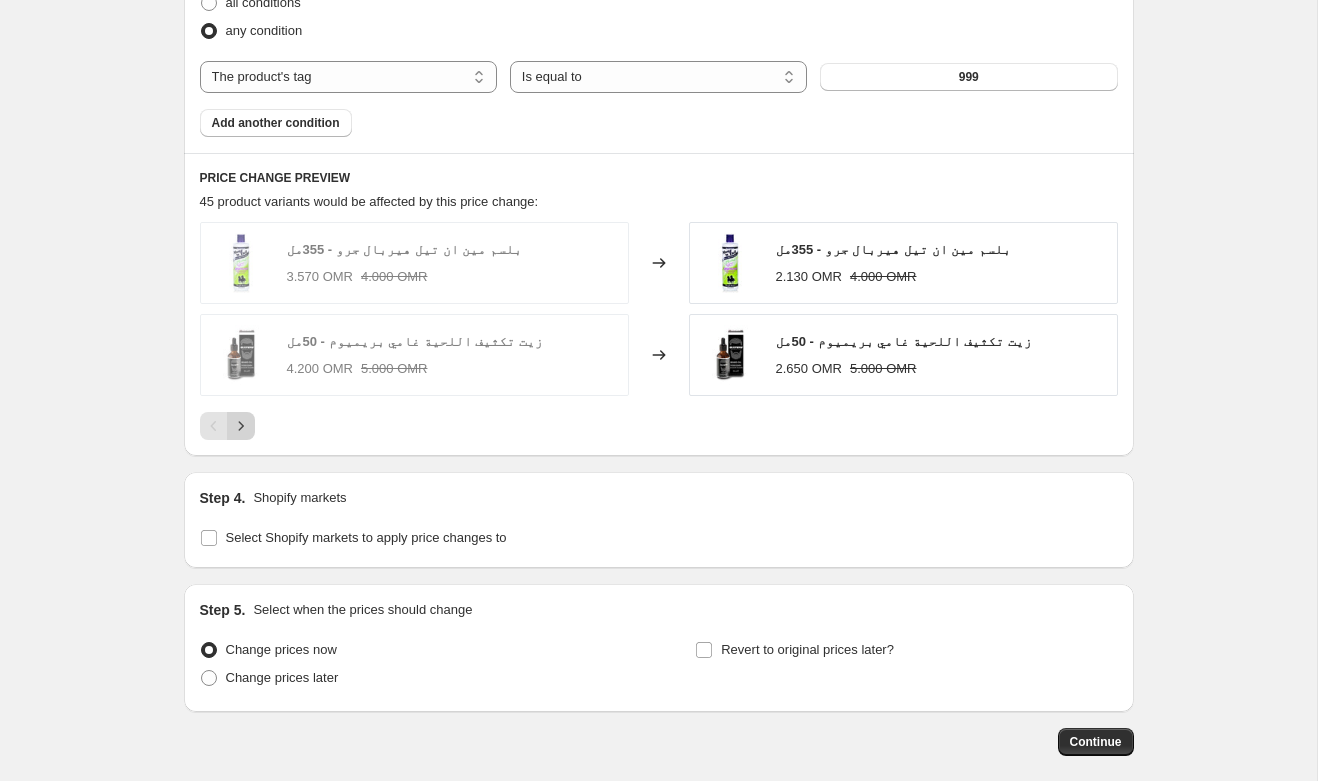 click 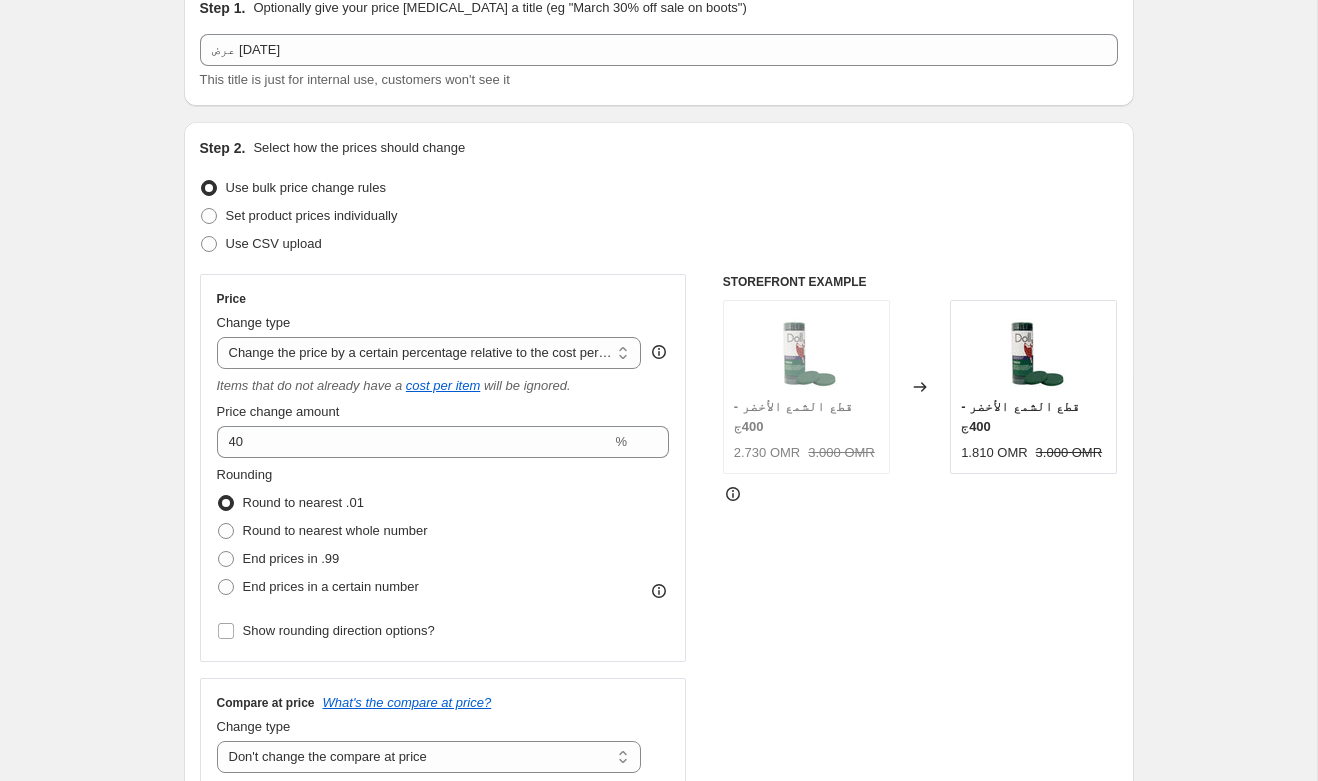 scroll, scrollTop: 546, scrollLeft: 0, axis: vertical 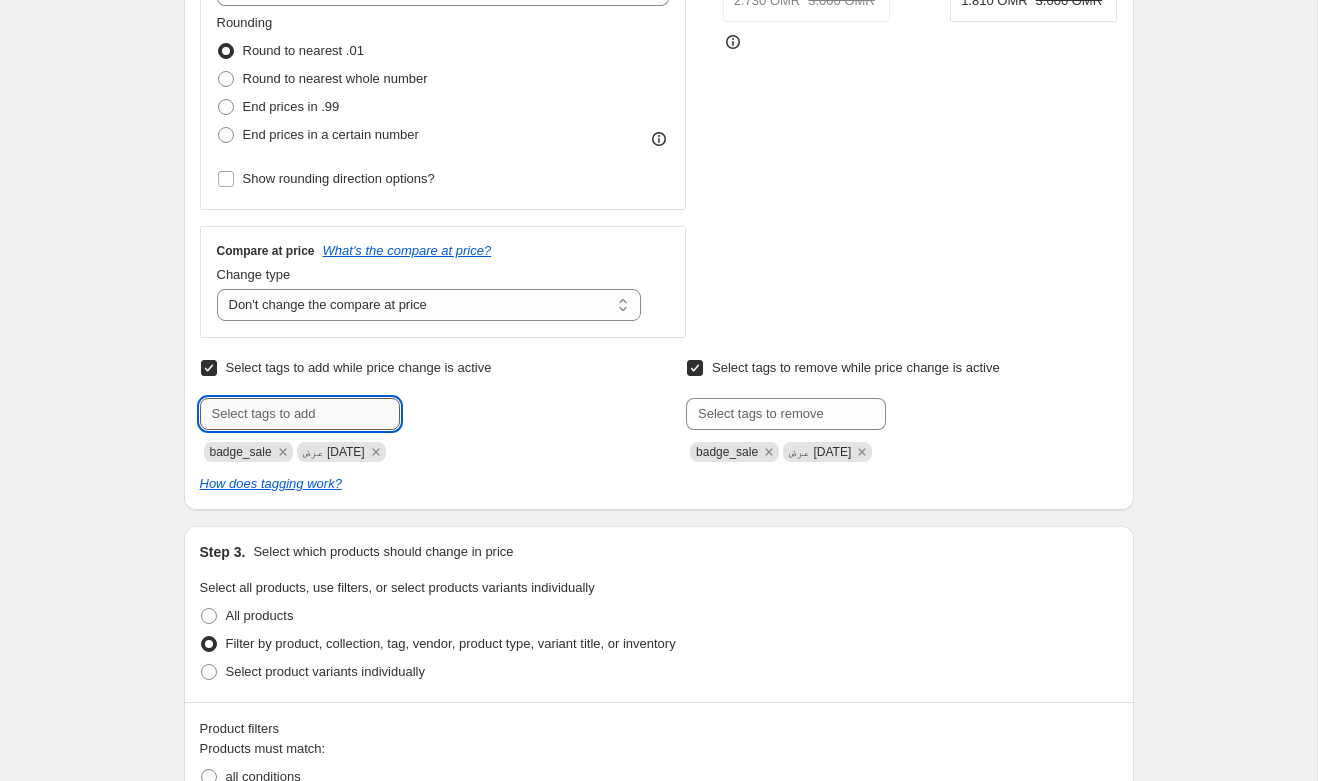 click at bounding box center (300, 414) 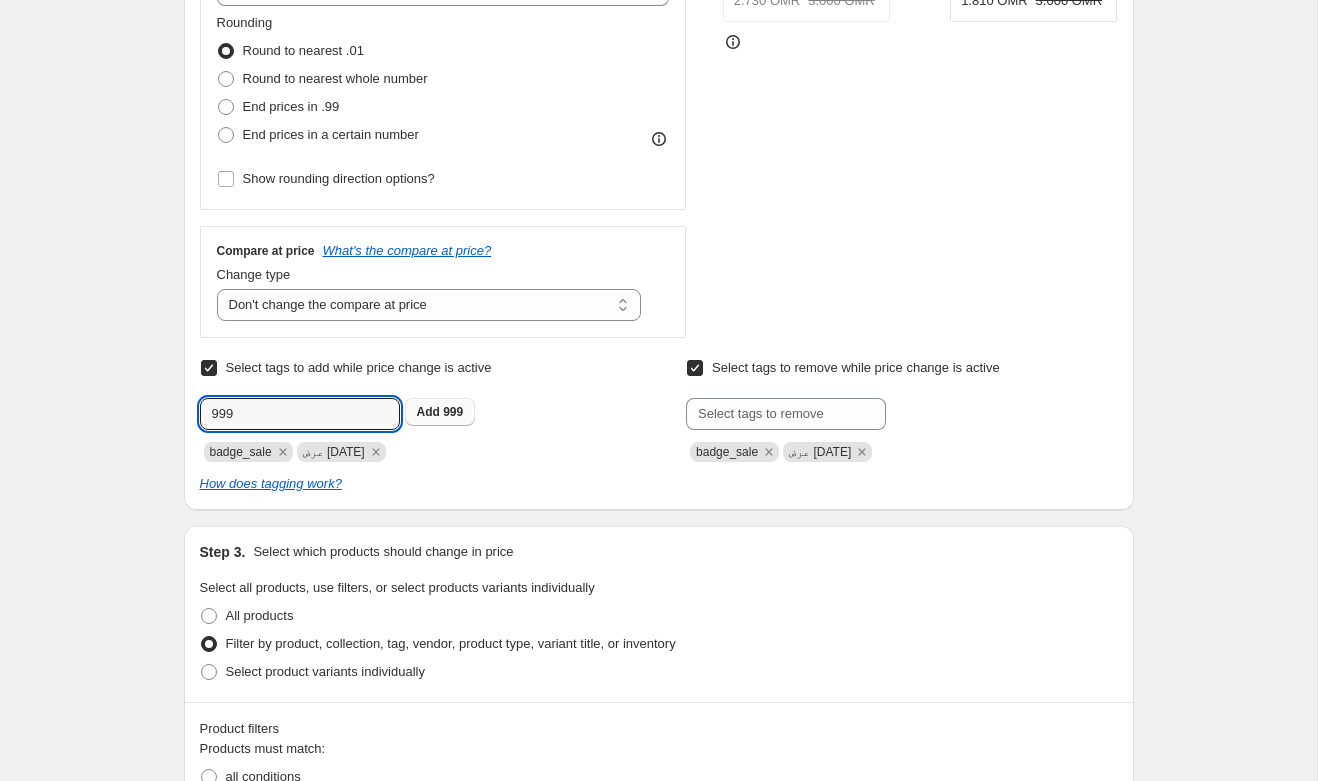type on "999" 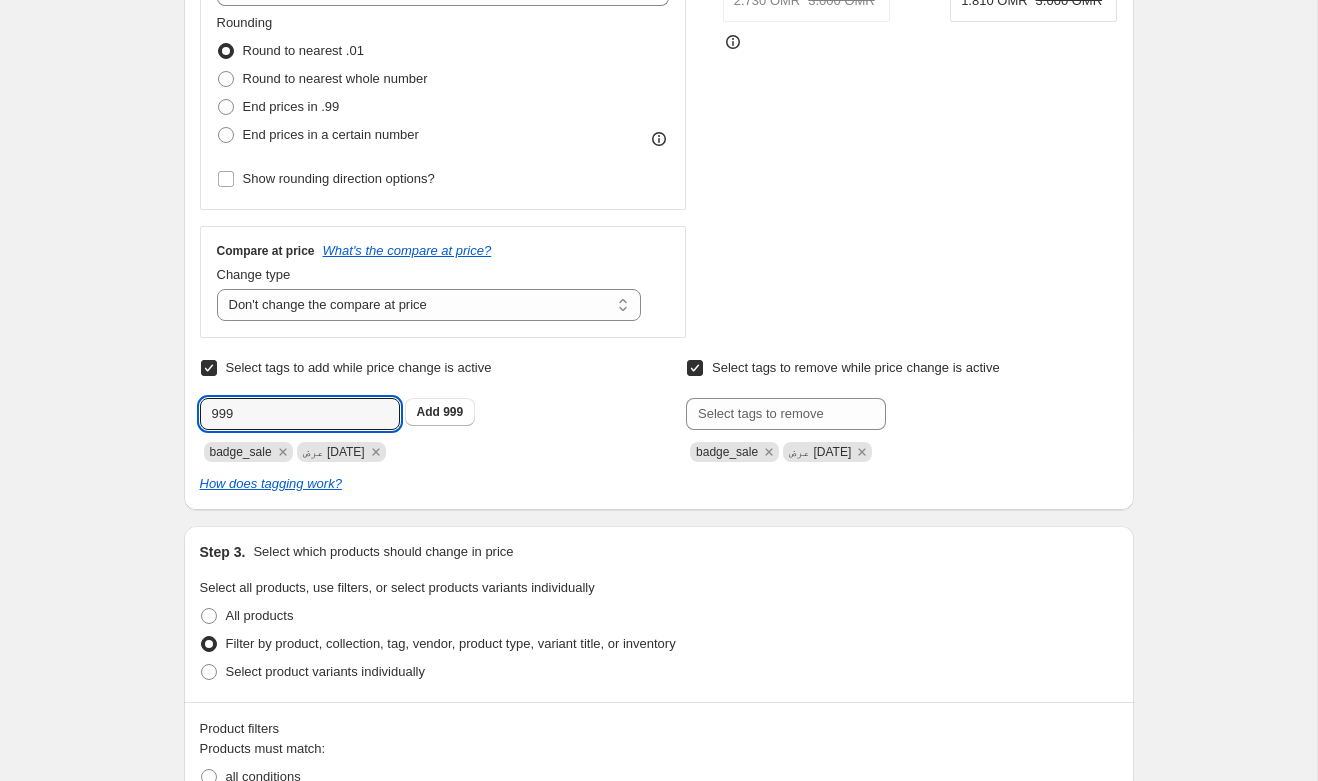 click on "Add   999" at bounding box center (440, 412) 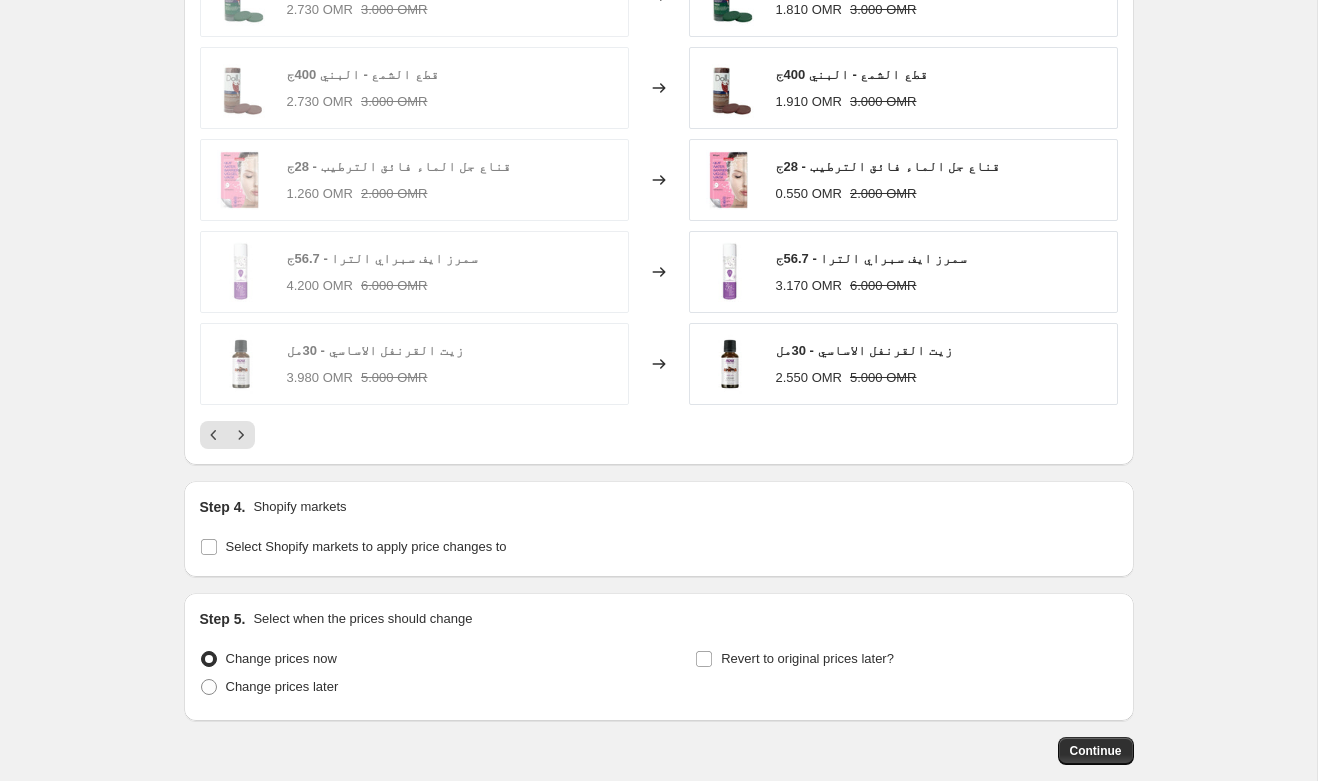 scroll, scrollTop: 1646, scrollLeft: 0, axis: vertical 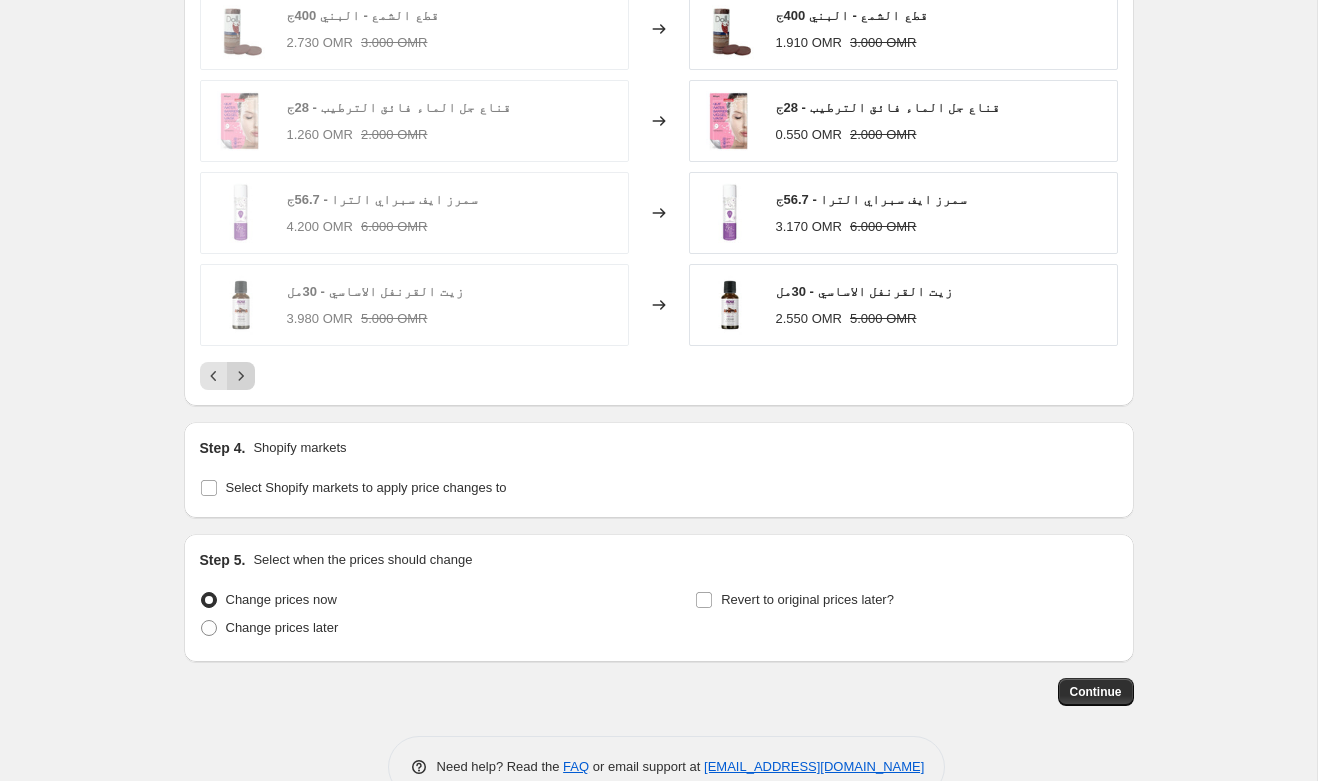 click 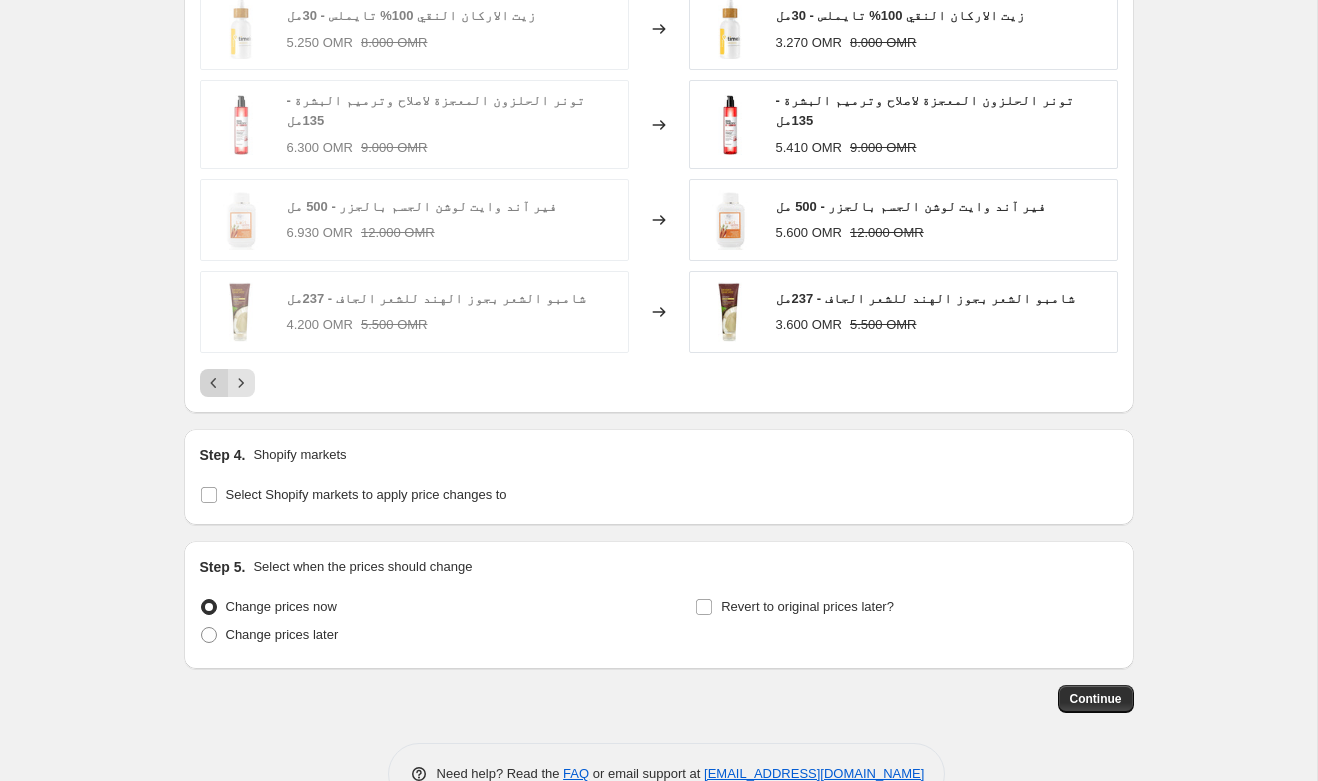 click 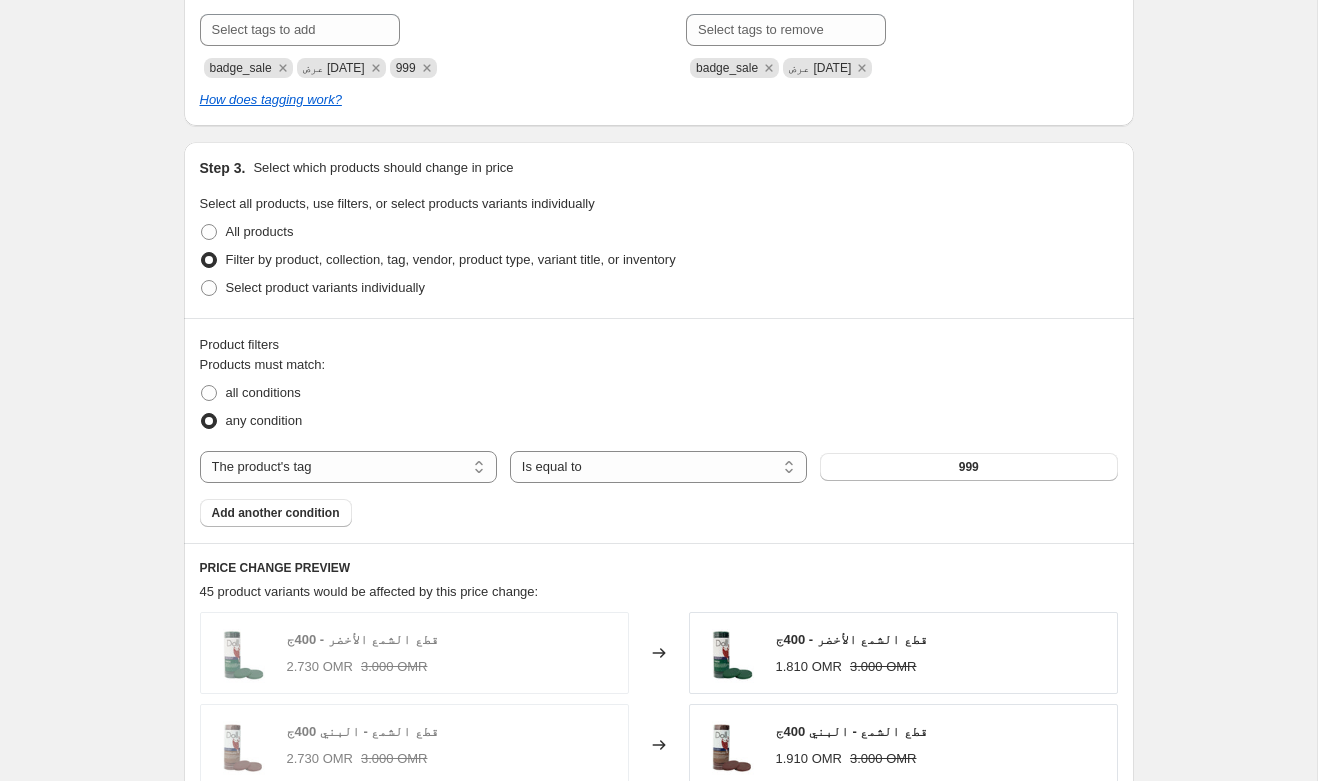 scroll, scrollTop: 887, scrollLeft: 0, axis: vertical 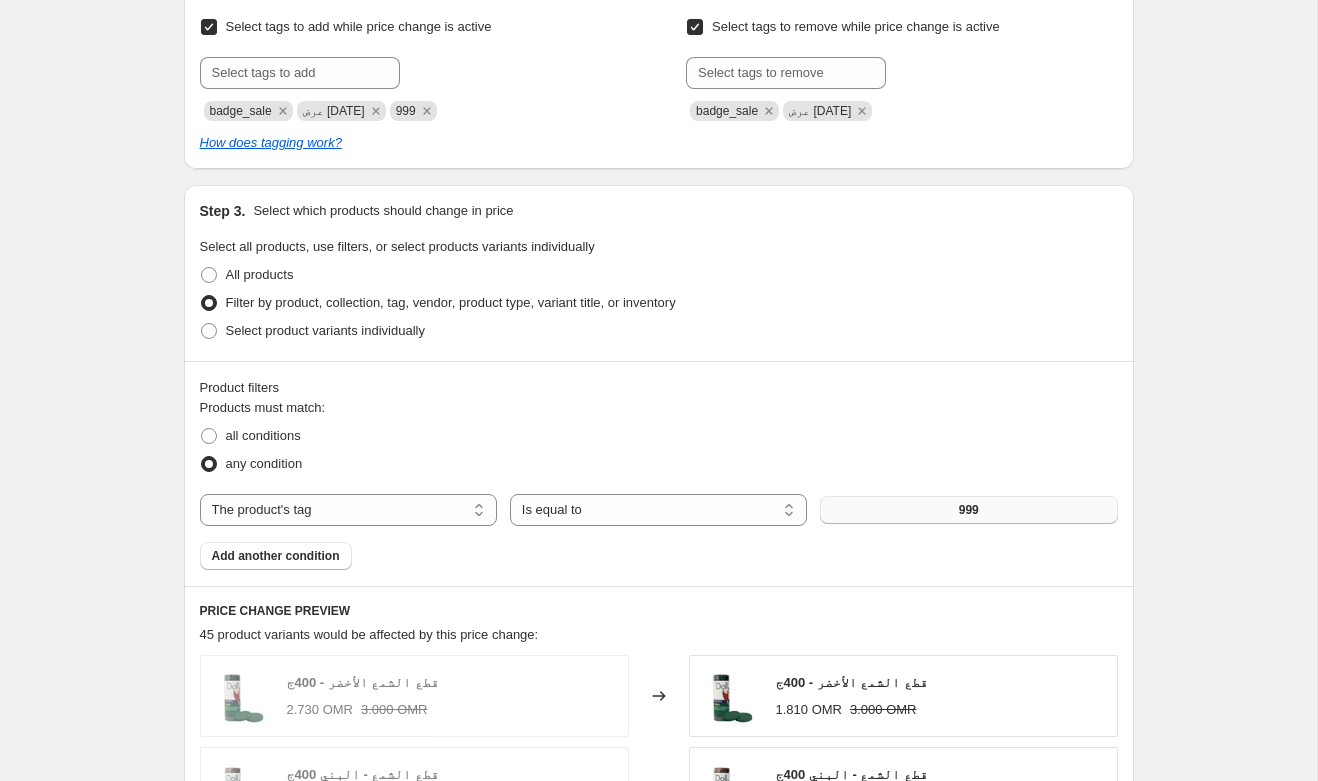 click on "999" at bounding box center [968, 510] 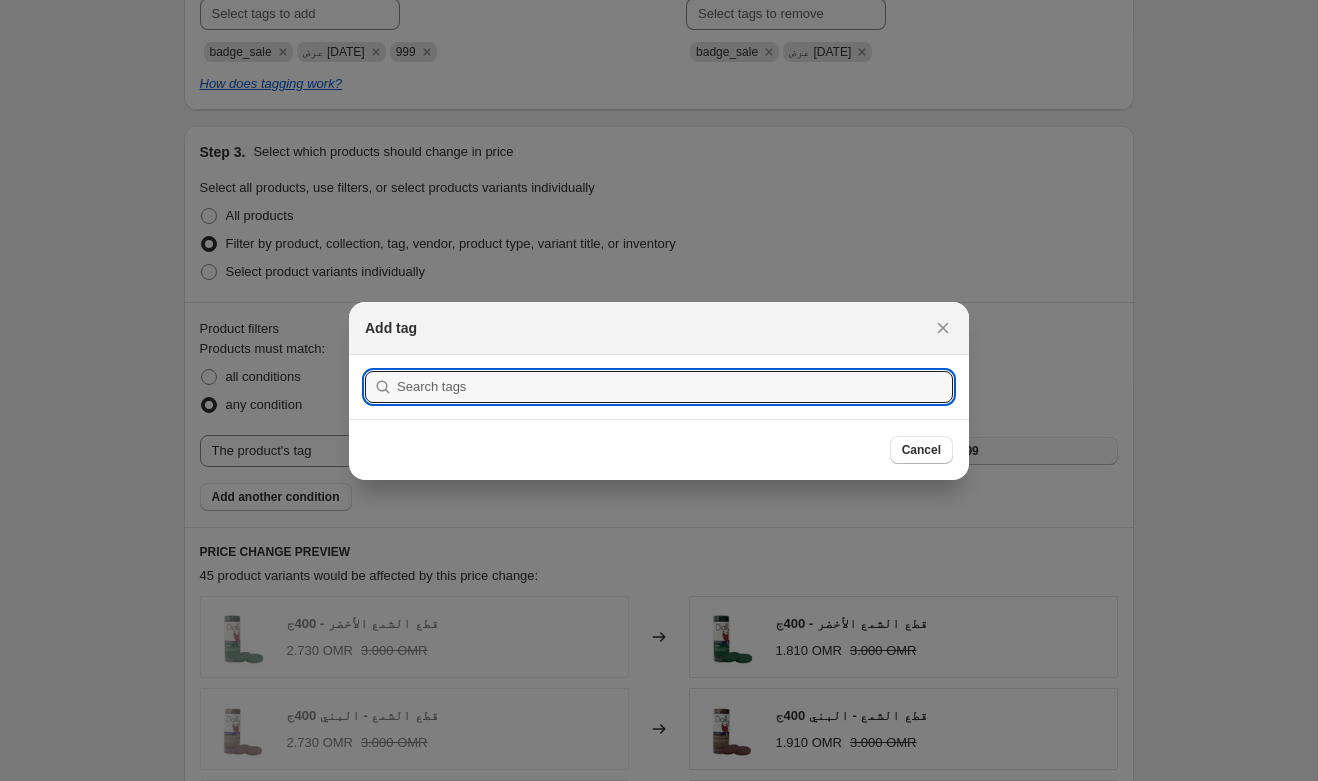 scroll, scrollTop: 0, scrollLeft: 0, axis: both 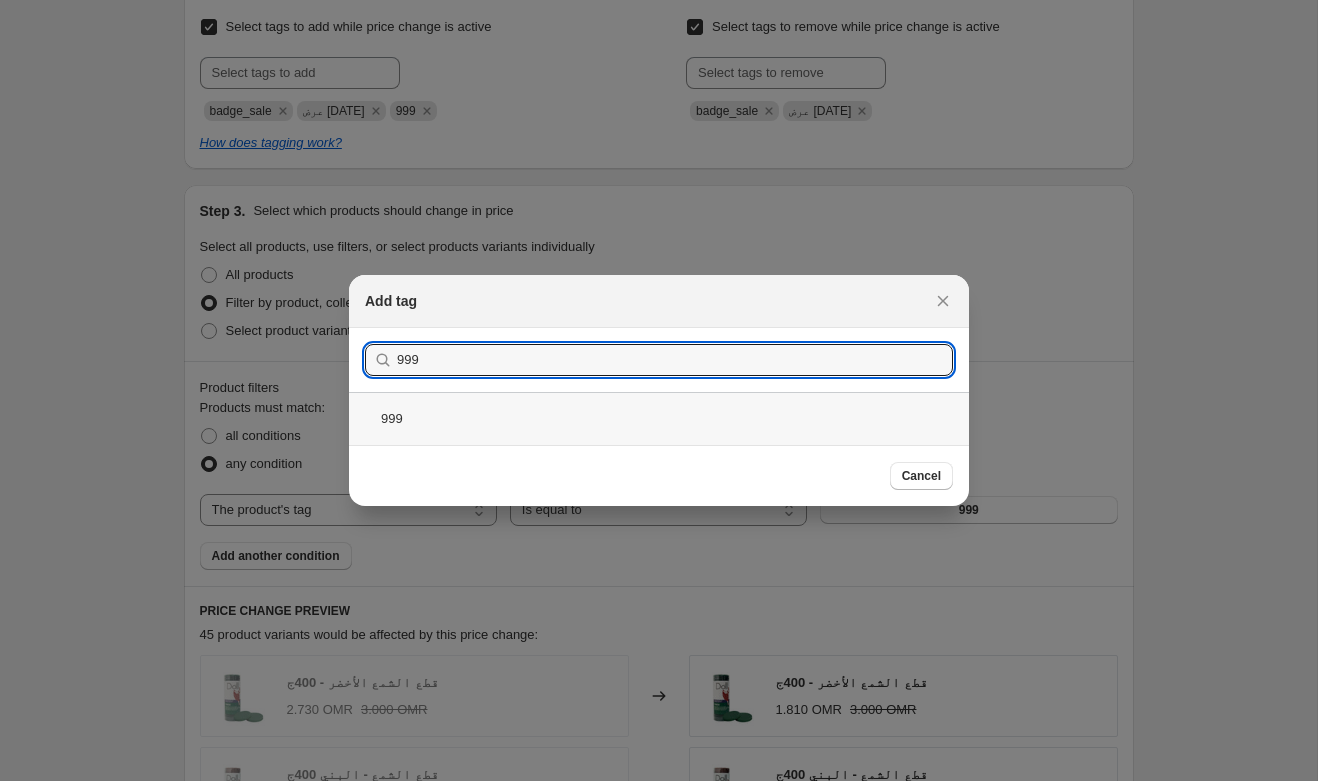 type on "999" 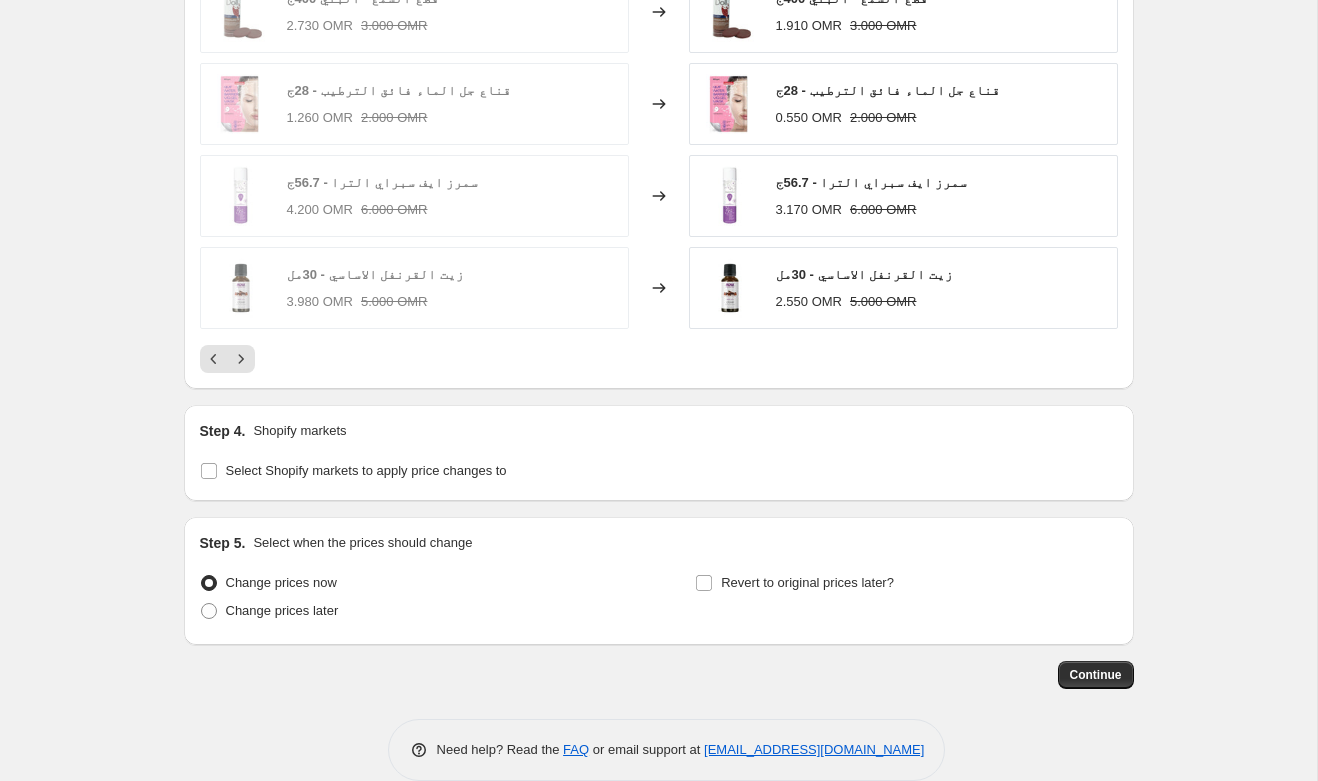 scroll, scrollTop: 1693, scrollLeft: 0, axis: vertical 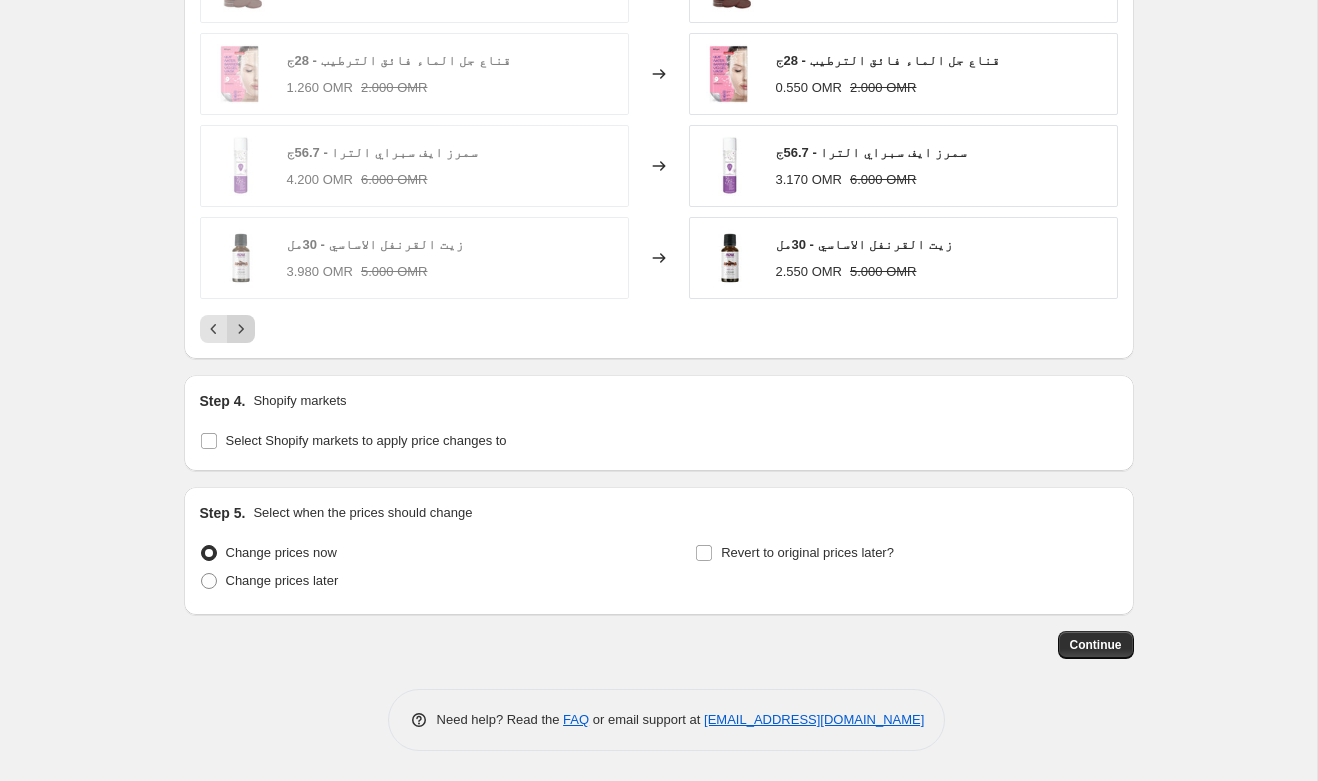 click 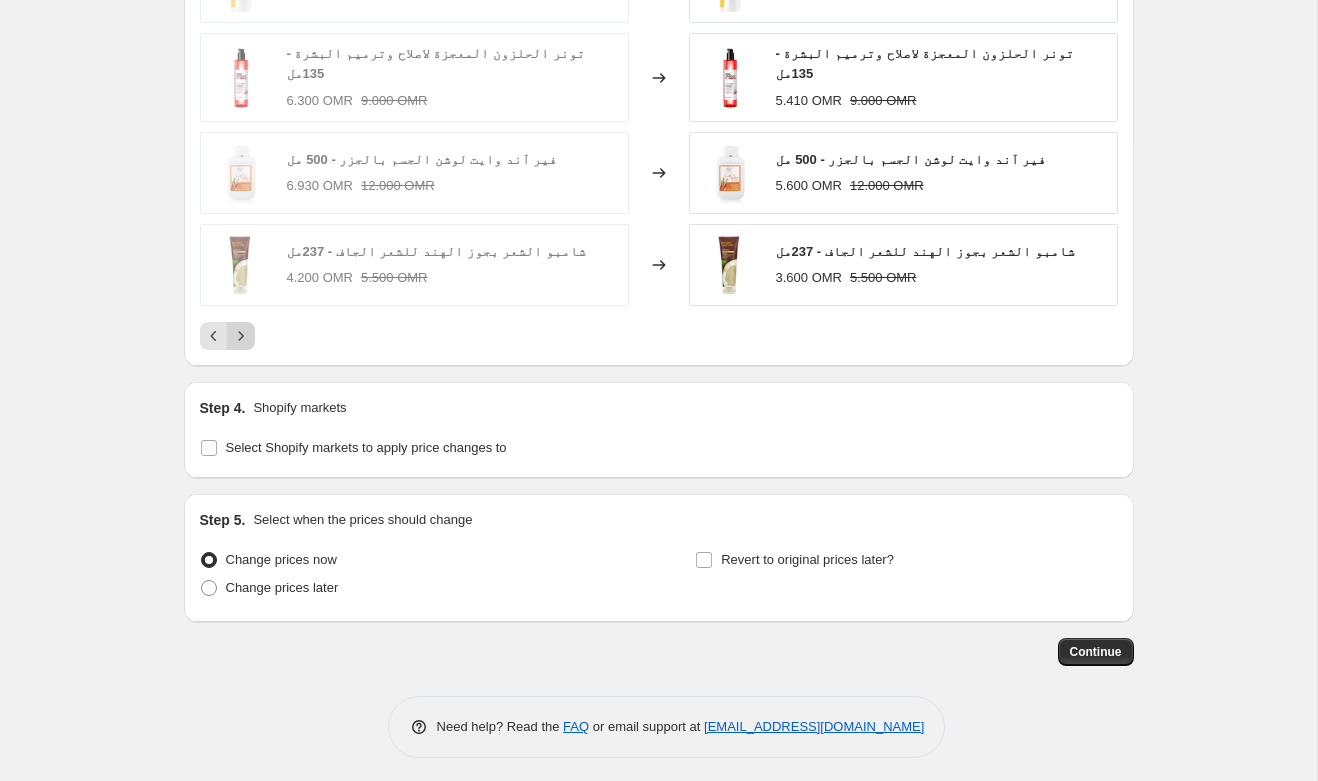 click 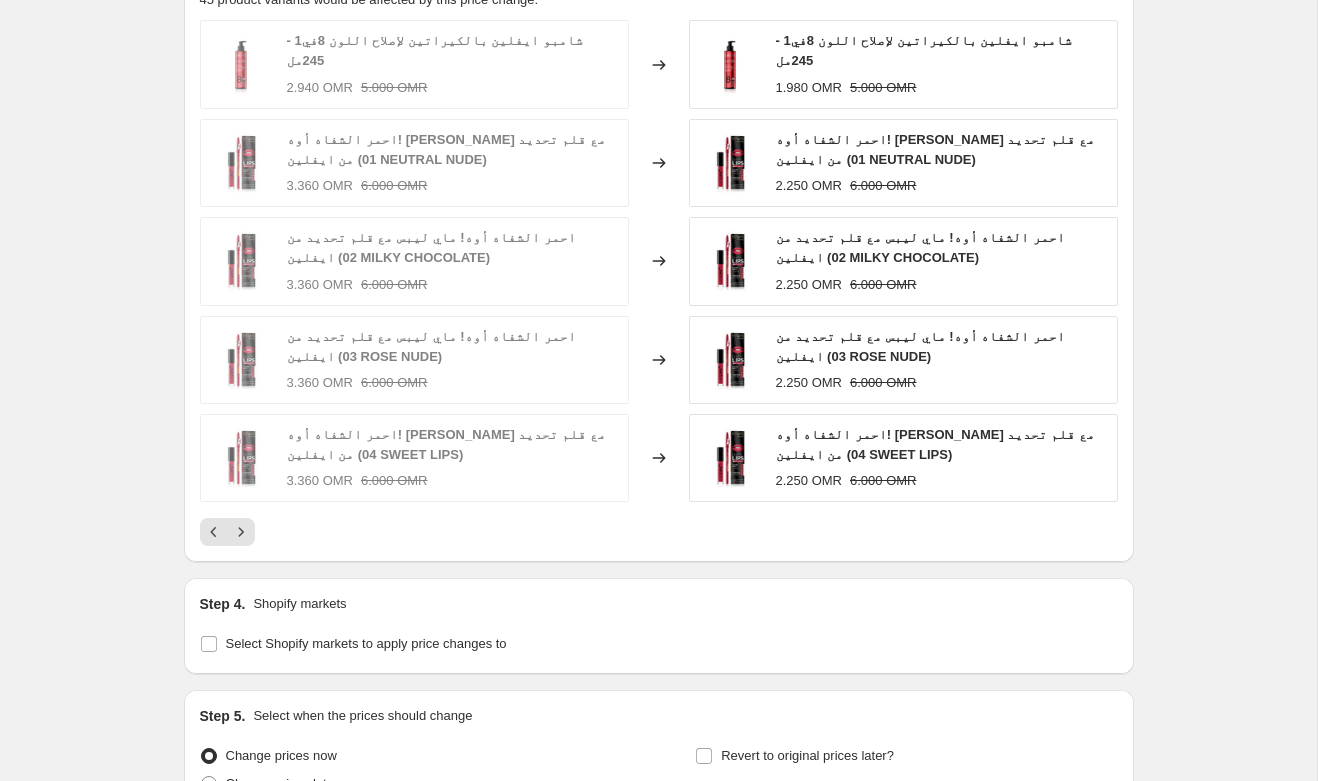 scroll, scrollTop: 1520, scrollLeft: 0, axis: vertical 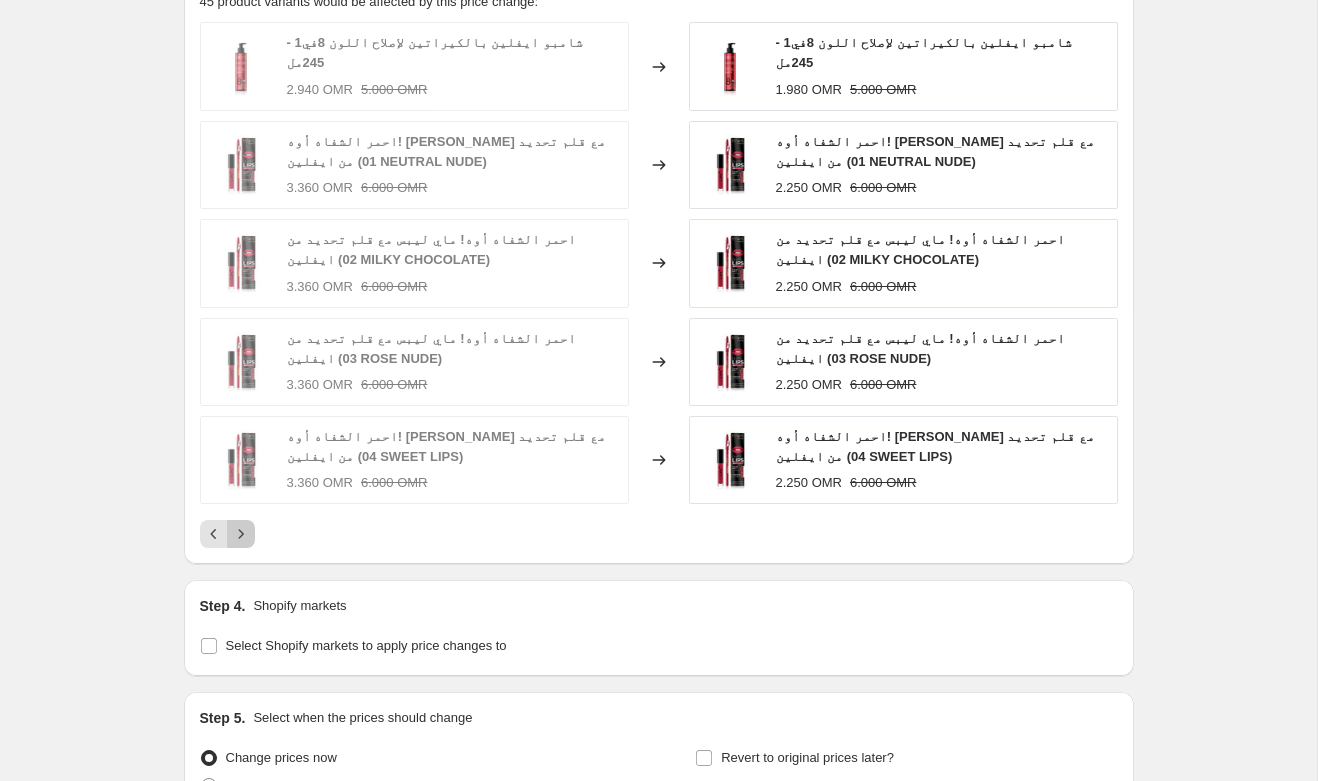 click 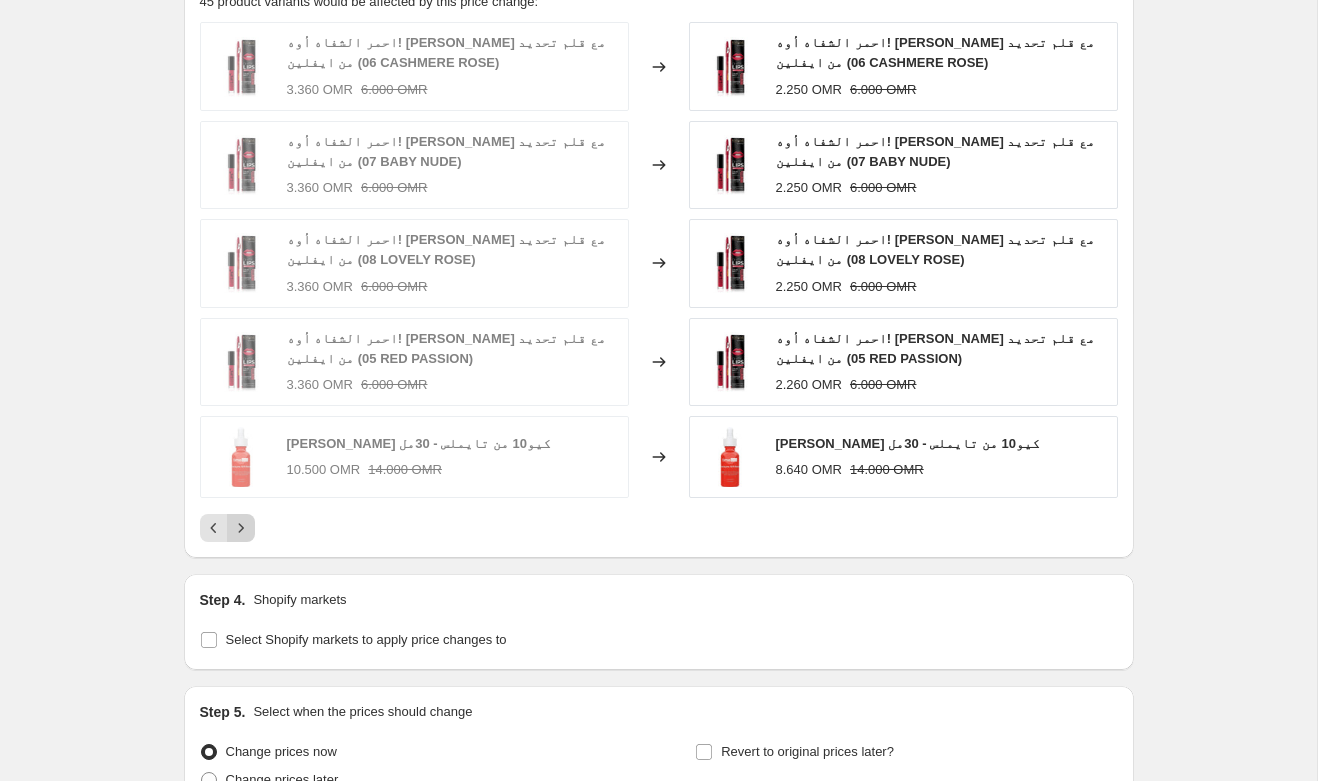 click 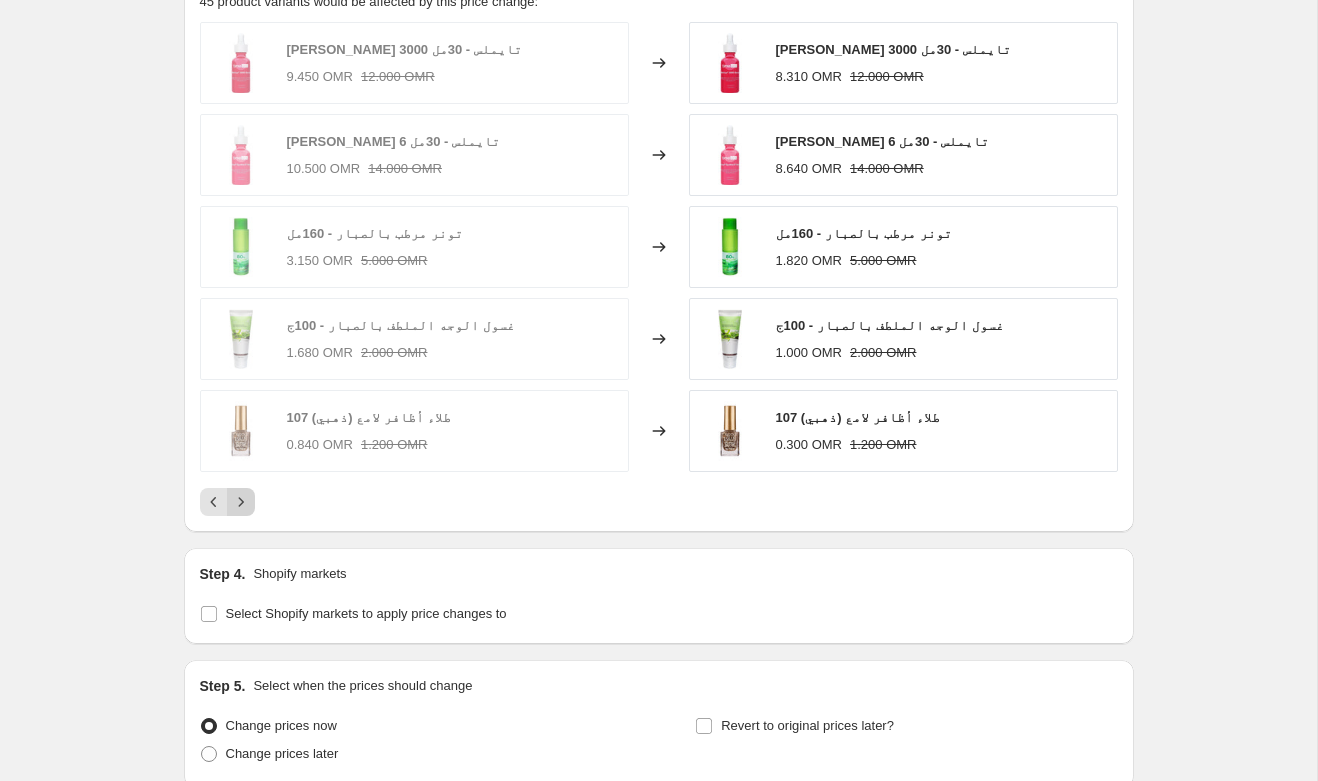 click 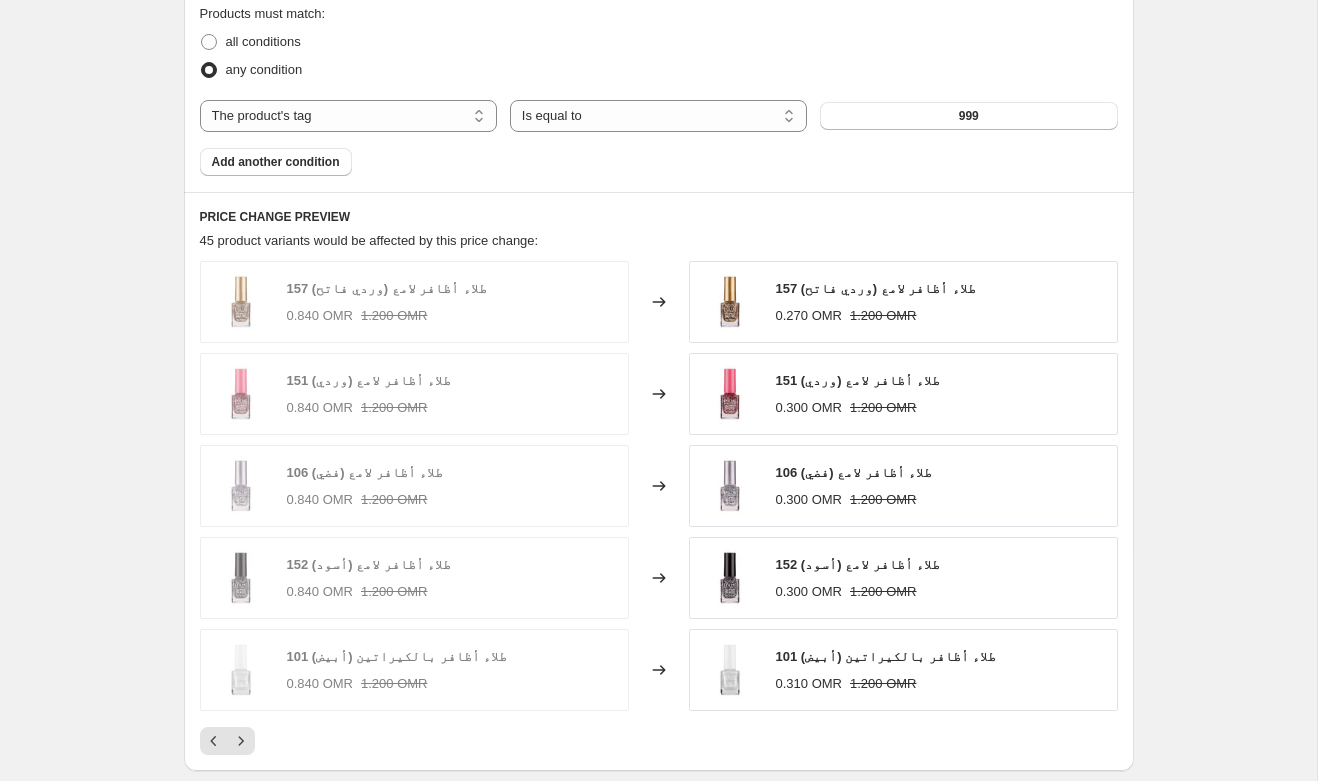 scroll, scrollTop: 980, scrollLeft: 0, axis: vertical 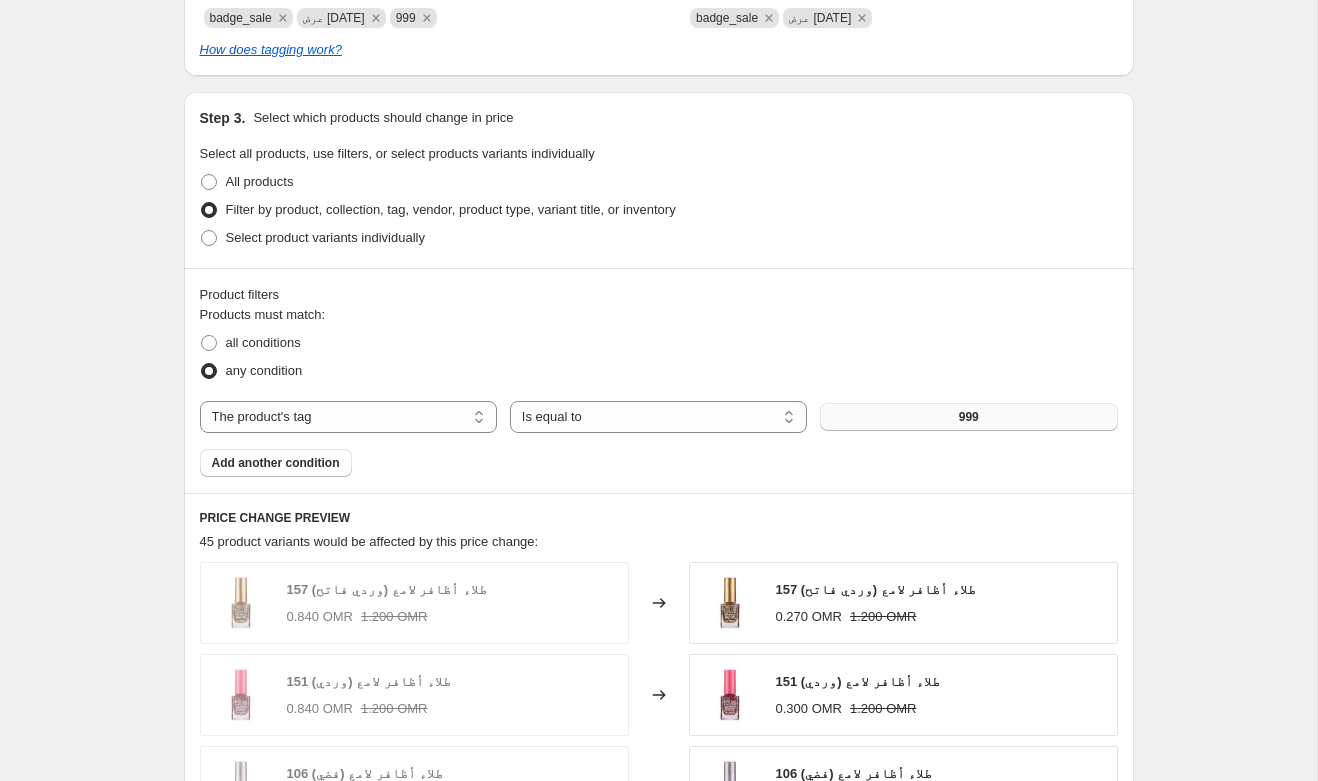 click on "999" at bounding box center (969, 417) 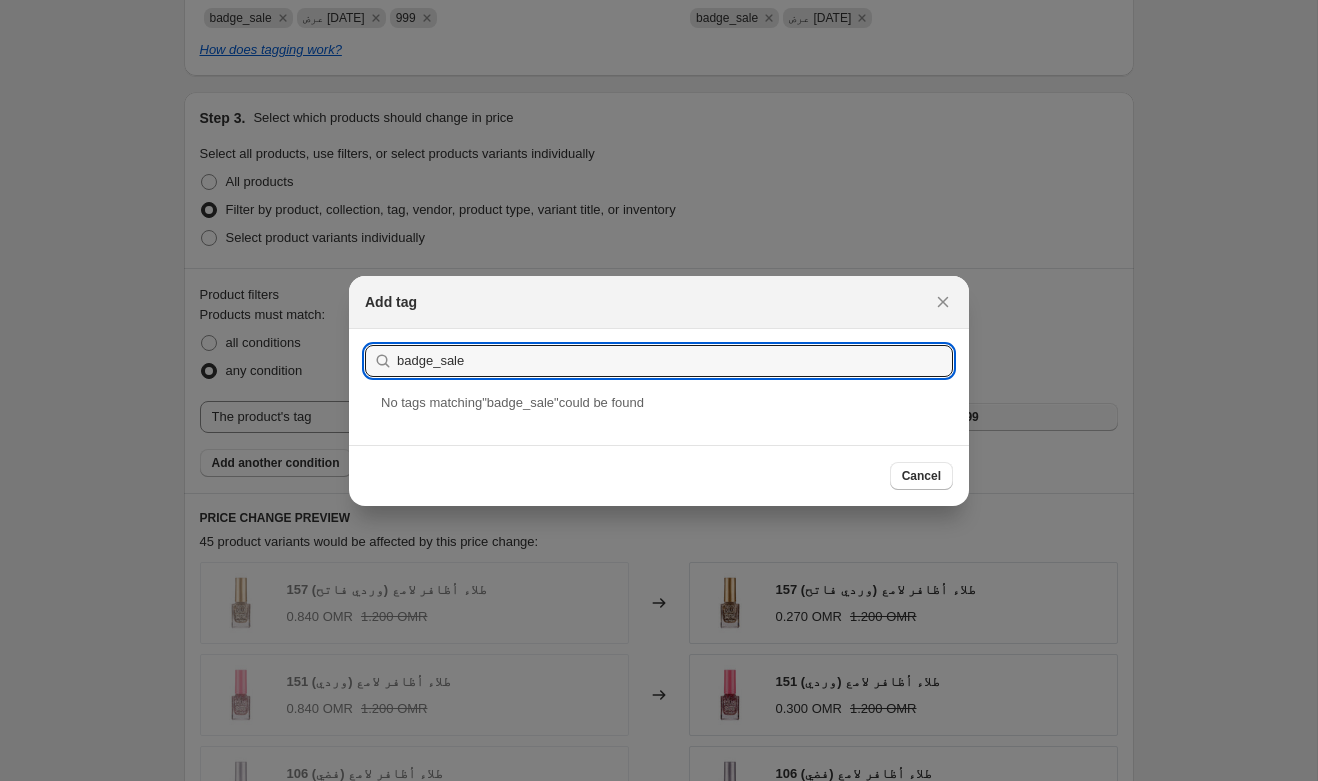 drag, startPoint x: 441, startPoint y: 358, endPoint x: 385, endPoint y: 352, distance: 56.32051 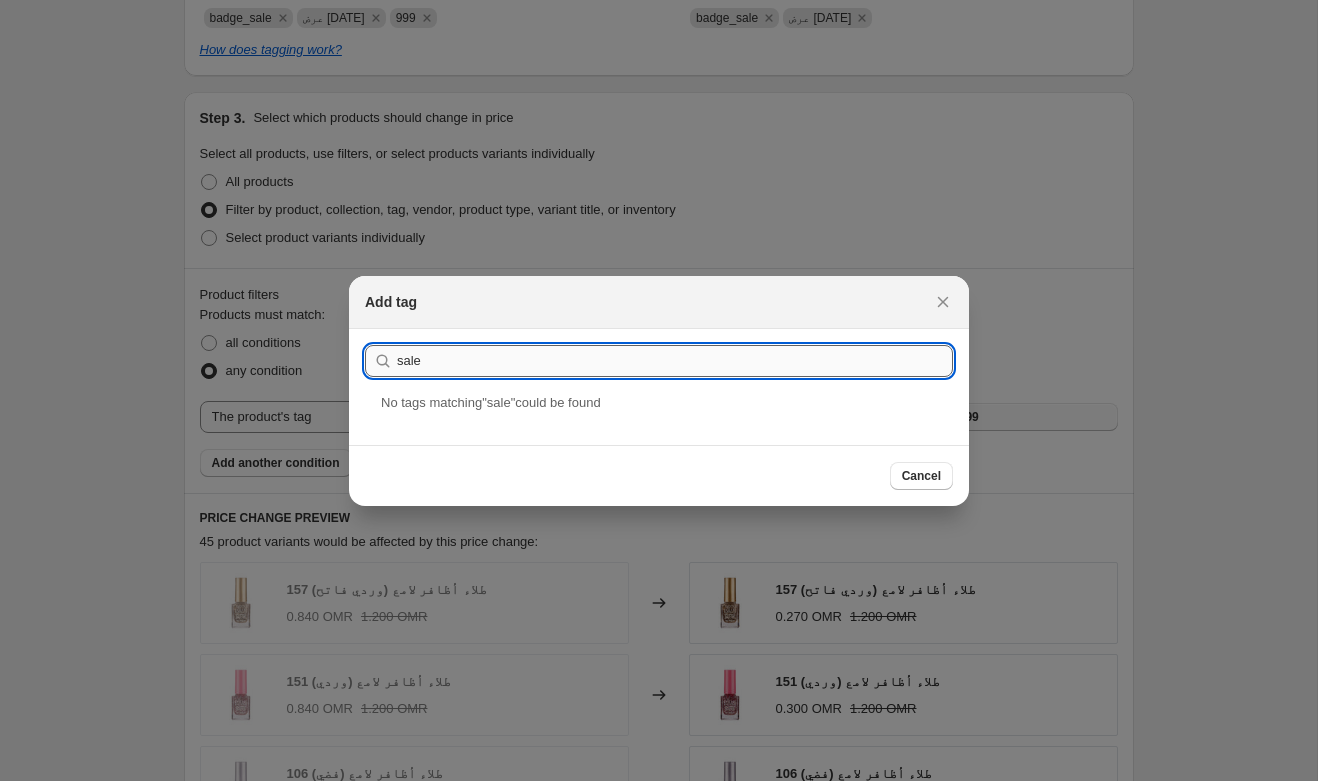 click on "sale" at bounding box center [675, 361] 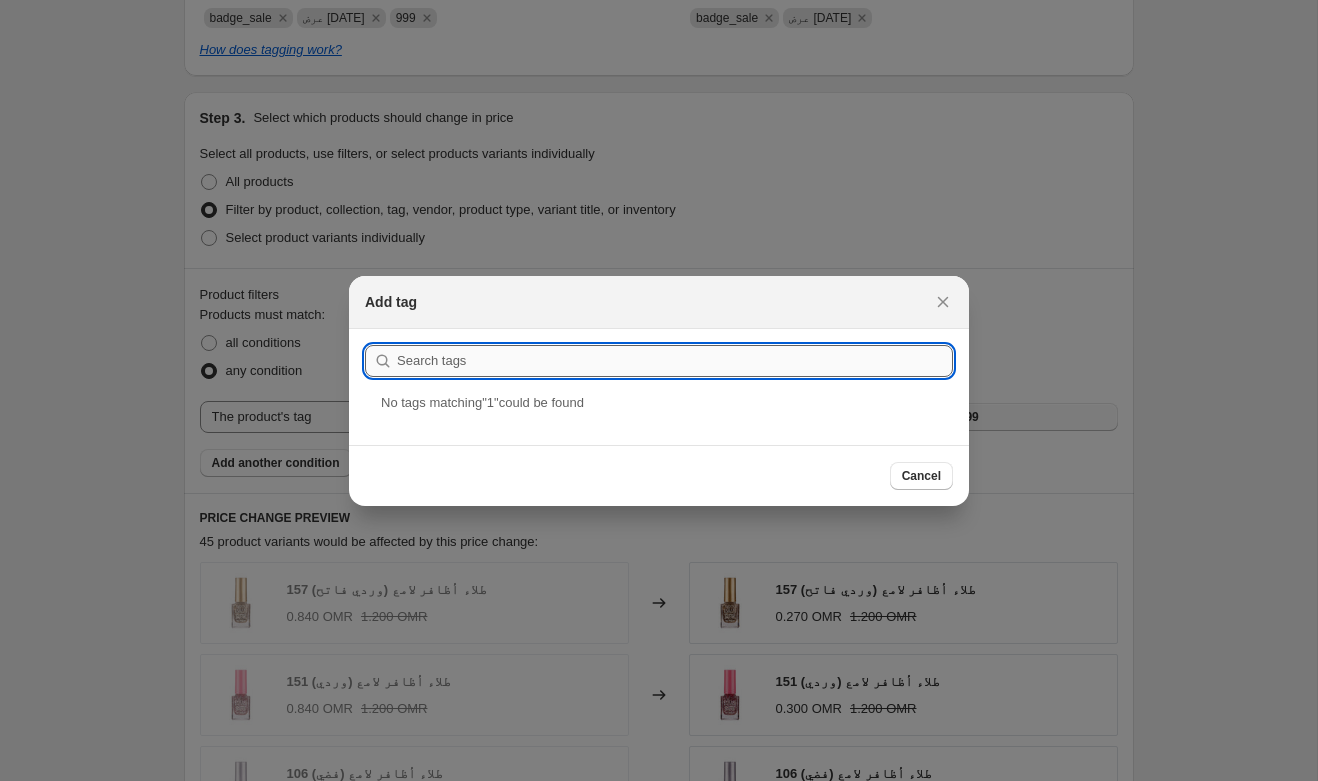 type on "م" 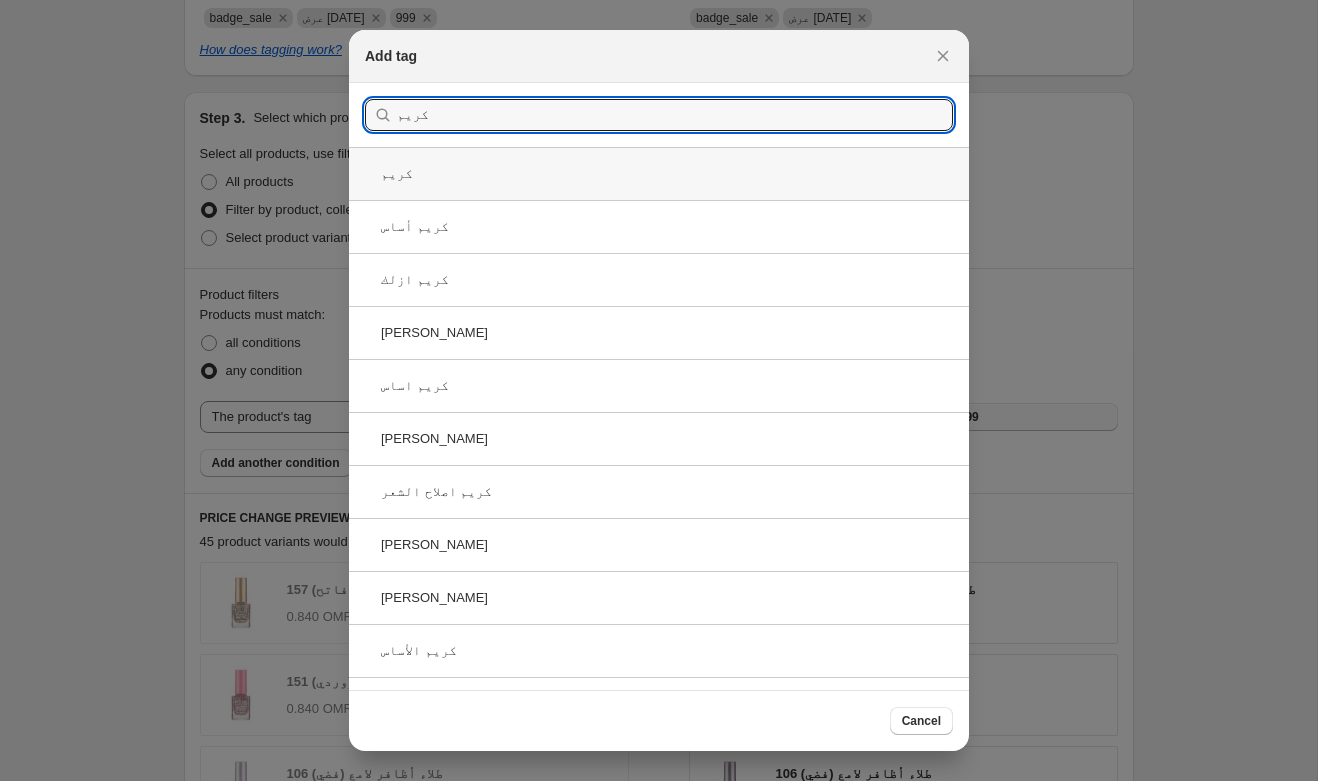type on "كريم" 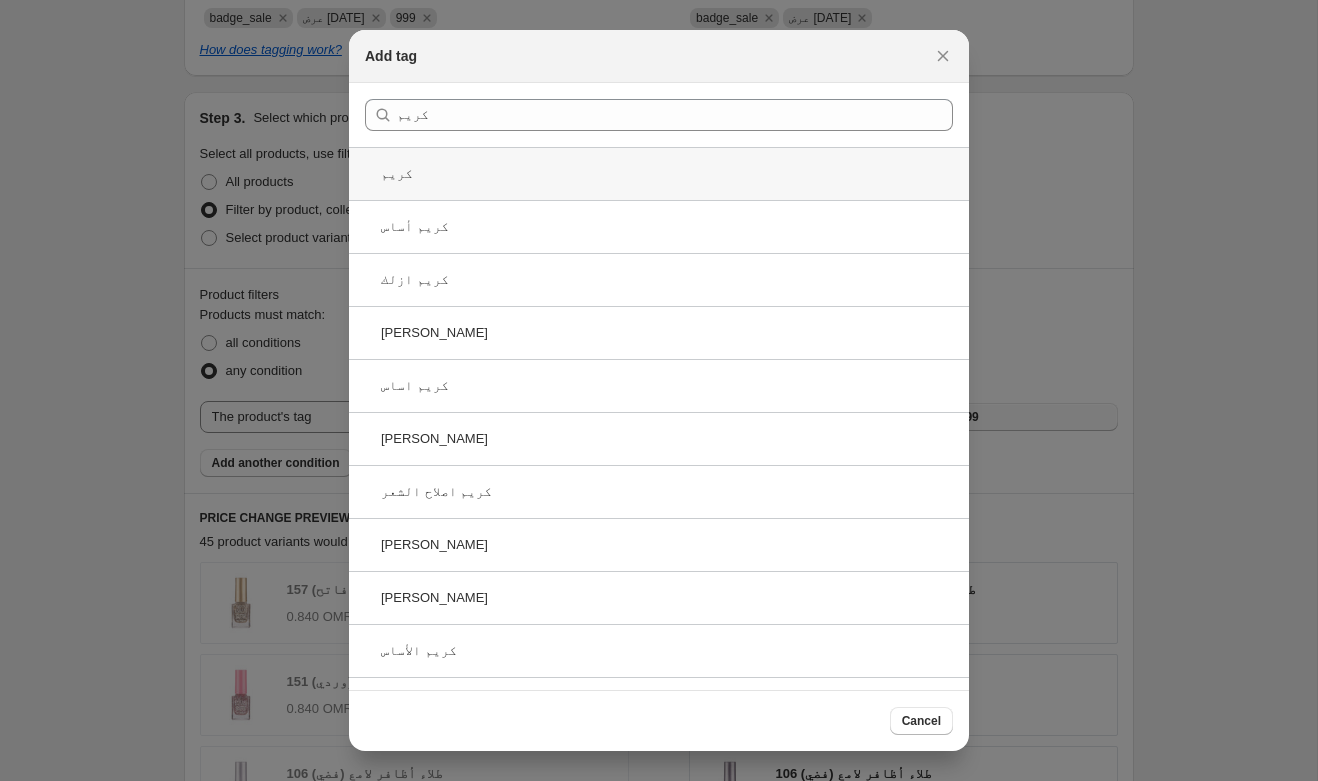 click on "كريم" at bounding box center (659, 173) 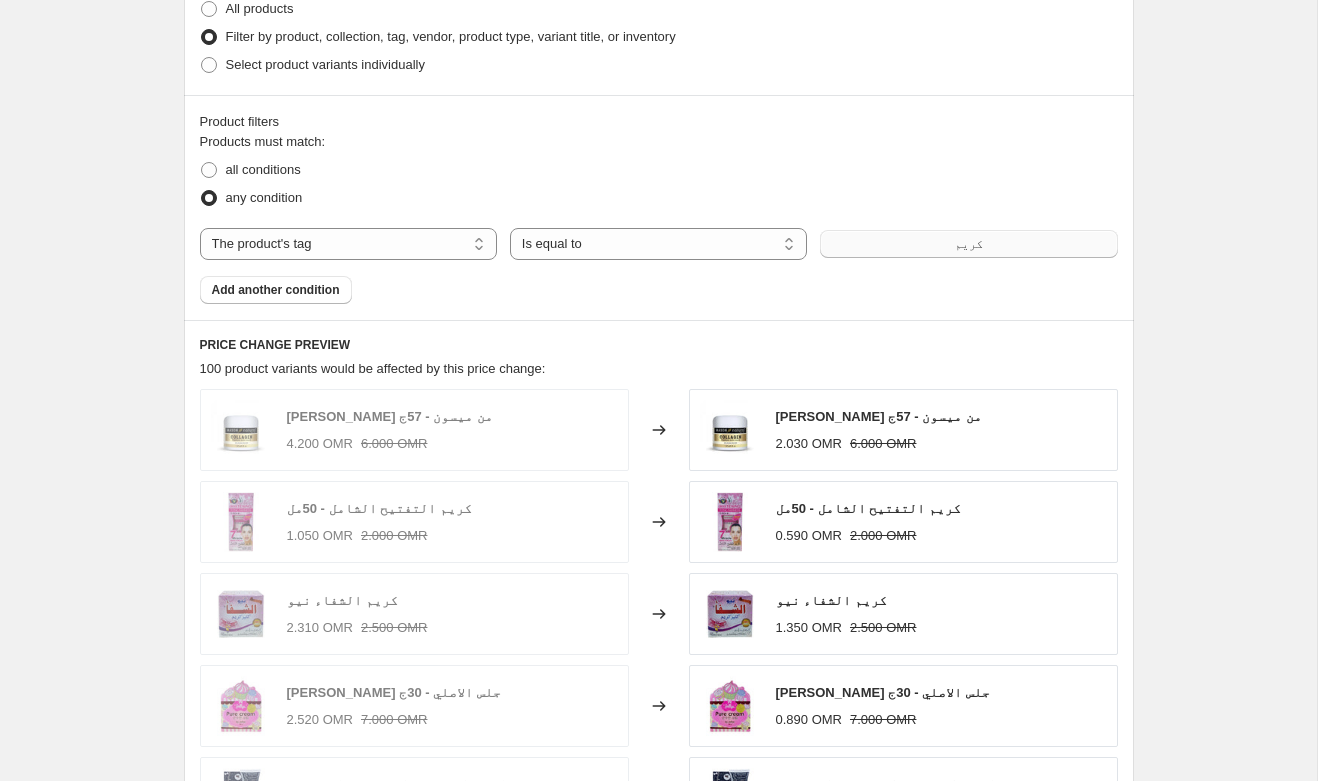 scroll, scrollTop: 1115, scrollLeft: 0, axis: vertical 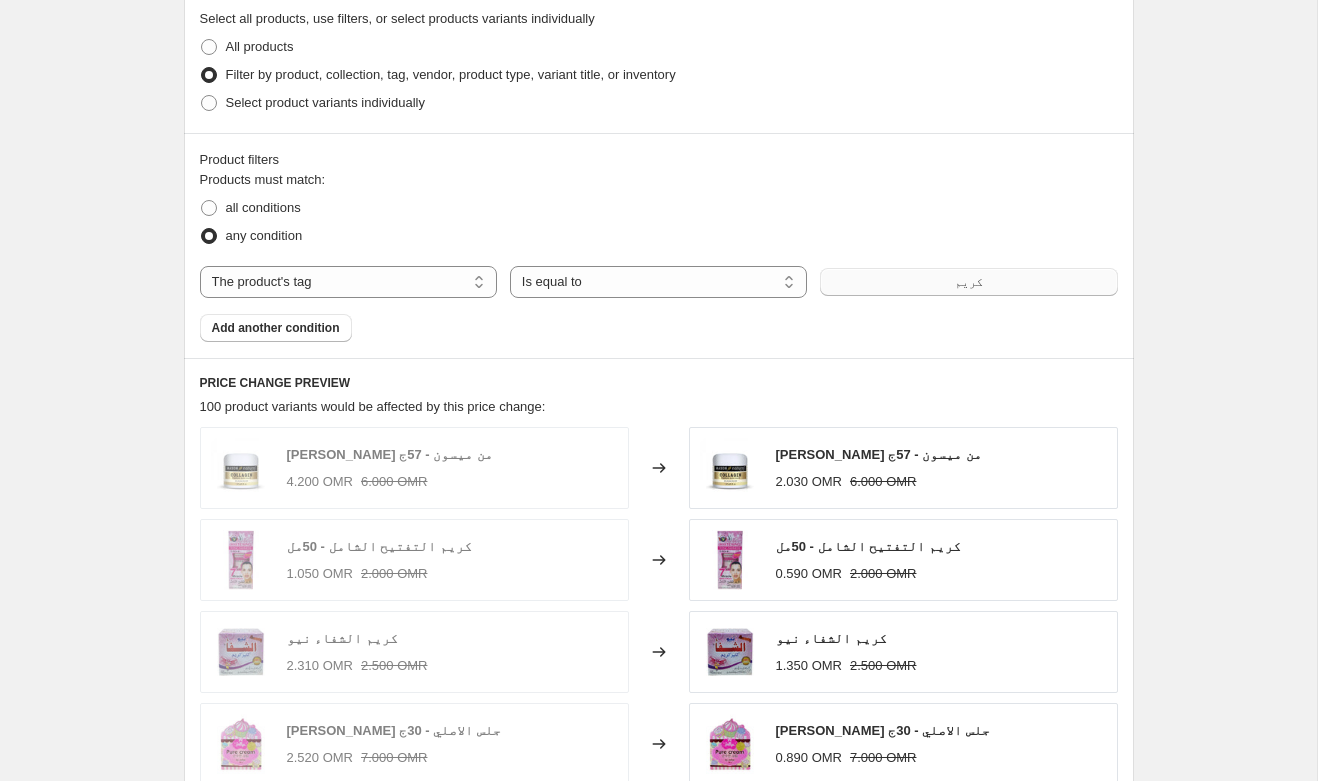 click on "كريم" at bounding box center [969, 282] 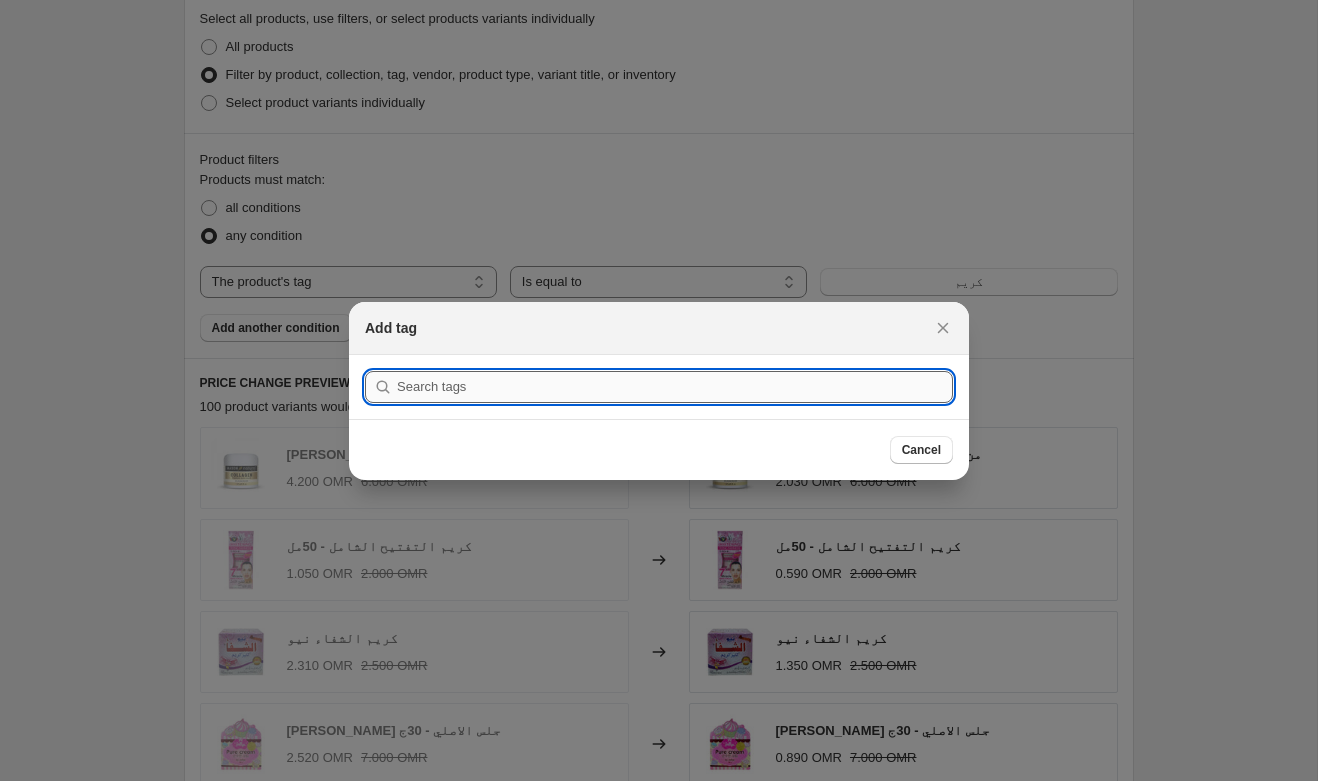 click at bounding box center [675, 387] 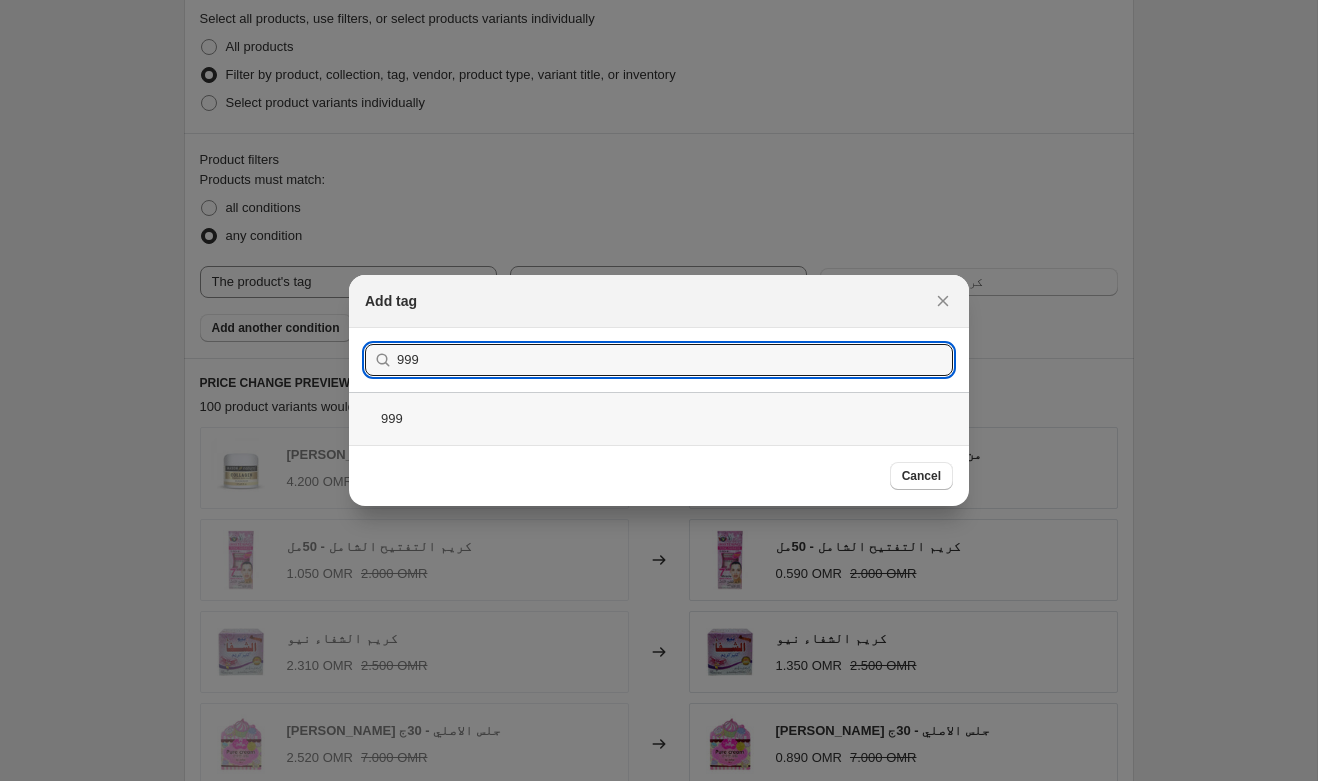 type on "999" 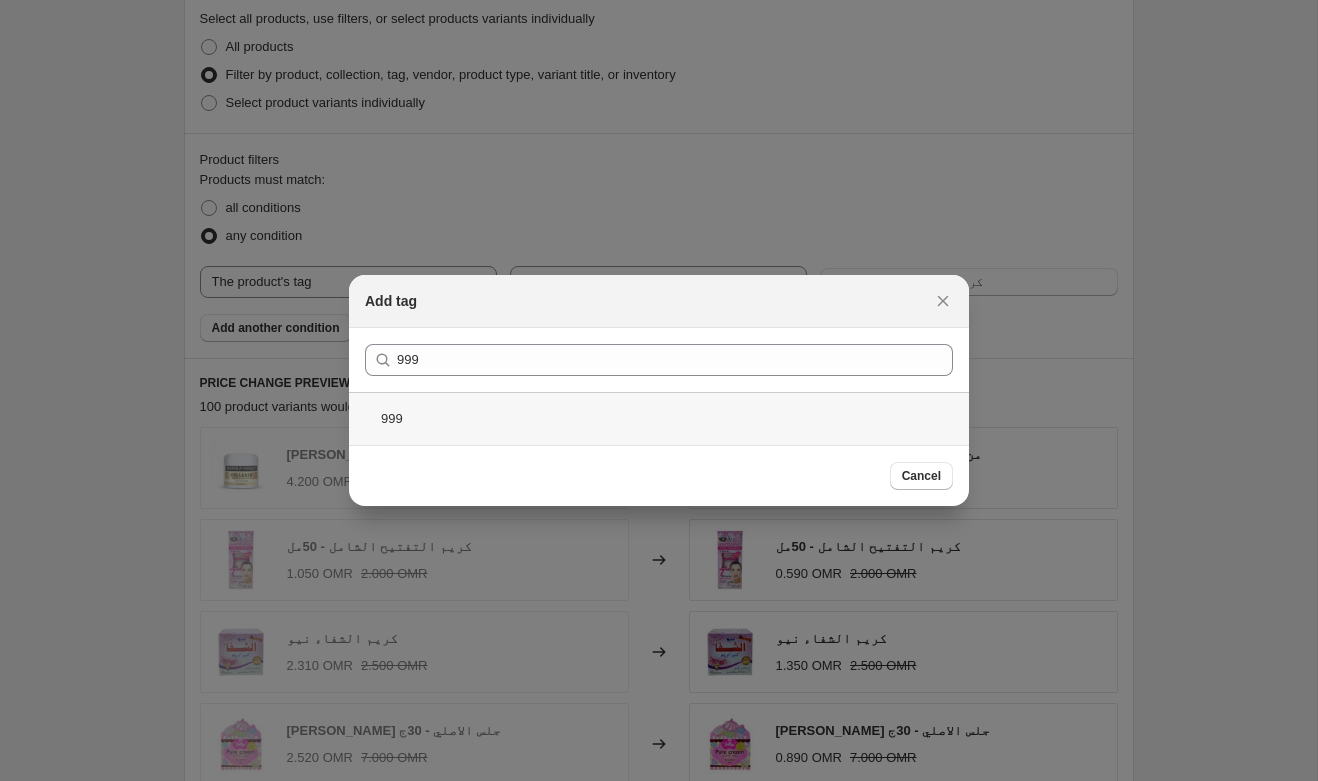 click on "999" at bounding box center [659, 418] 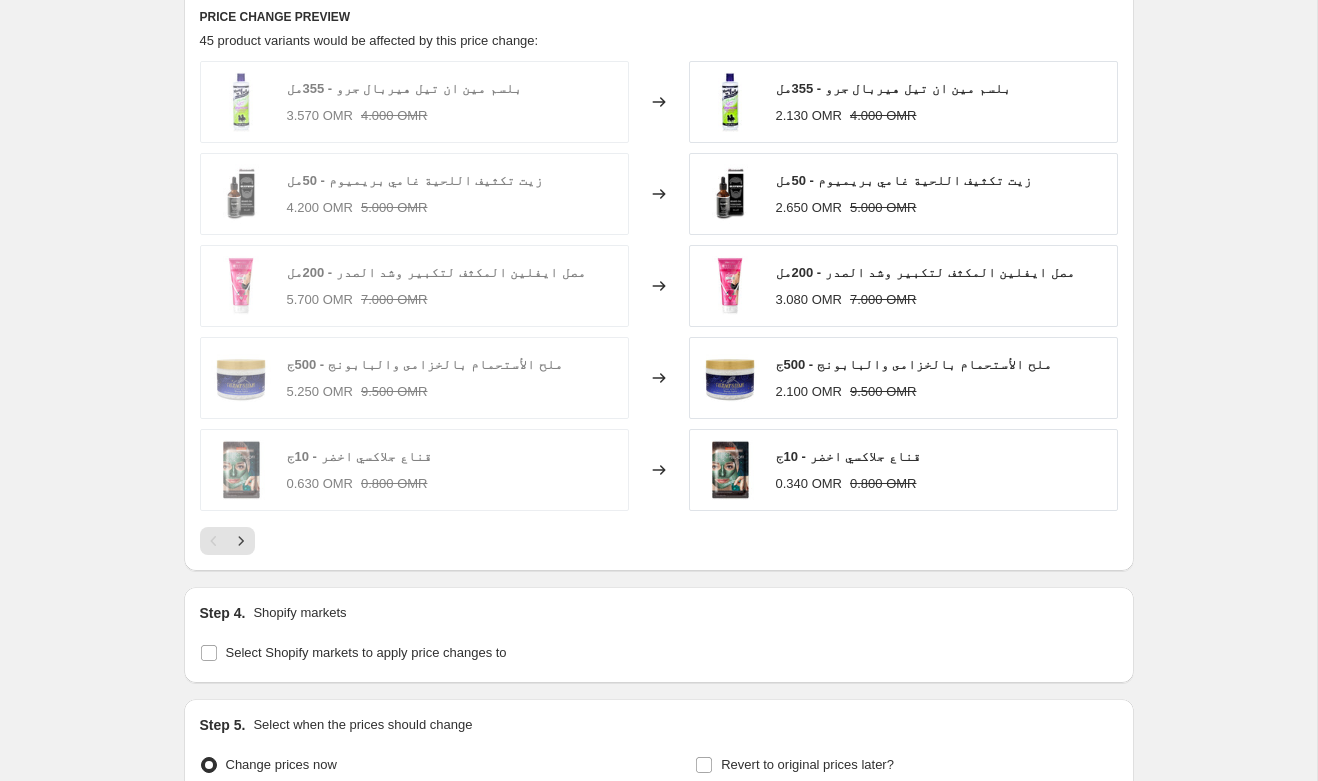 scroll, scrollTop: 1450, scrollLeft: 0, axis: vertical 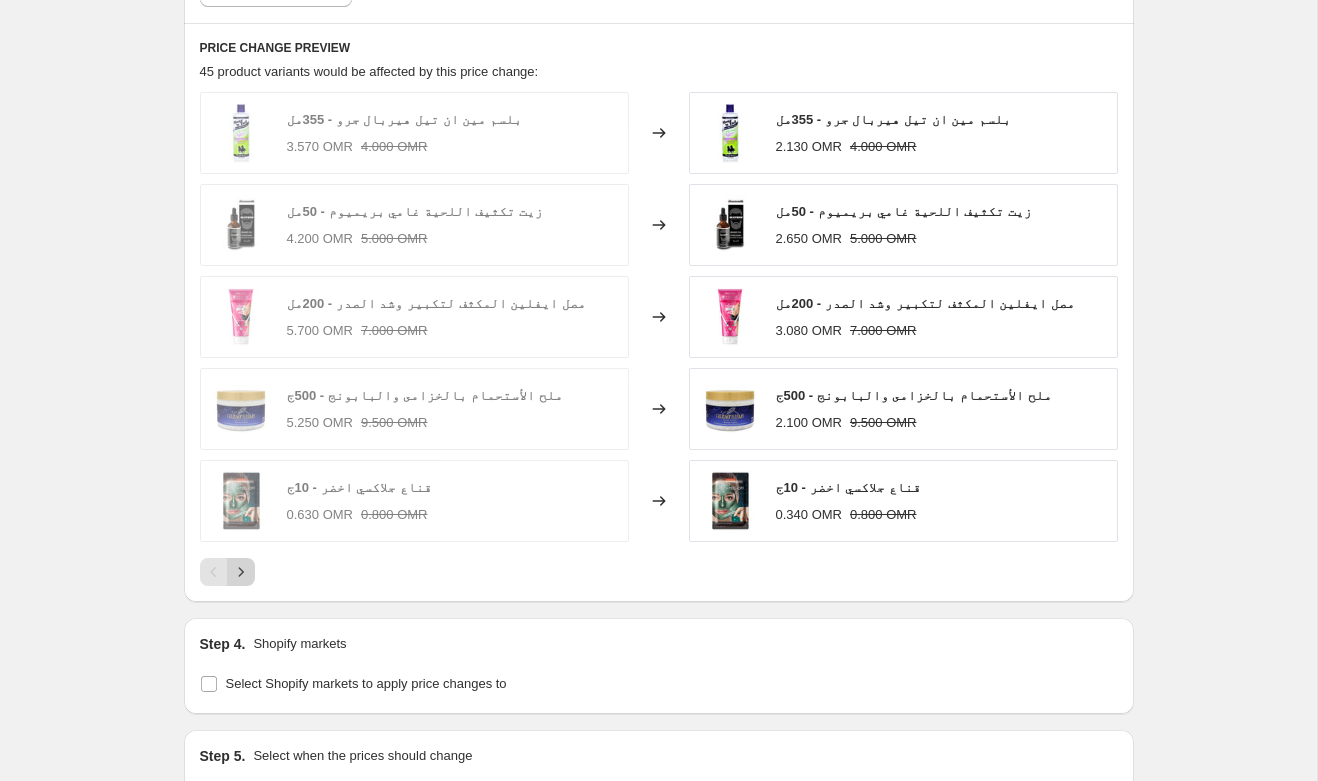 click 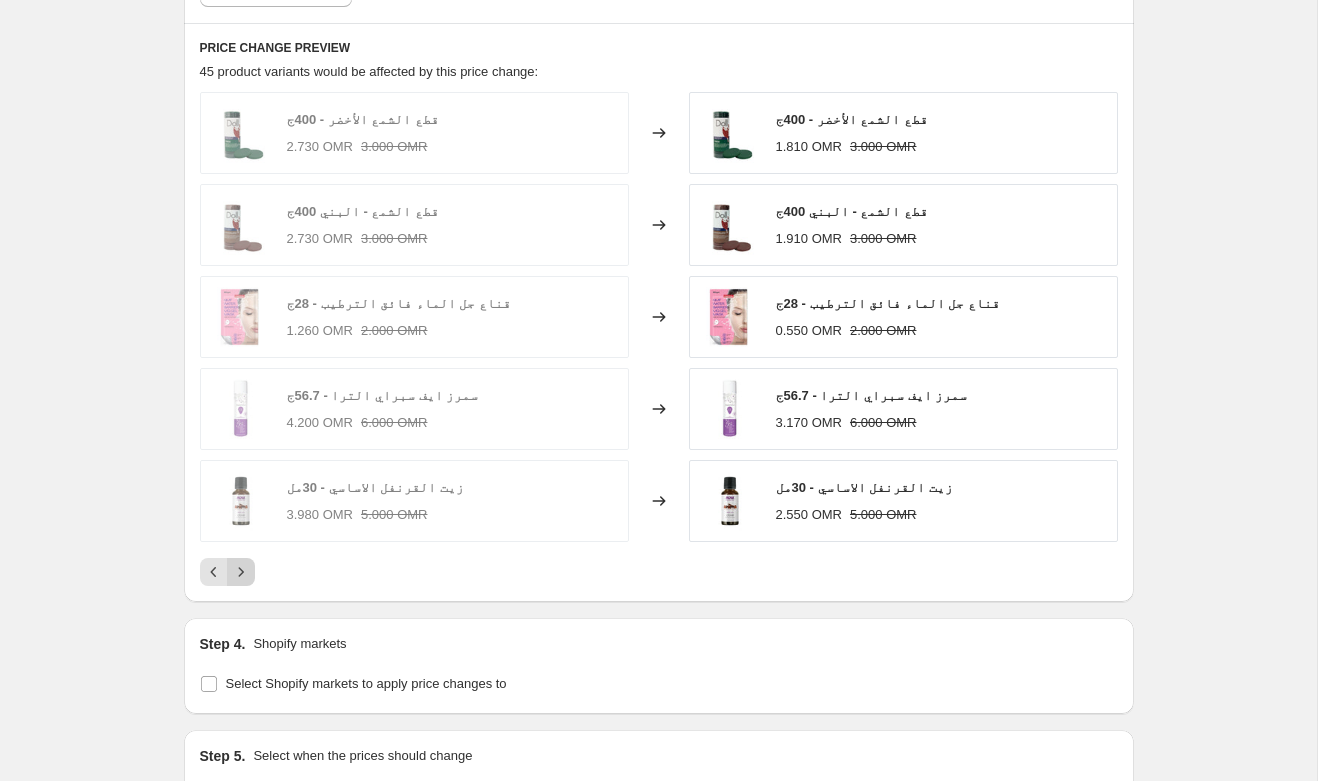 click 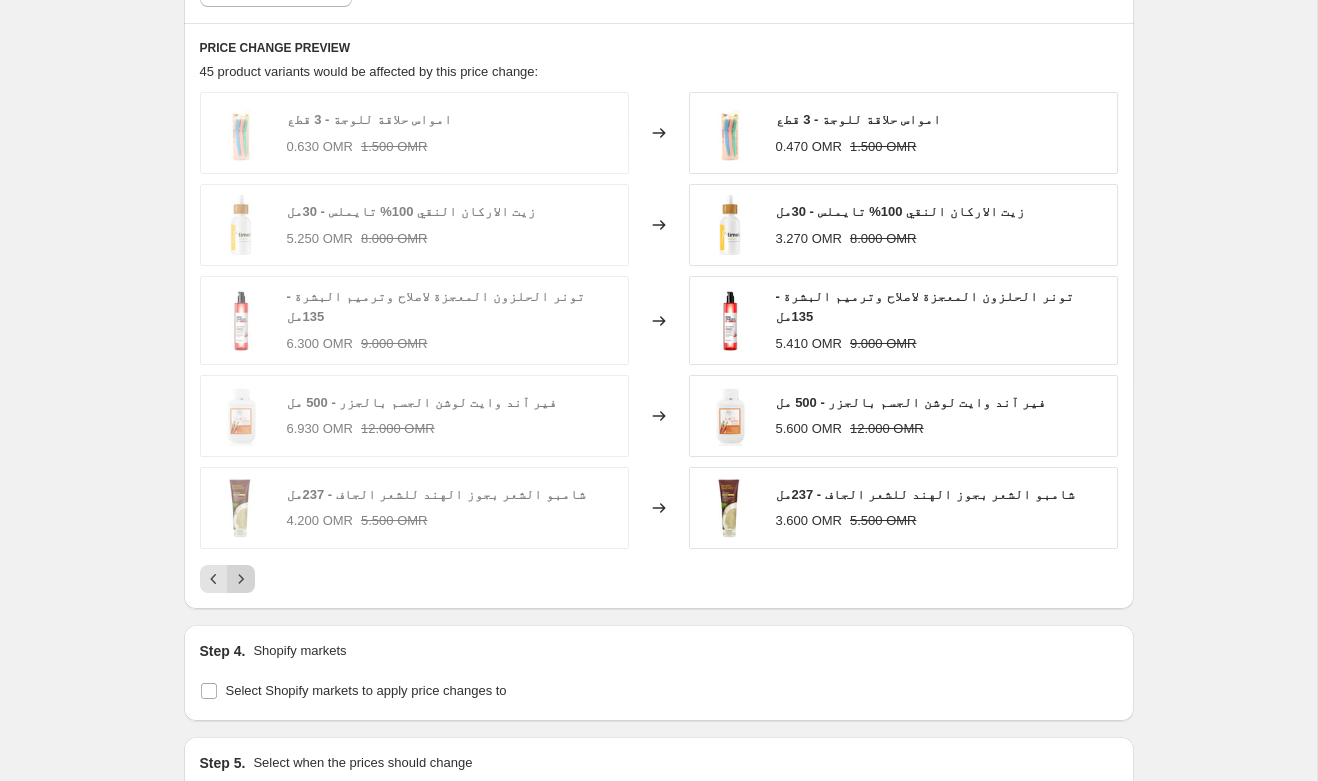 click 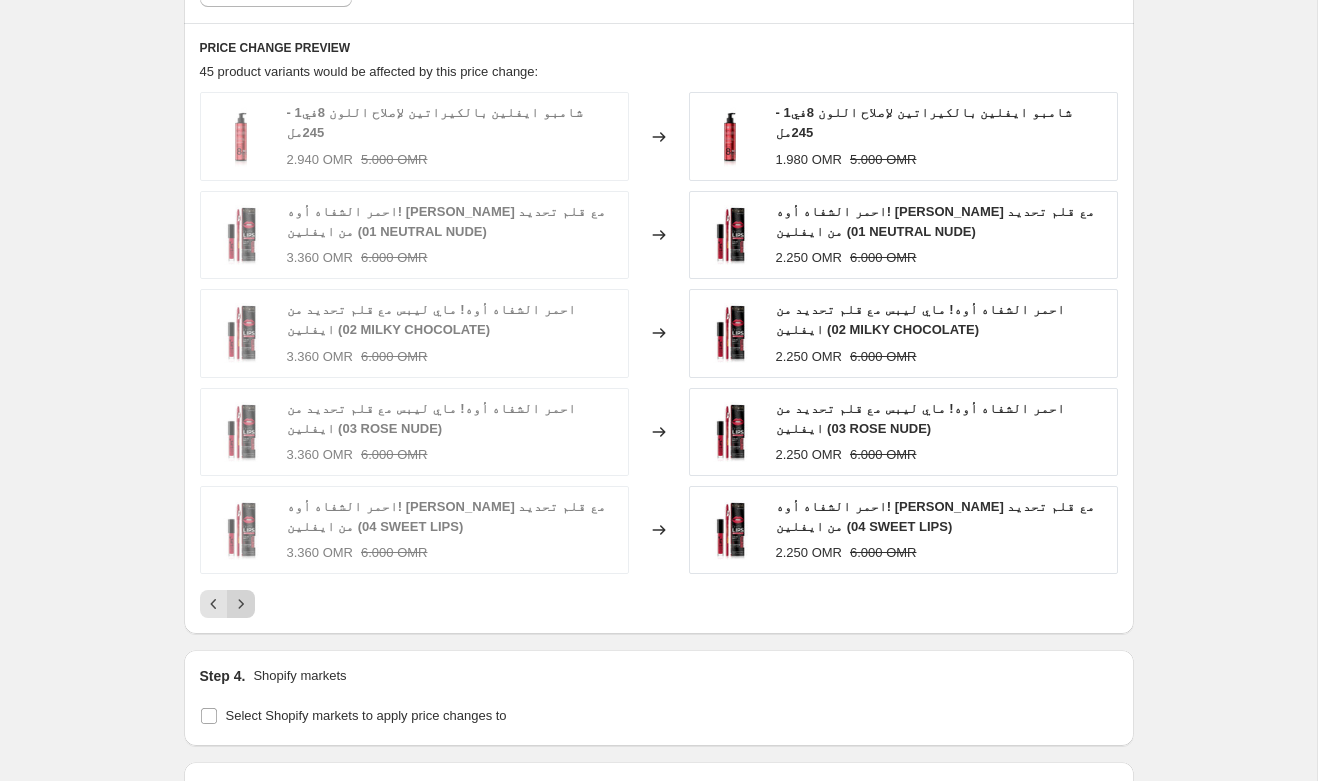click at bounding box center [241, 604] 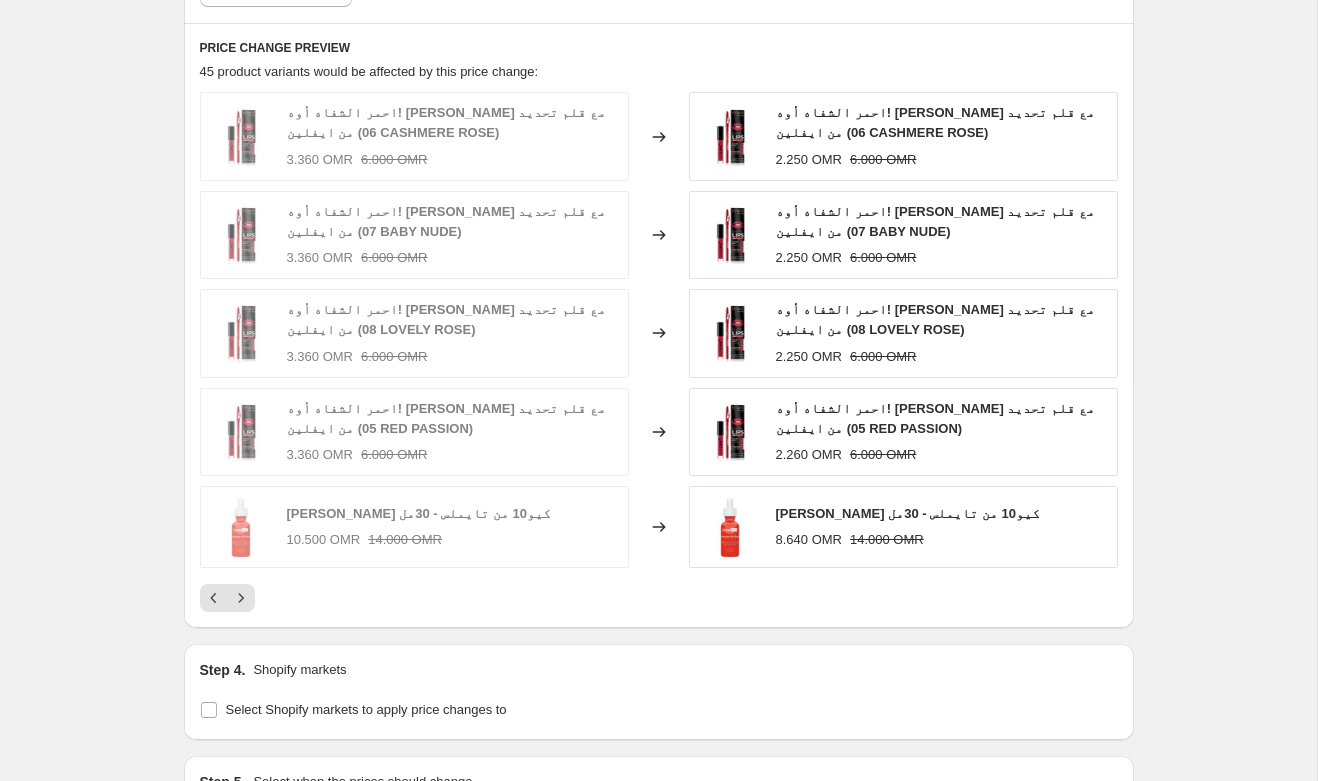 scroll, scrollTop: 1719, scrollLeft: 0, axis: vertical 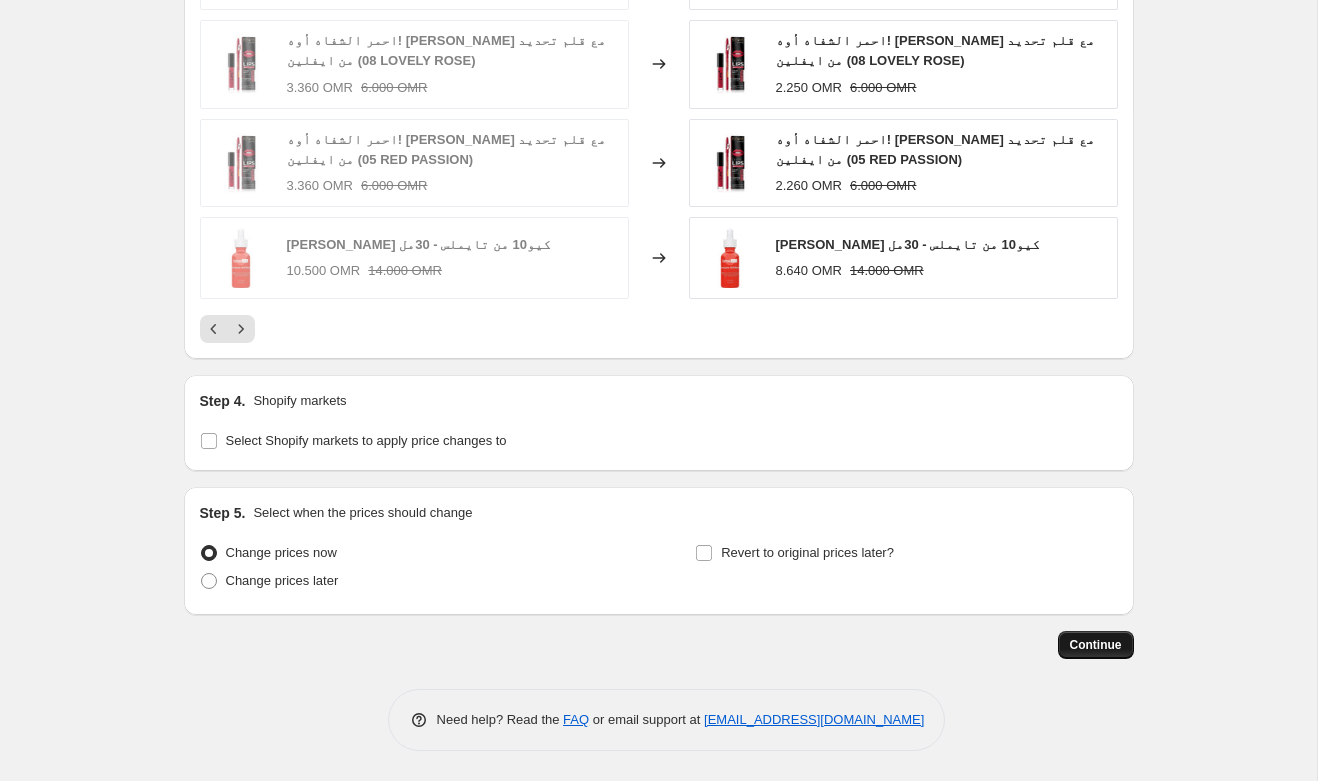 click on "Continue" at bounding box center [1096, 645] 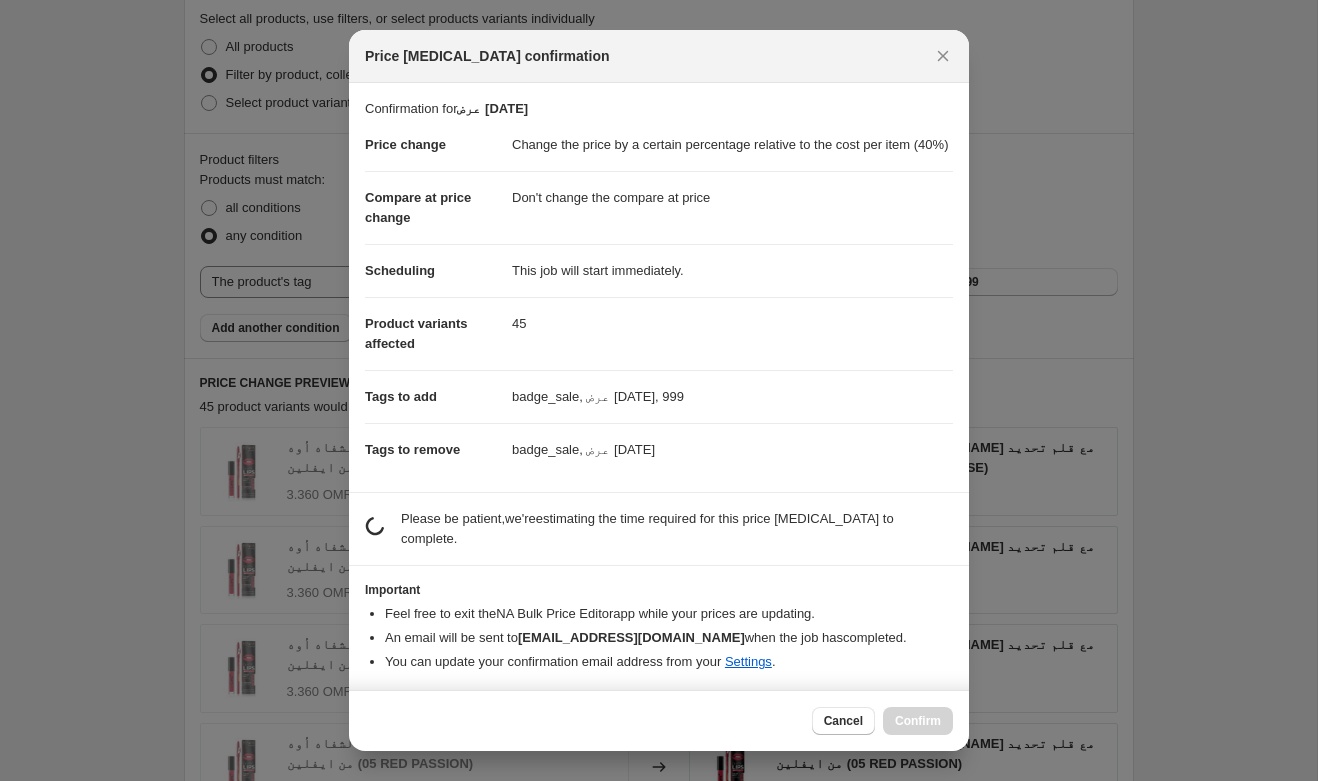 scroll, scrollTop: 1719, scrollLeft: 0, axis: vertical 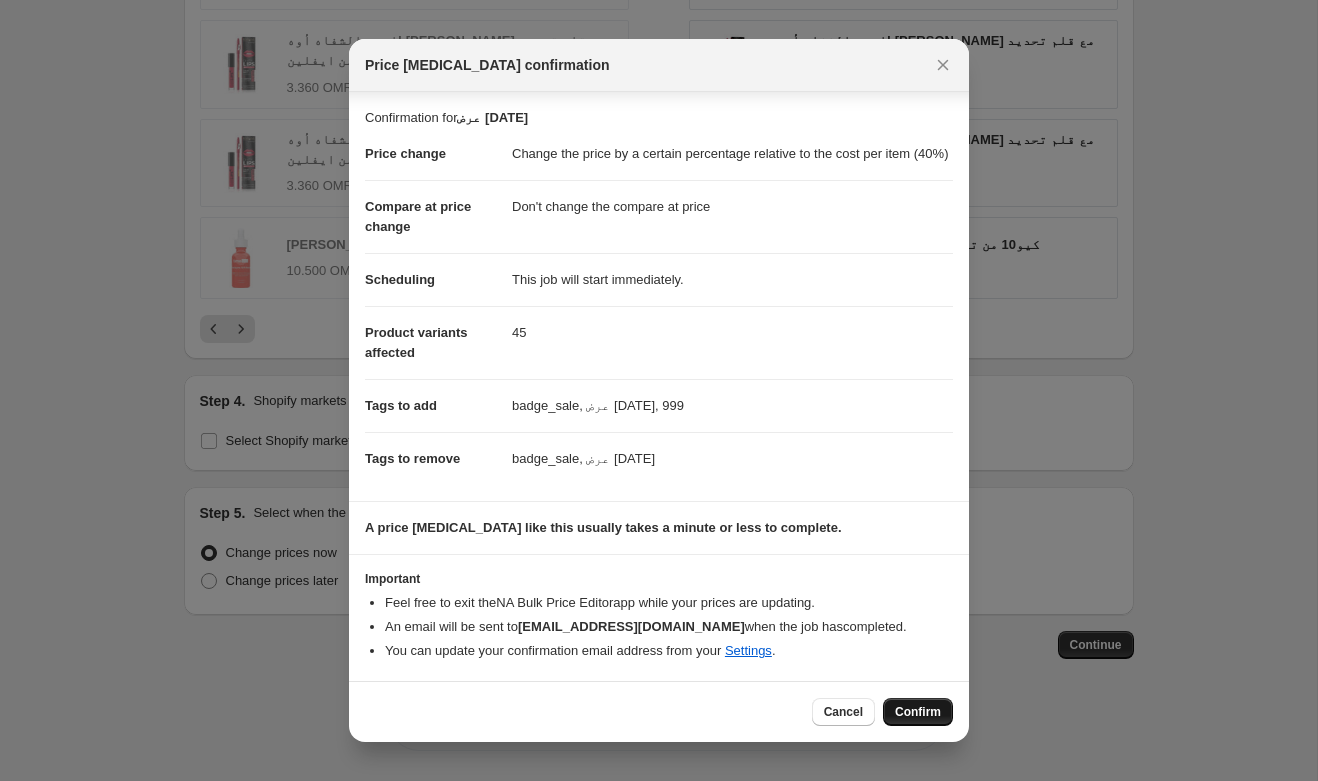 click on "Confirm" at bounding box center [918, 712] 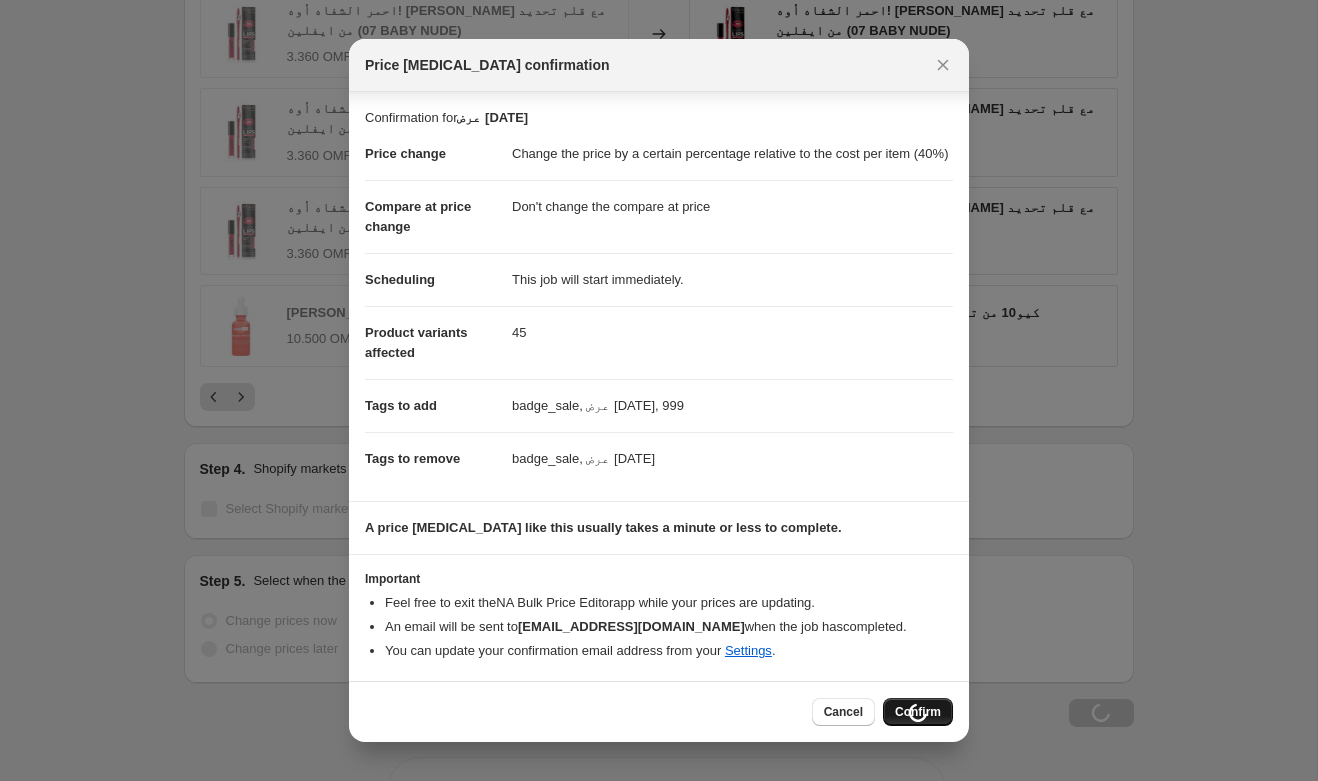 scroll, scrollTop: 1787, scrollLeft: 0, axis: vertical 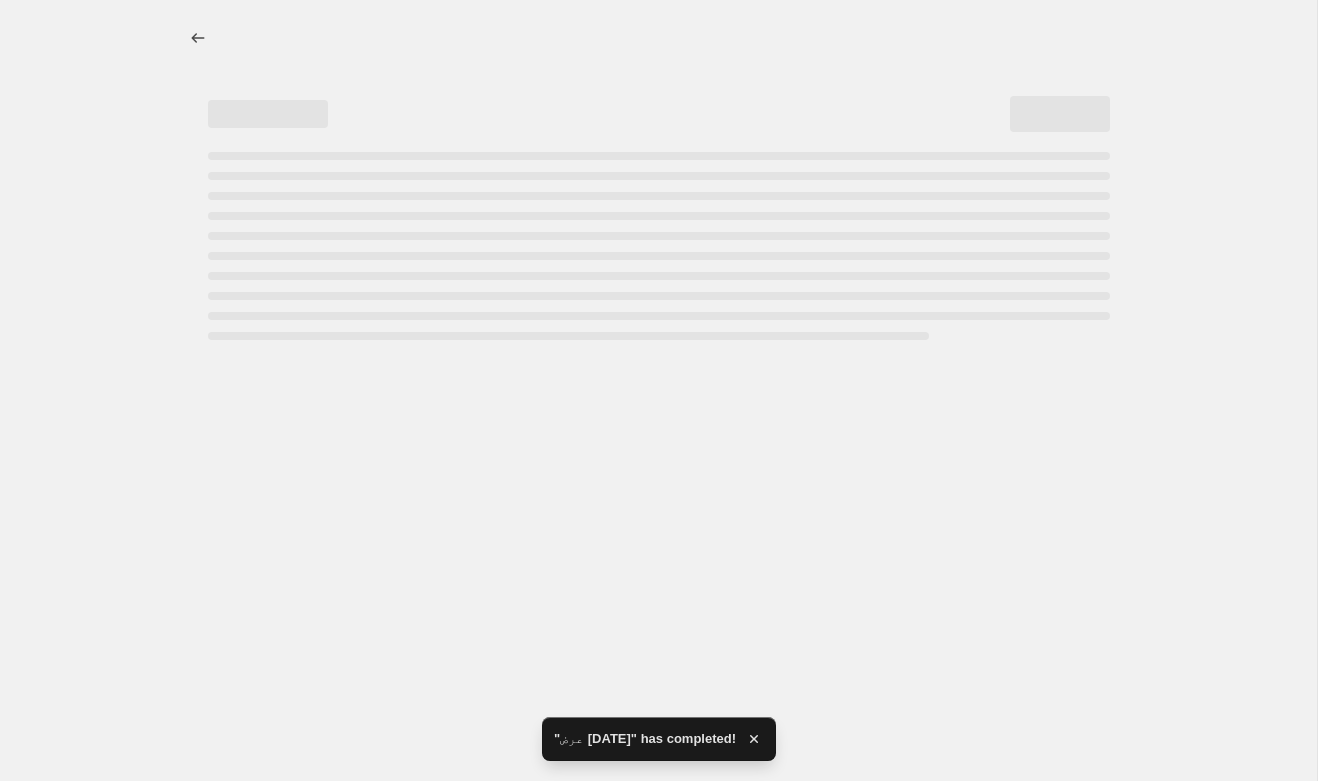 select on "pc" 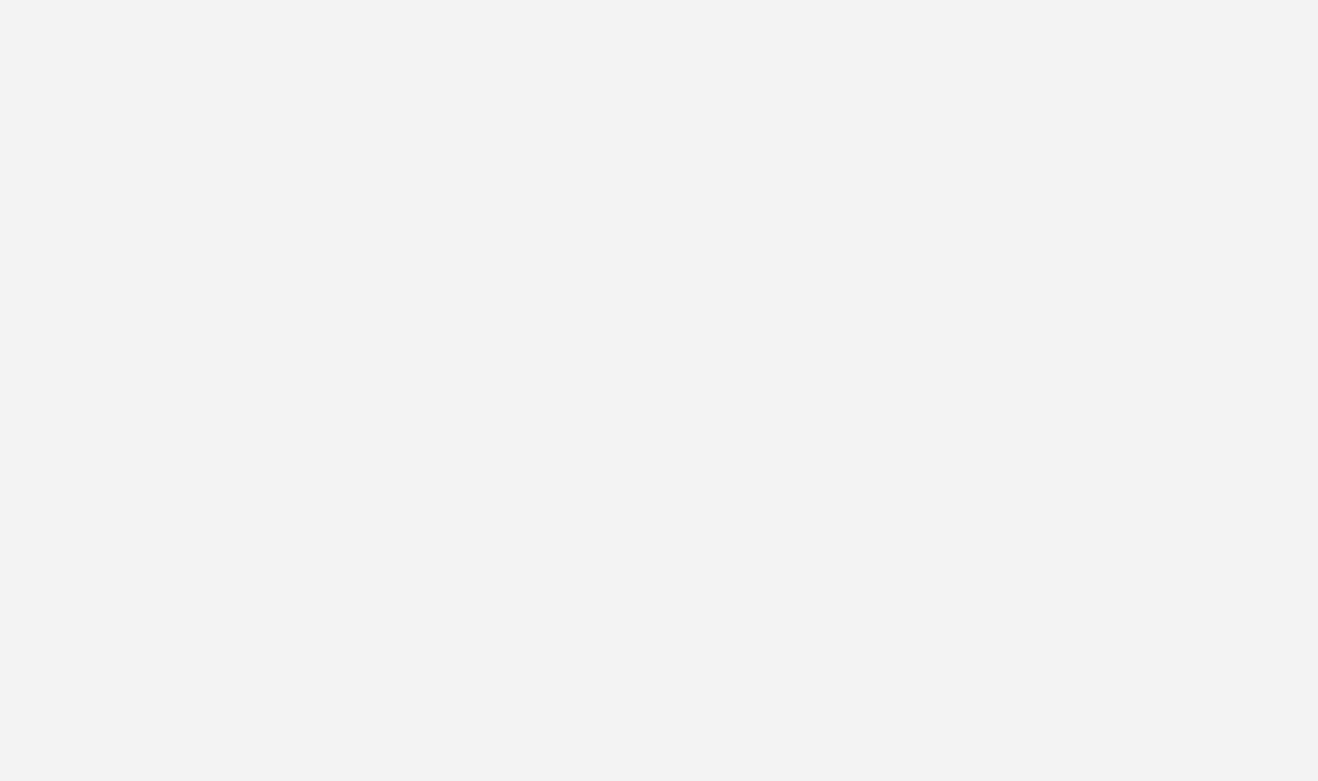 scroll, scrollTop: 0, scrollLeft: 0, axis: both 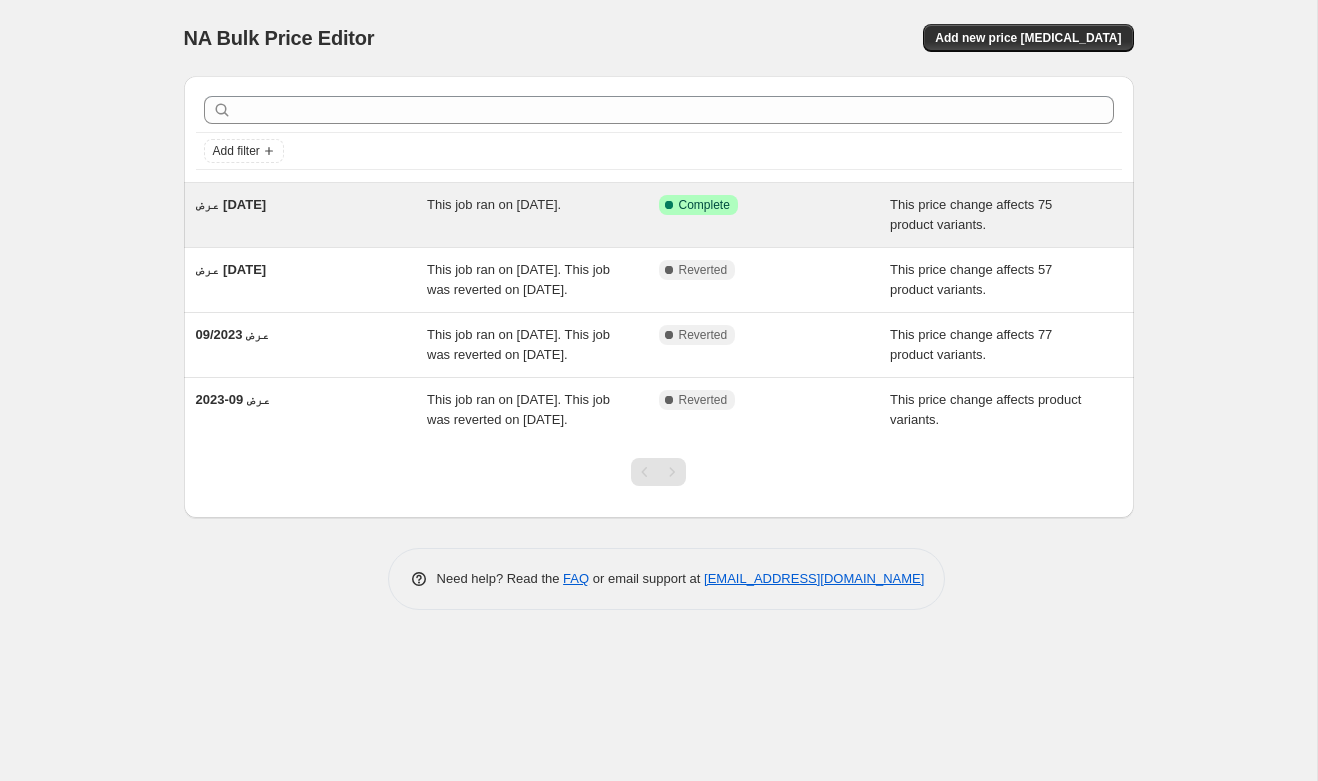 click on "عرض [DATE]" at bounding box center (231, 204) 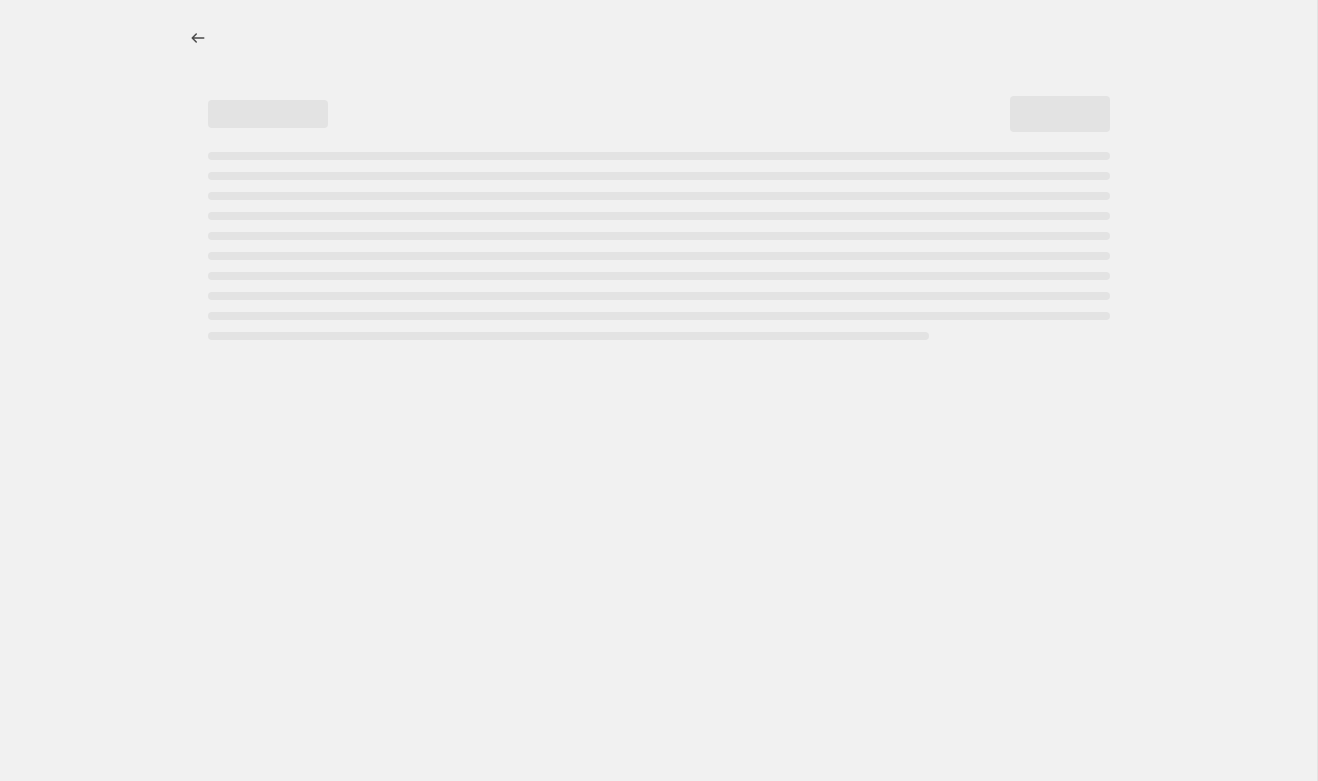 select on "pc" 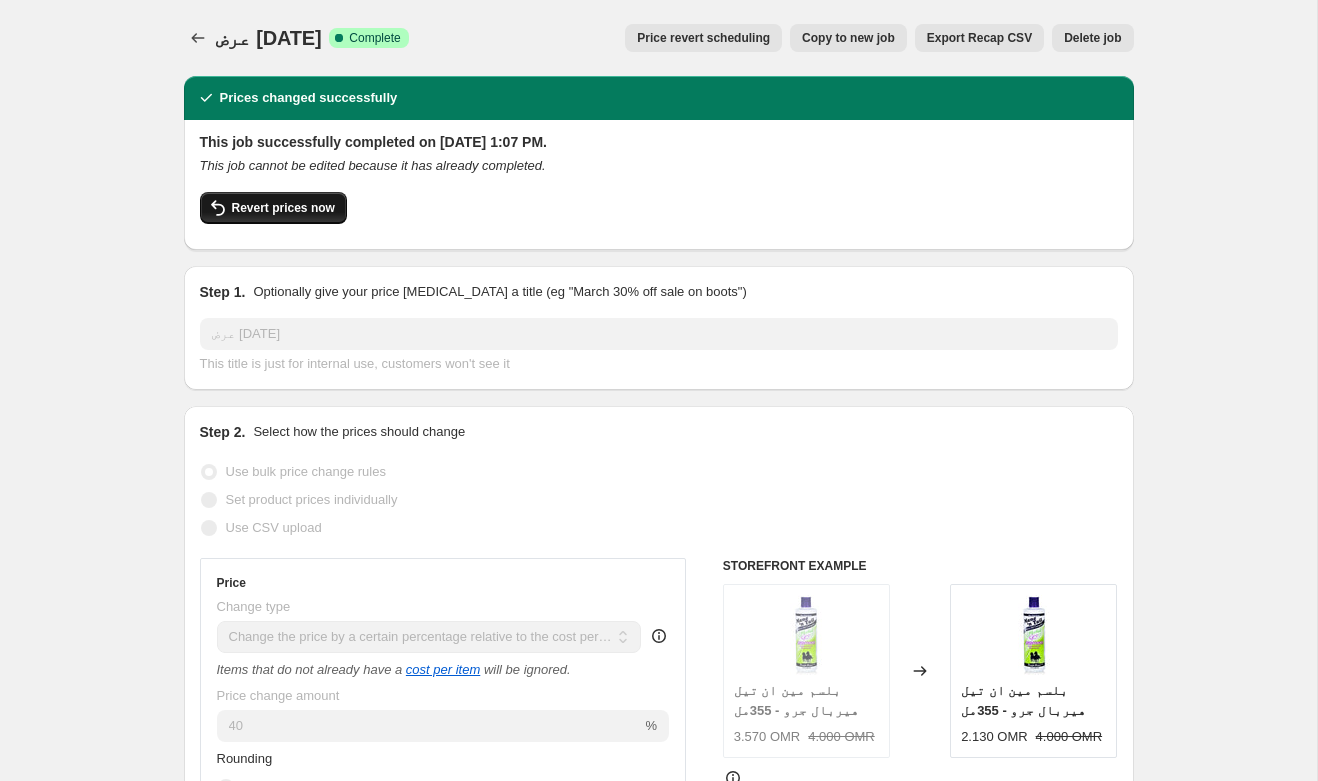 click on "Revert prices now" at bounding box center [283, 208] 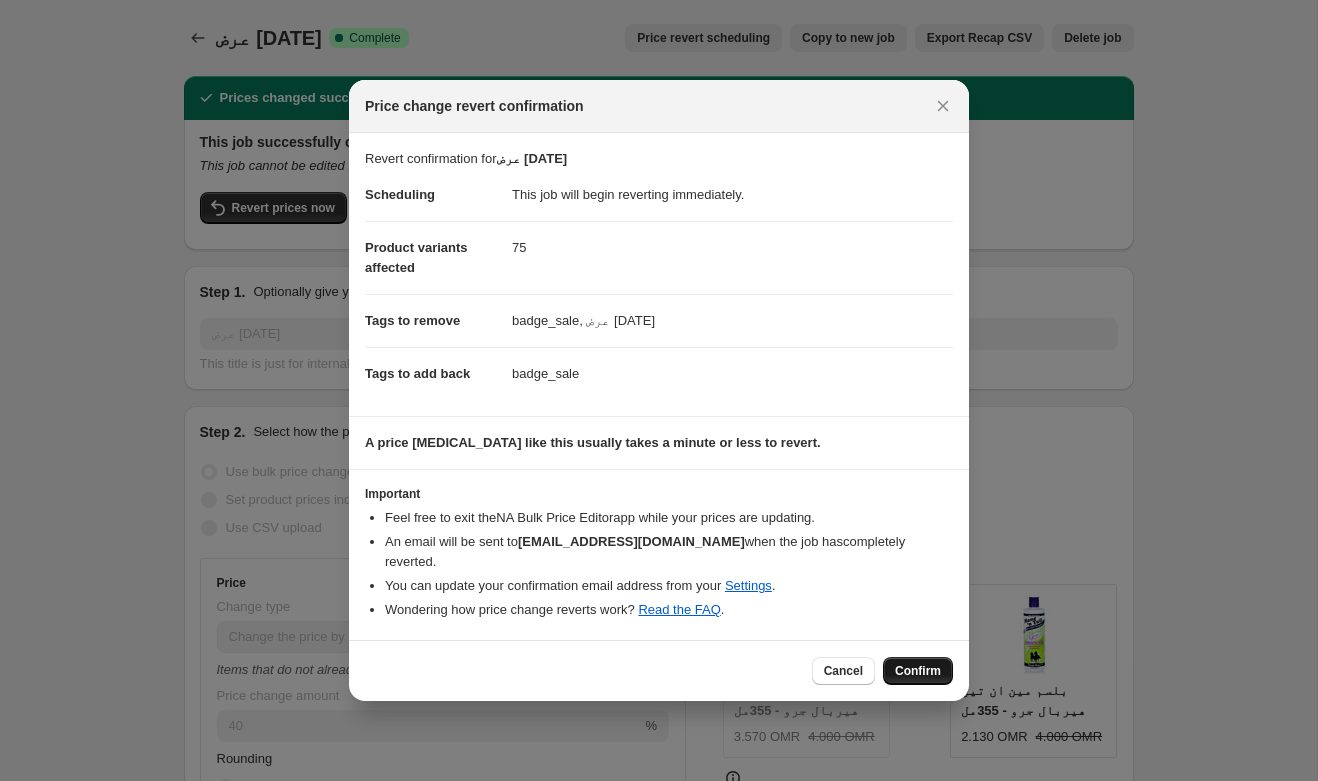 click on "Confirm" at bounding box center (918, 671) 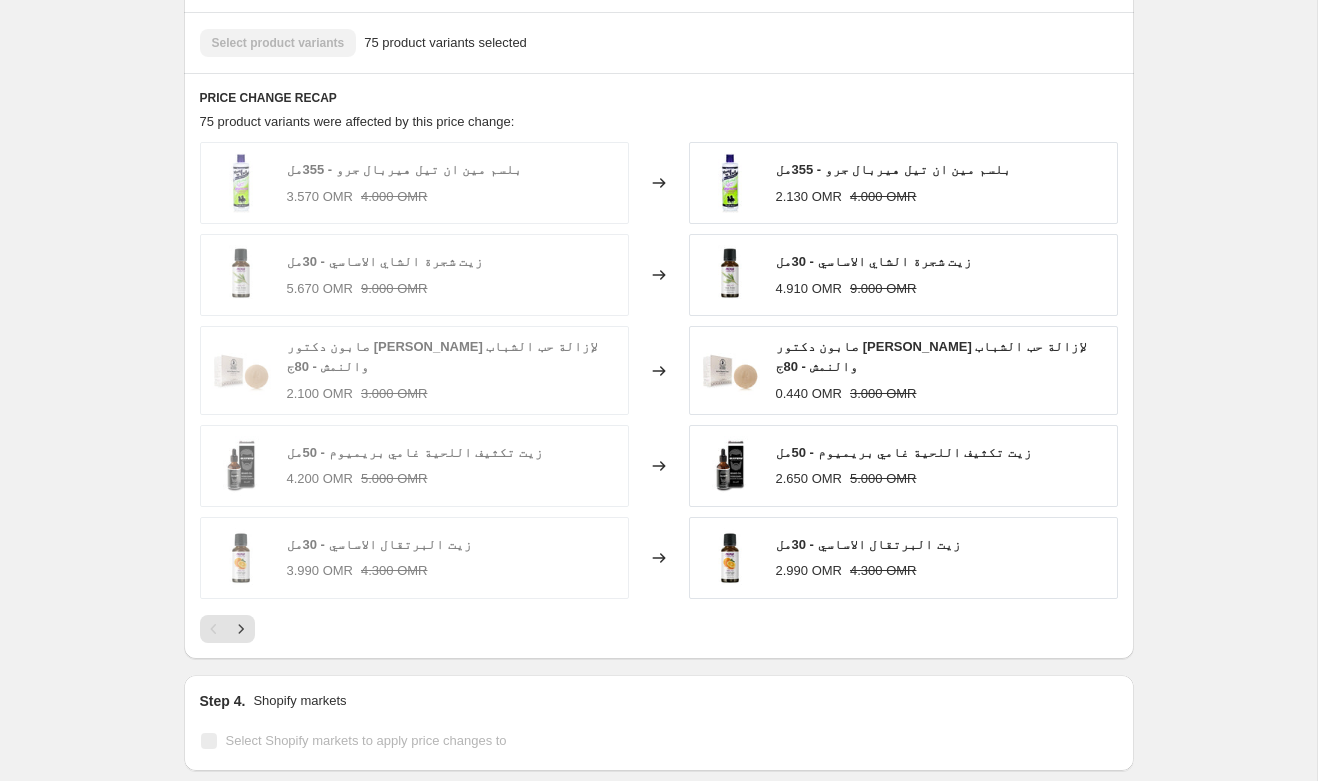 scroll, scrollTop: 1259, scrollLeft: 0, axis: vertical 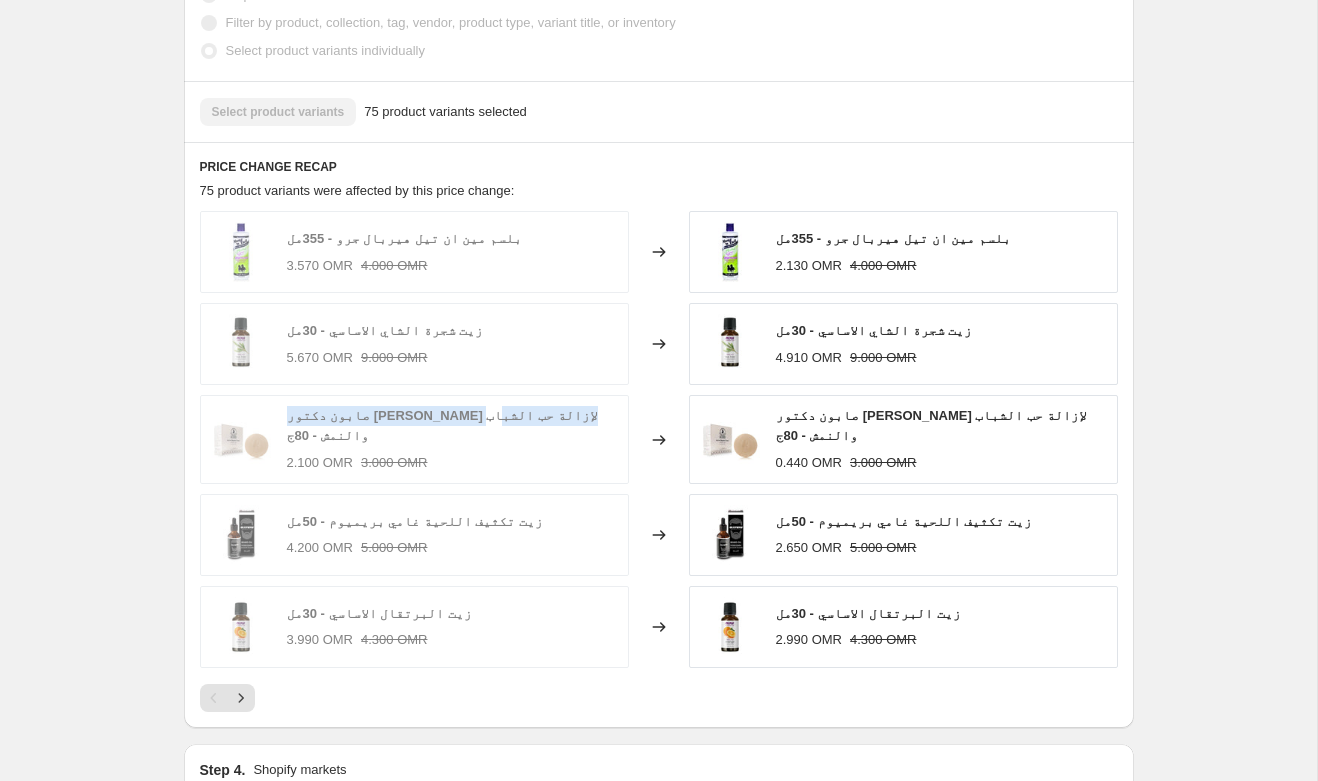 copy on "صابون دكتور جيمس لإزالة حب الشباب والنمش" 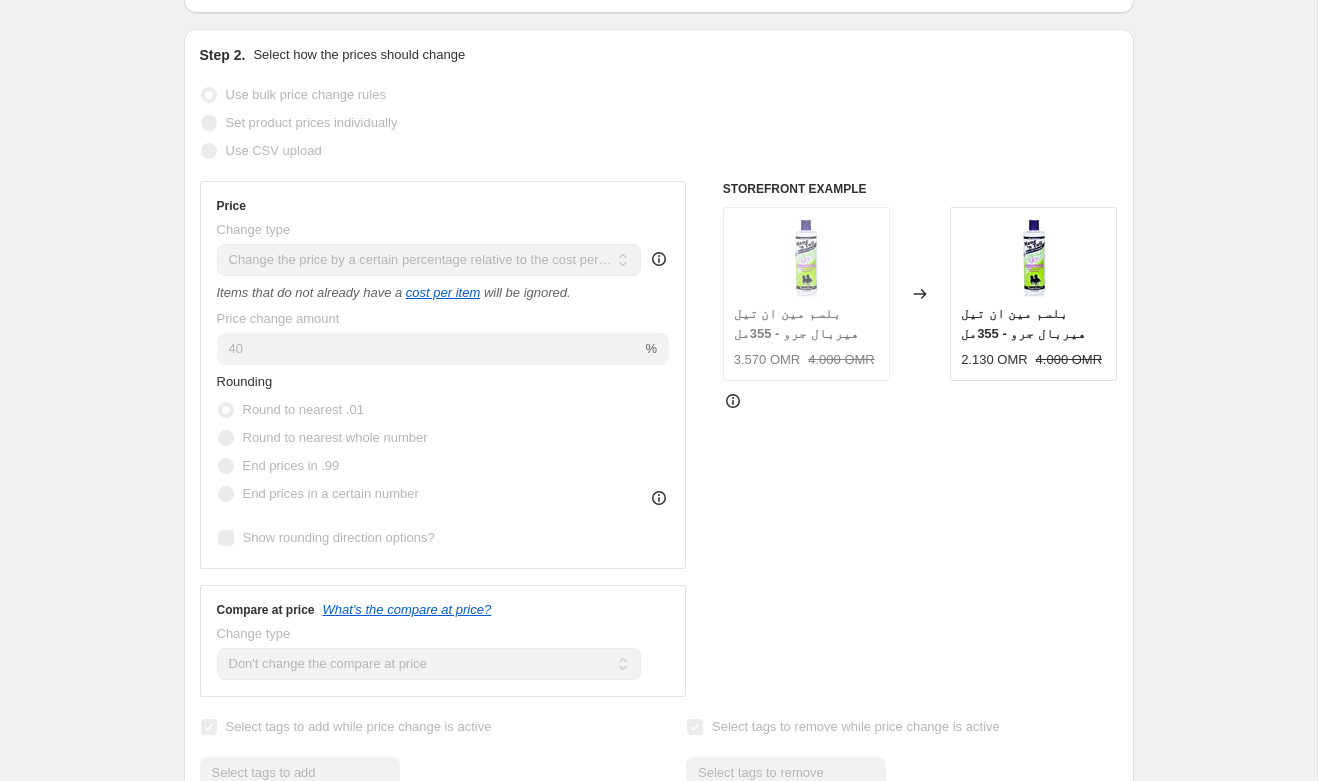 scroll, scrollTop: 0, scrollLeft: 0, axis: both 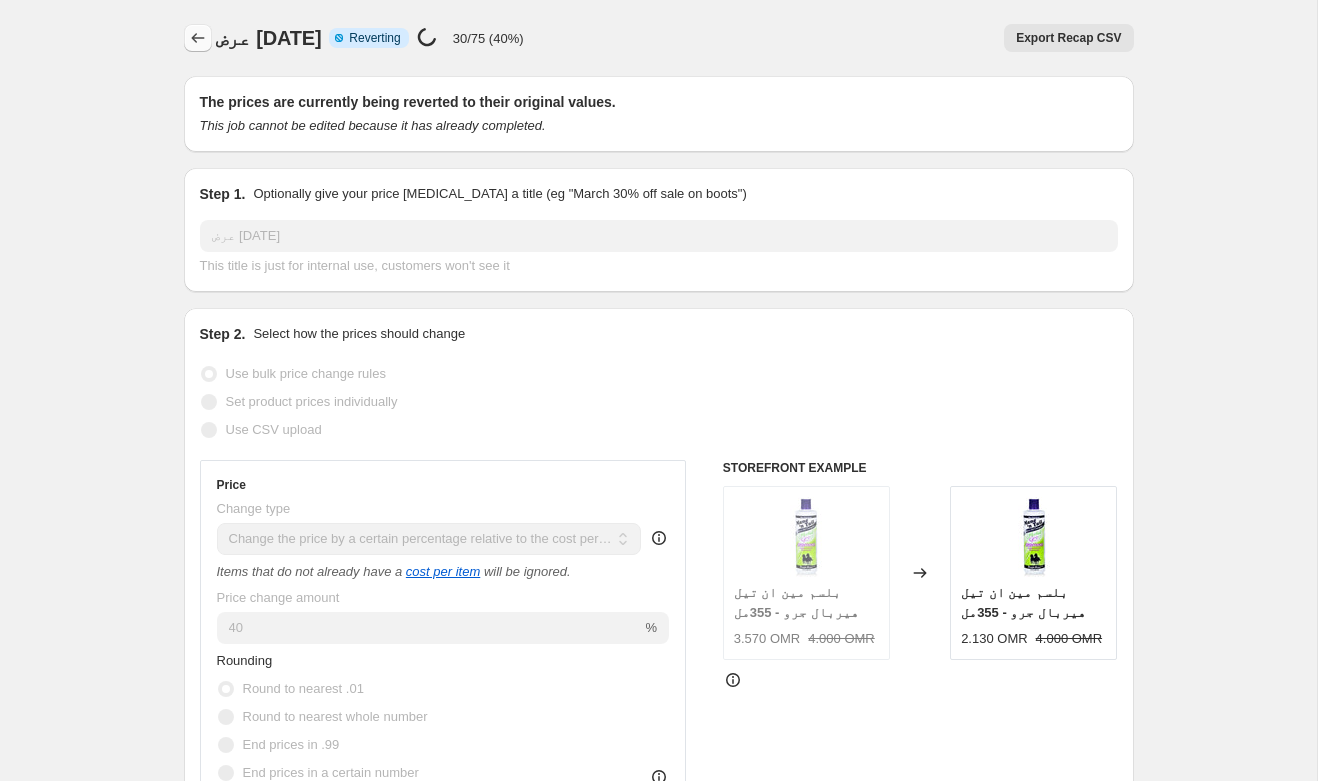 click 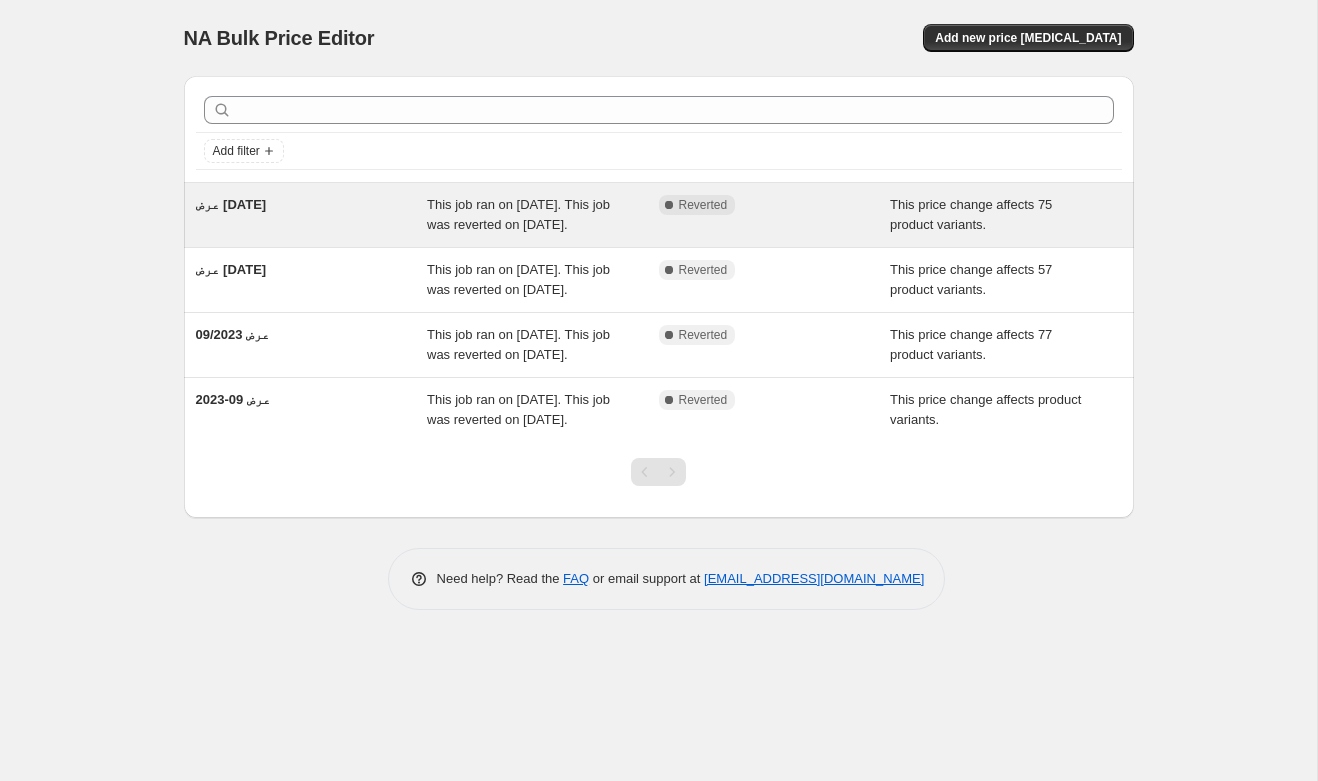 click on "عرض [DATE]" at bounding box center [312, 215] 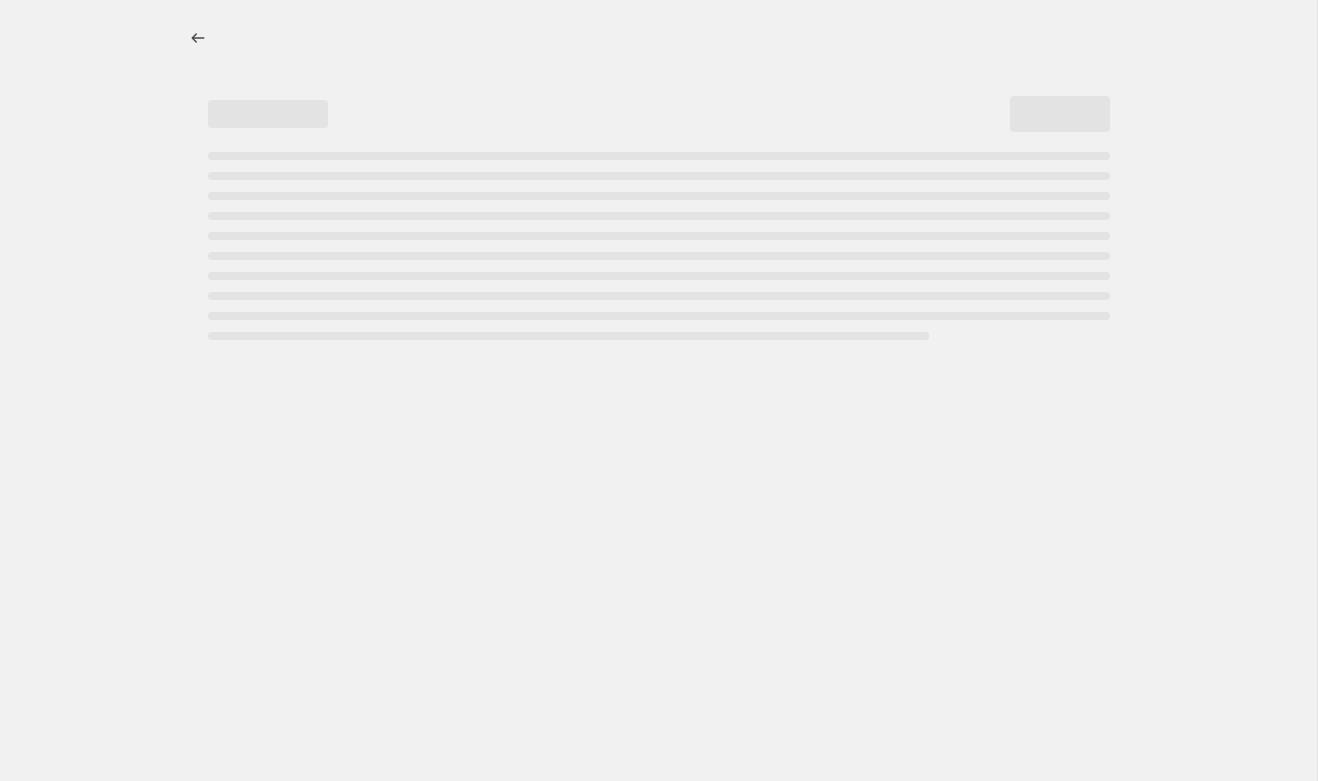 select on "pc" 